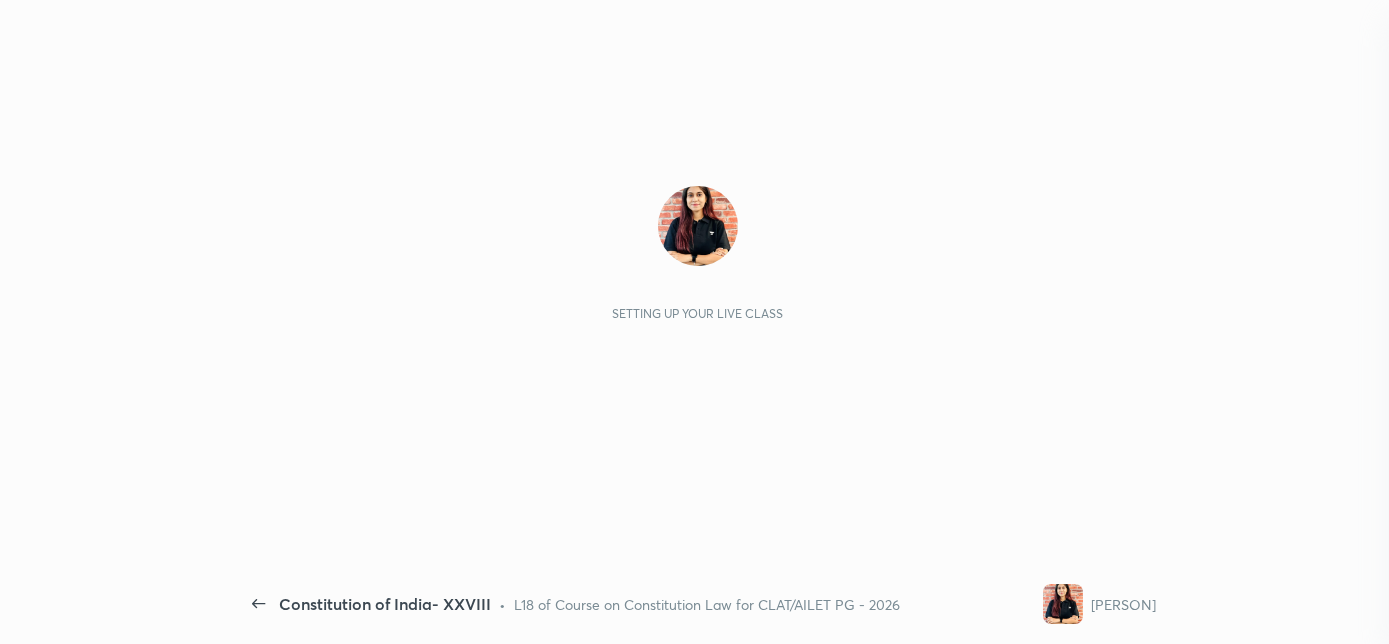 scroll, scrollTop: 0, scrollLeft: 0, axis: both 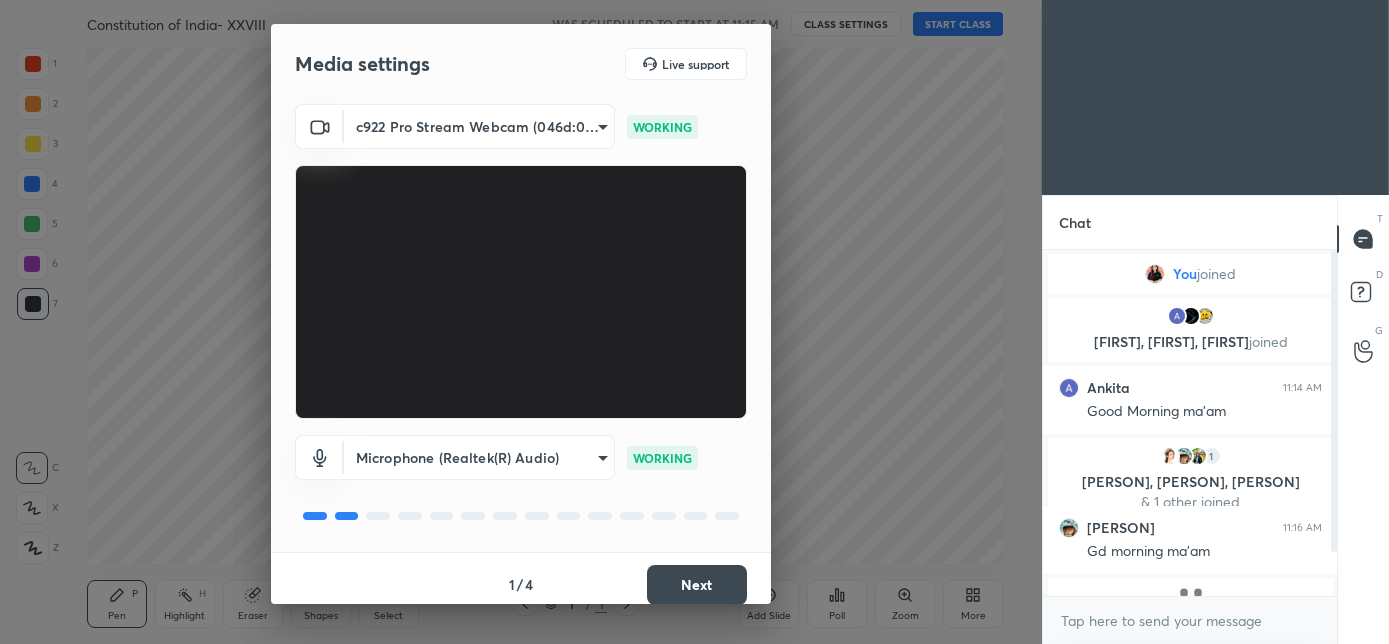 click on "Next" at bounding box center (697, 585) 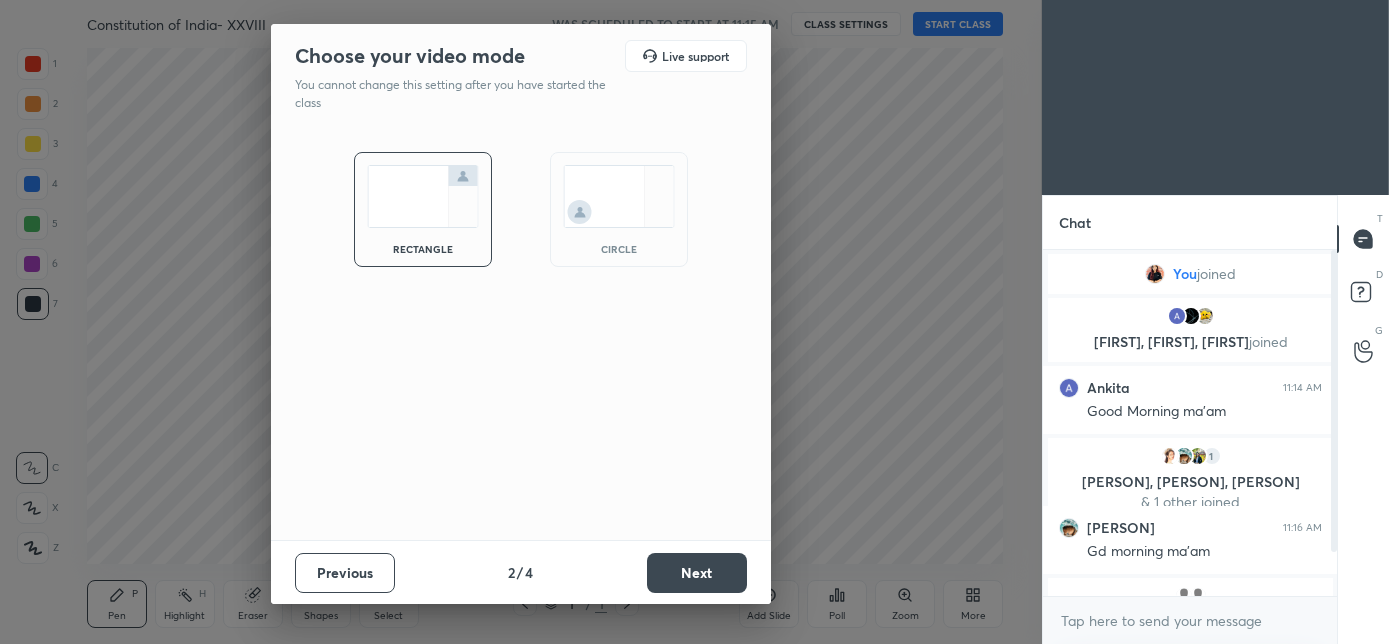 click on "circle" at bounding box center (619, 209) 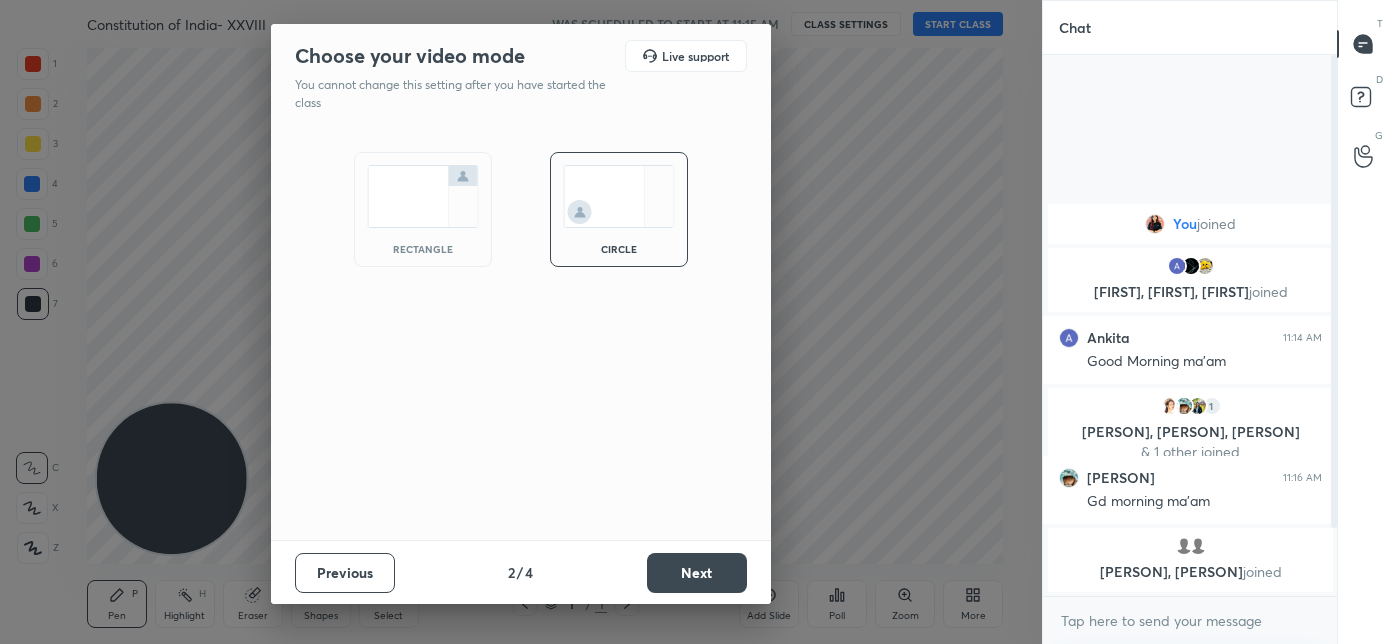 scroll, scrollTop: 6, scrollLeft: 7, axis: both 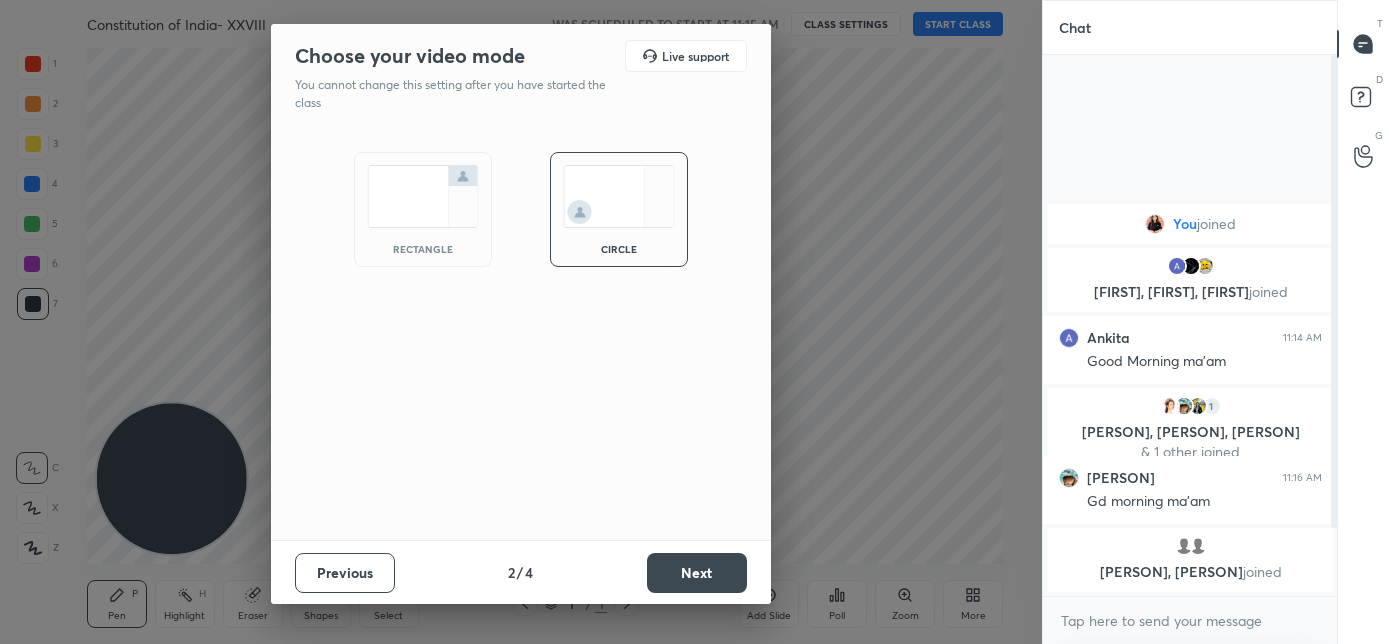 click on "Next" at bounding box center [697, 573] 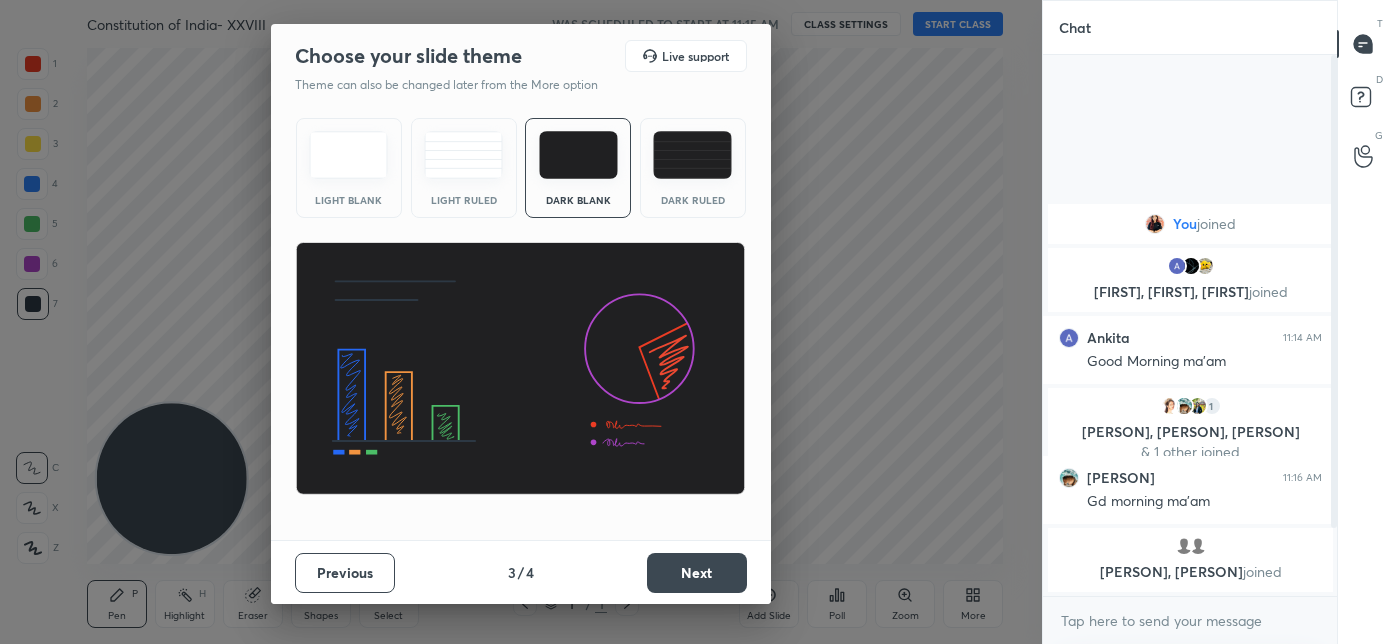 click on "Next" at bounding box center [697, 573] 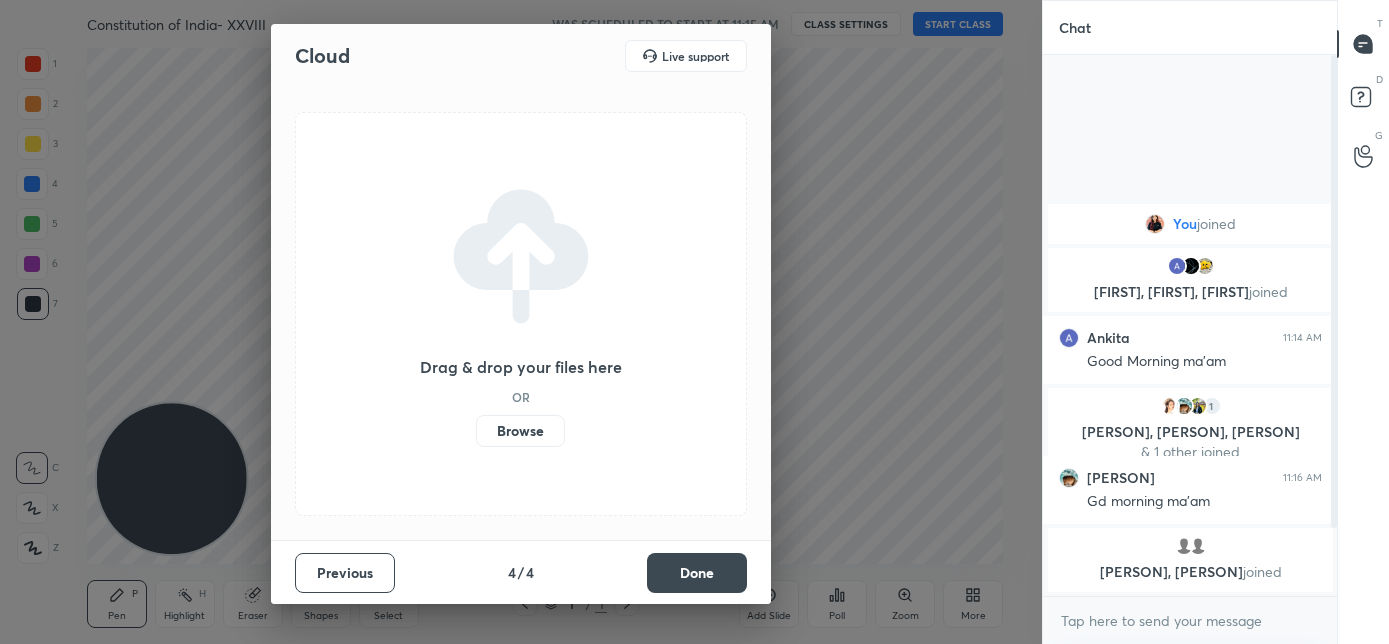 click on "Done" at bounding box center [697, 573] 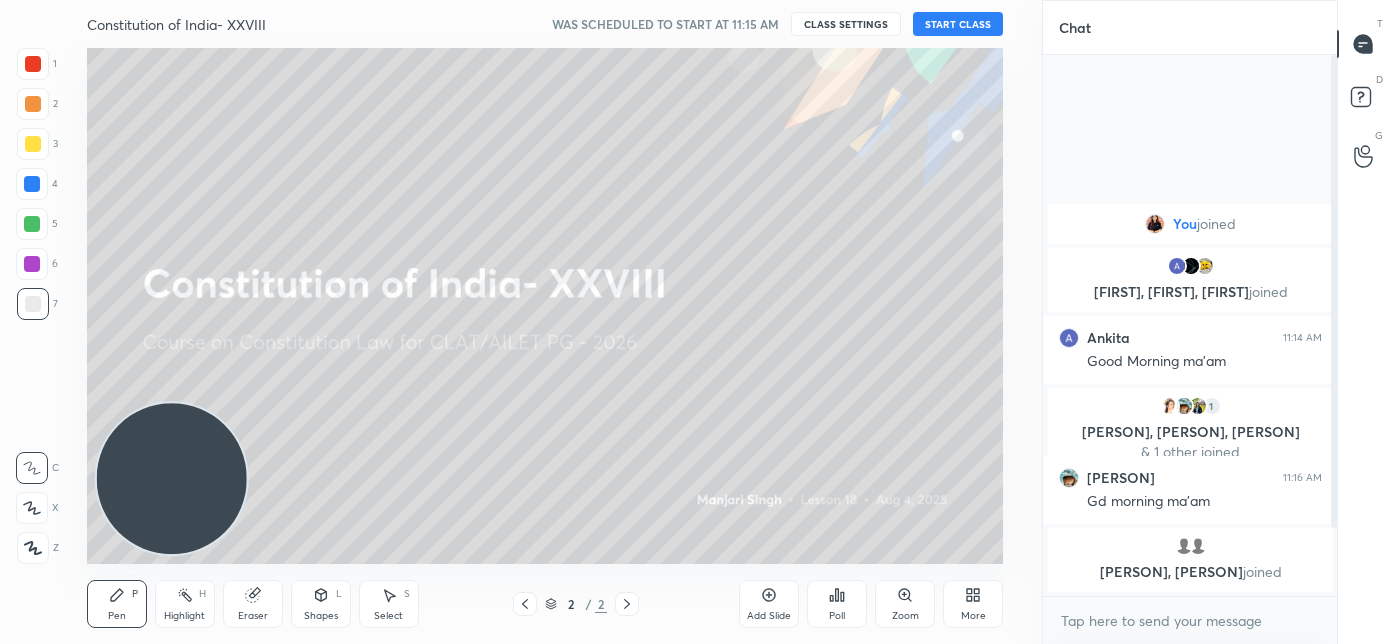 click on "START CLASS" at bounding box center [958, 24] 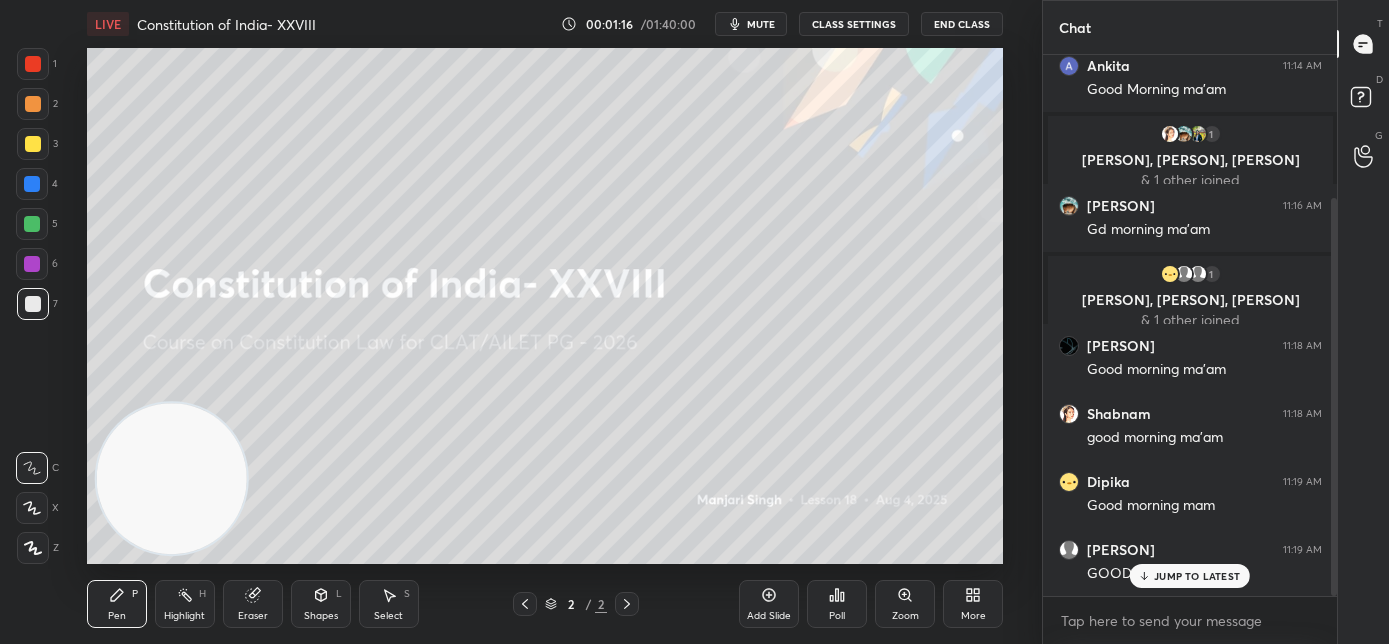 scroll, scrollTop: 194, scrollLeft: 0, axis: vertical 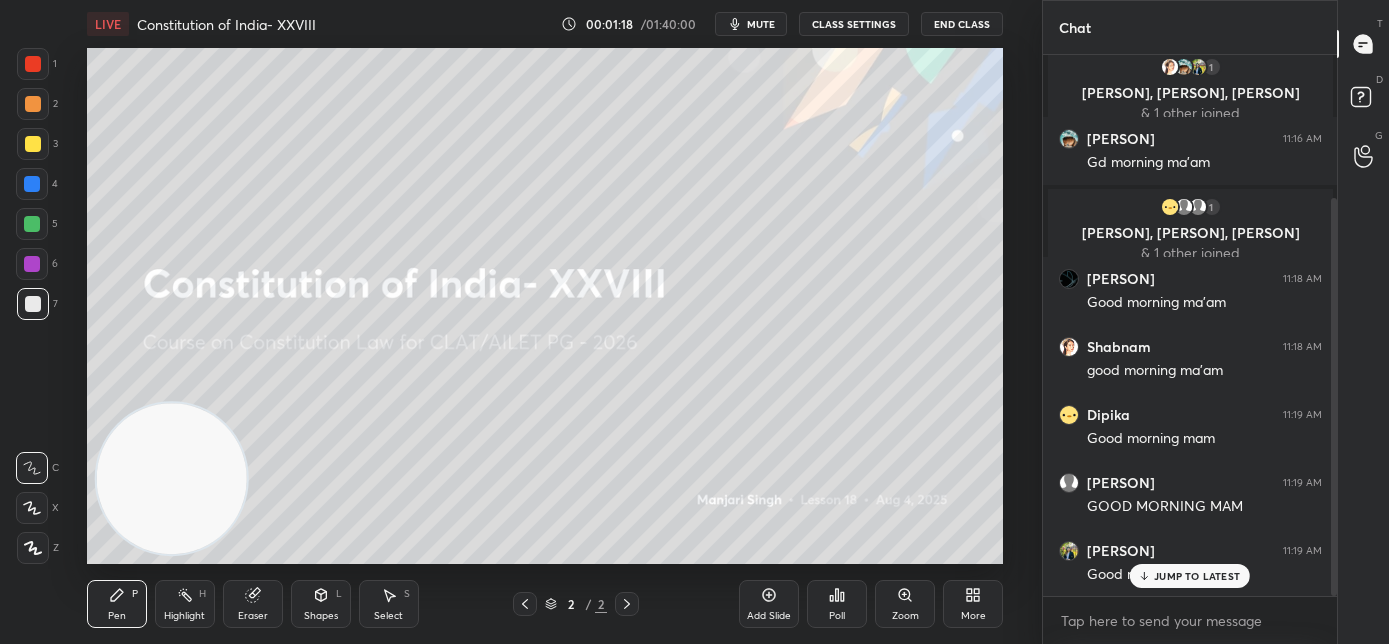 click on "JUMP TO LATEST" at bounding box center (1197, 576) 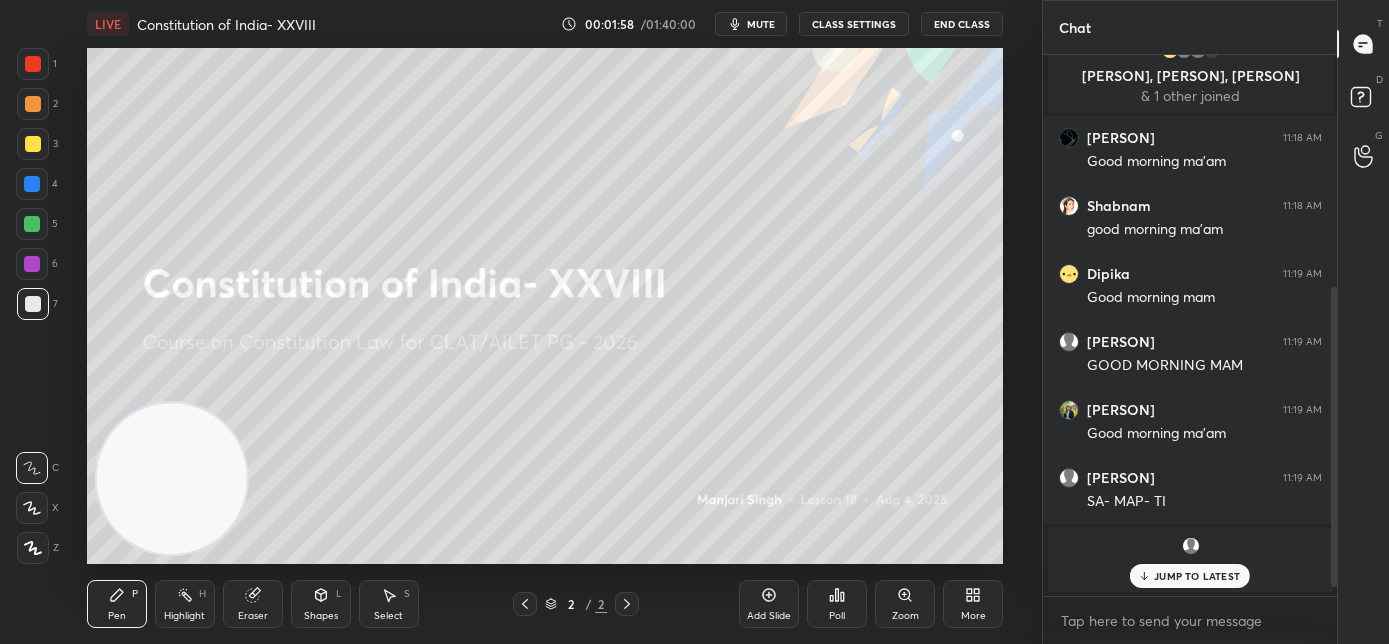 scroll, scrollTop: 418, scrollLeft: 0, axis: vertical 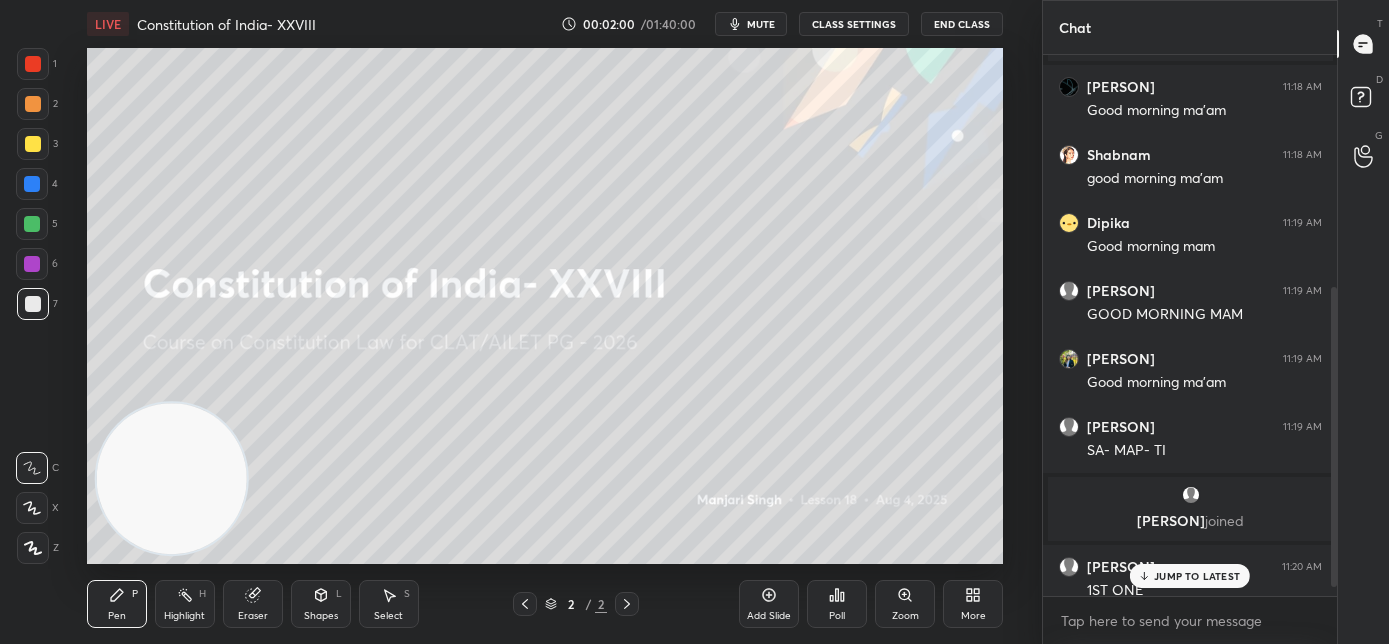 click on "JUMP TO LATEST" at bounding box center [1197, 576] 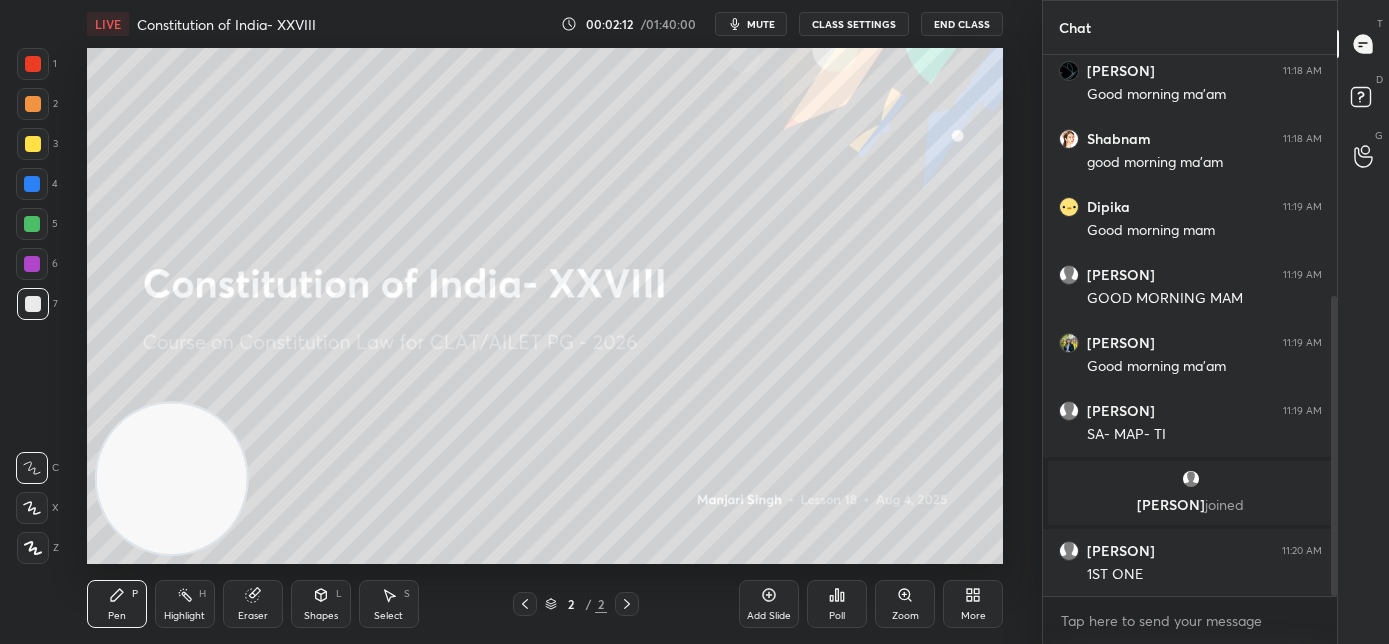 scroll, scrollTop: 455, scrollLeft: 0, axis: vertical 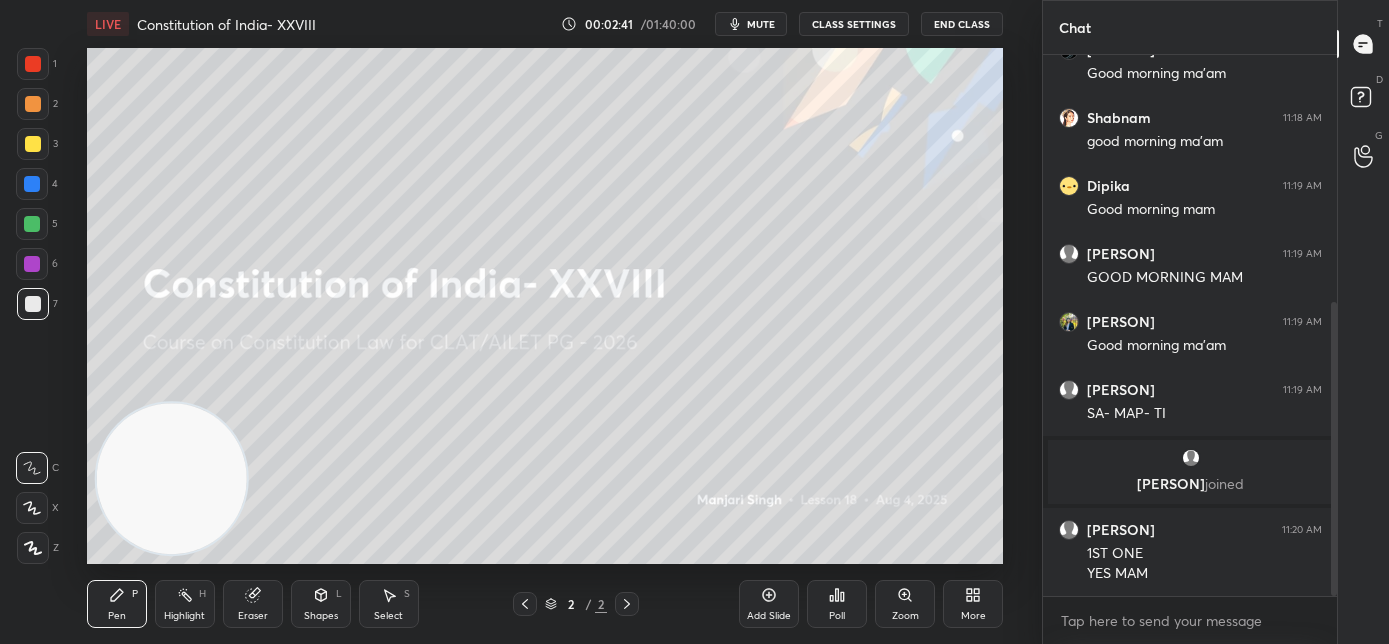 click on "More" at bounding box center [973, 604] 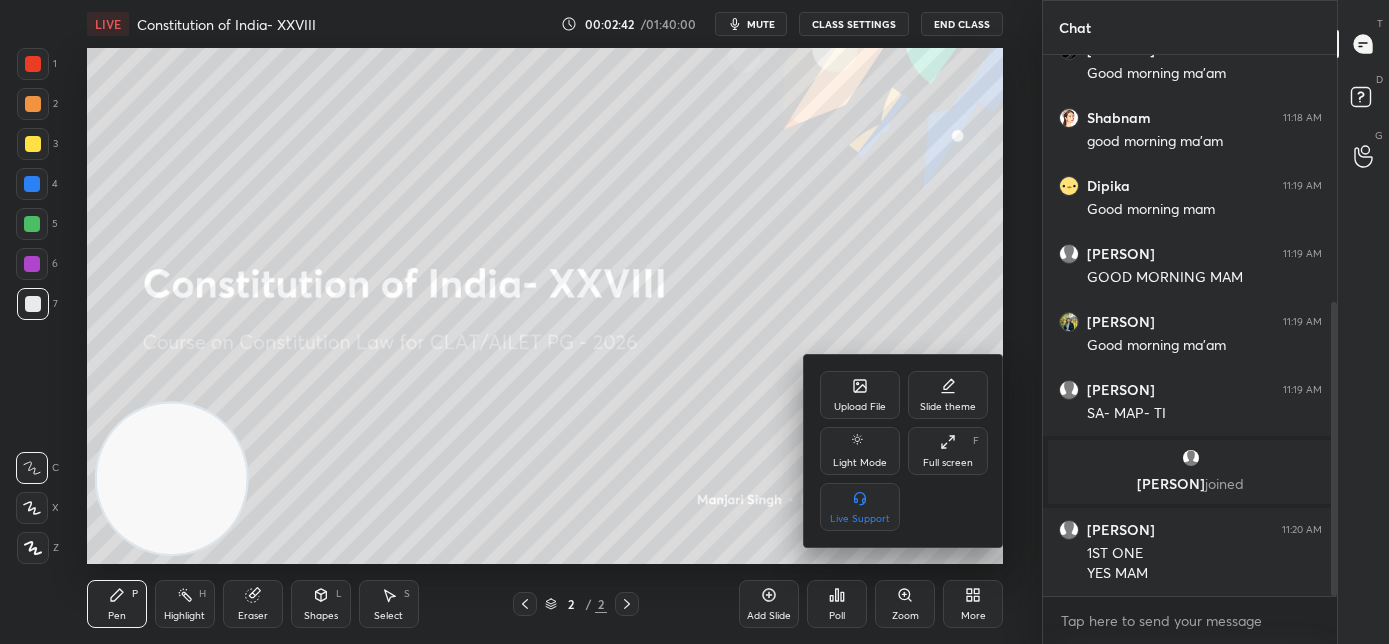 click on "Upload File" at bounding box center [860, 395] 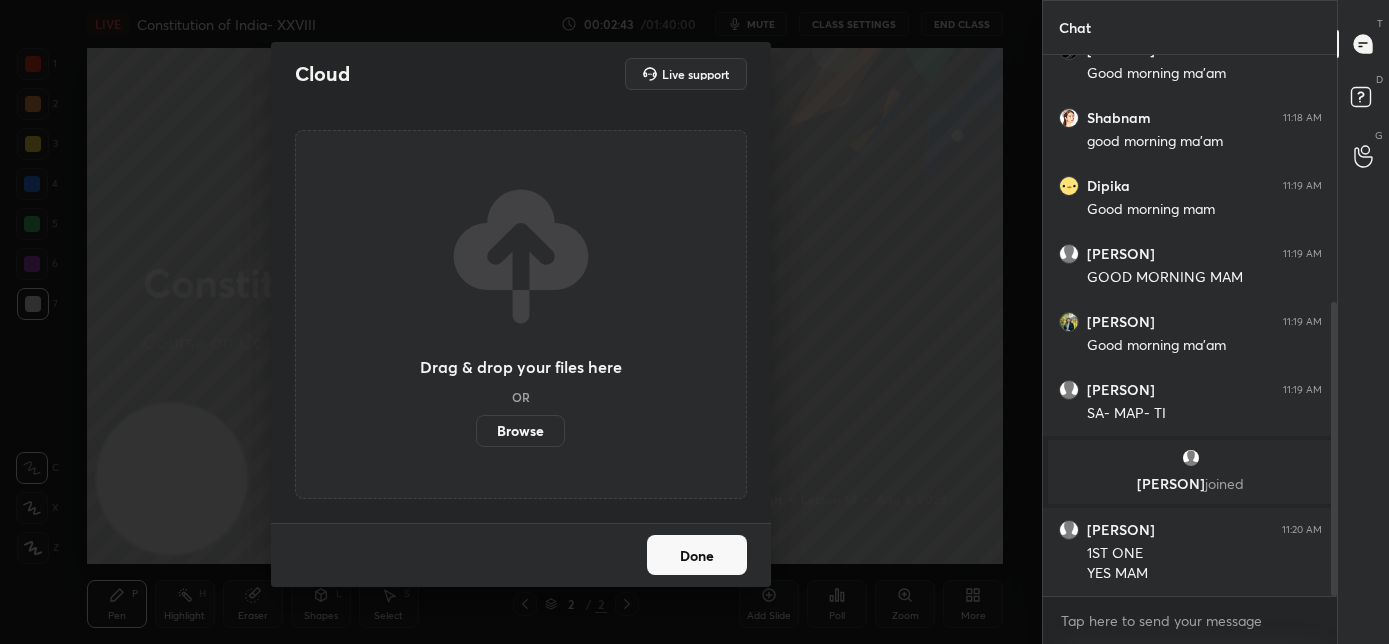 click on "Browse" at bounding box center [520, 431] 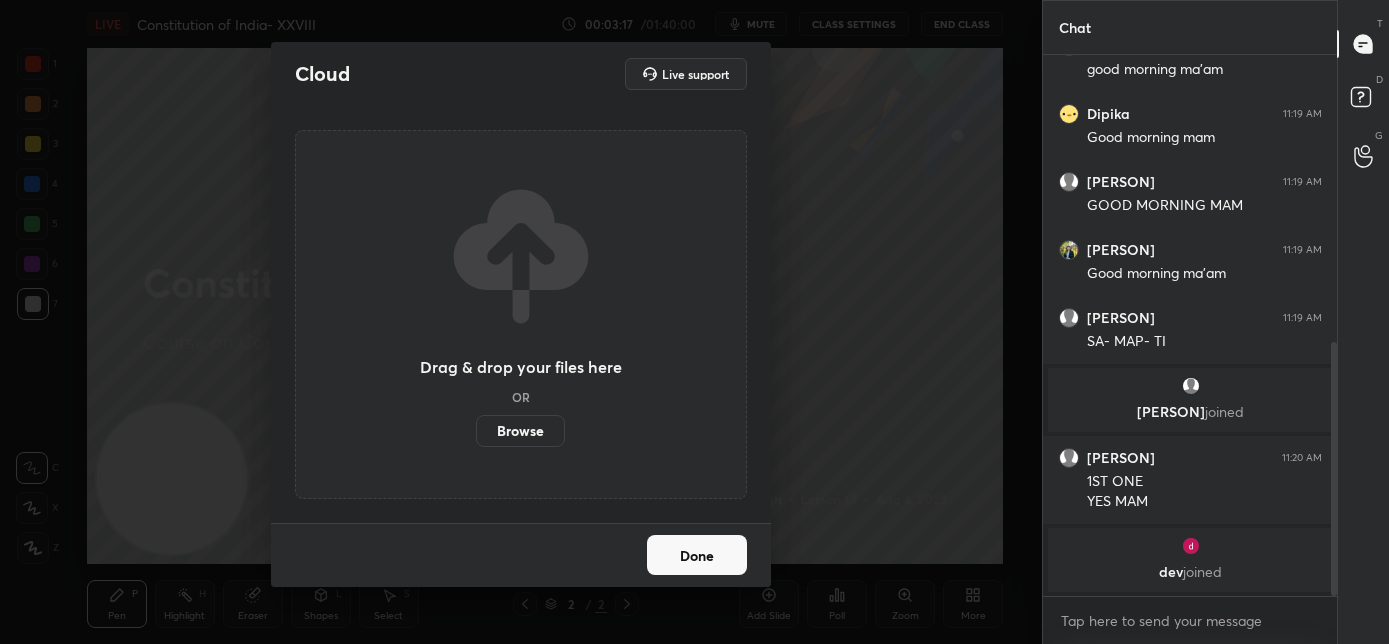 scroll, scrollTop: 613, scrollLeft: 0, axis: vertical 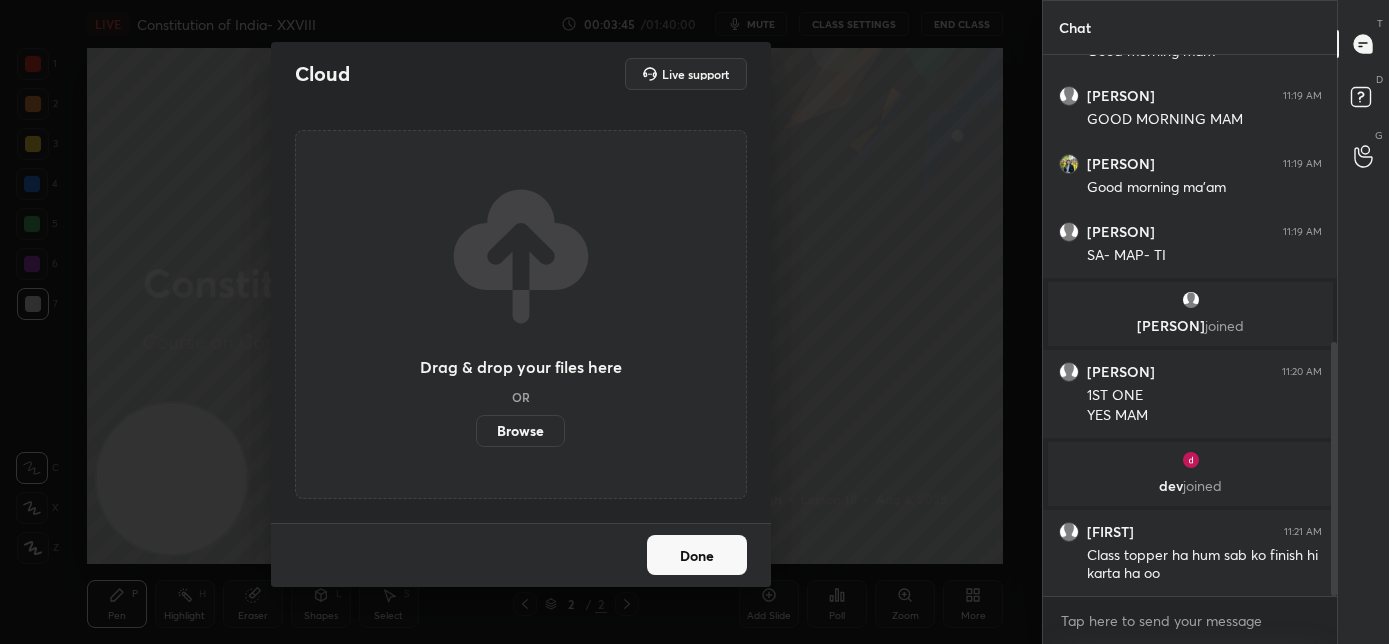 click on "Done" at bounding box center [697, 555] 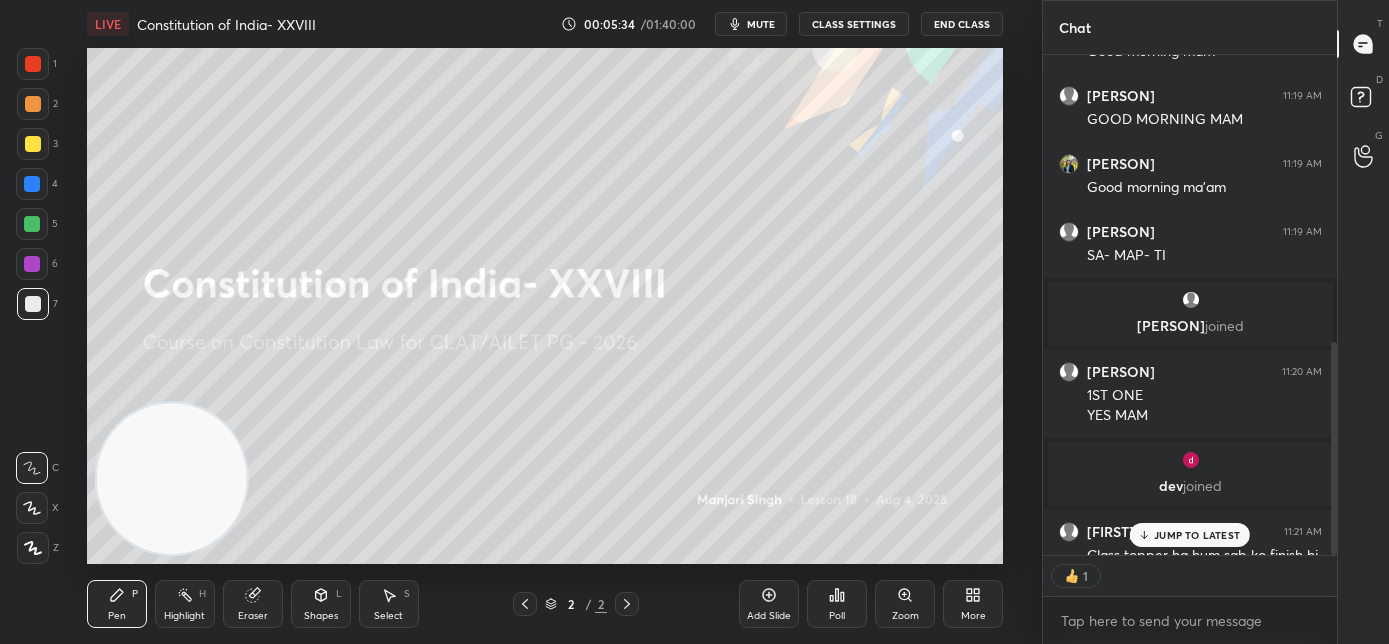 scroll, scrollTop: 494, scrollLeft: 288, axis: both 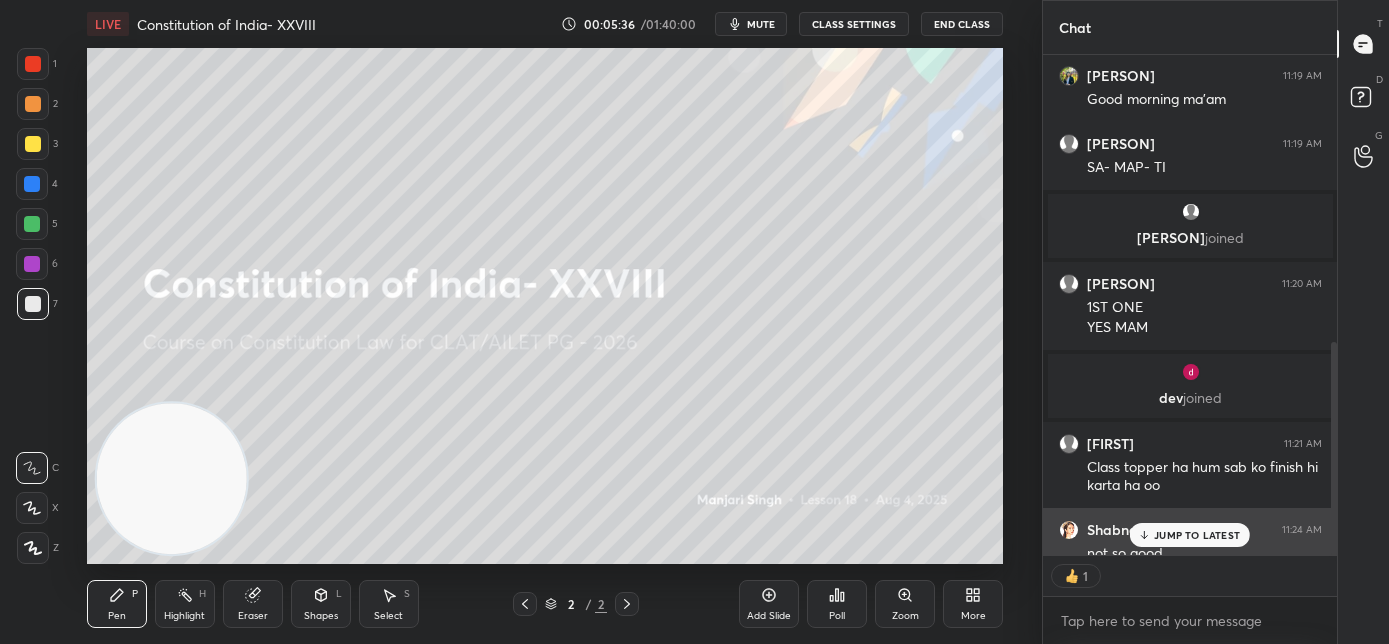 click on "JUMP TO LATEST" at bounding box center (1190, 535) 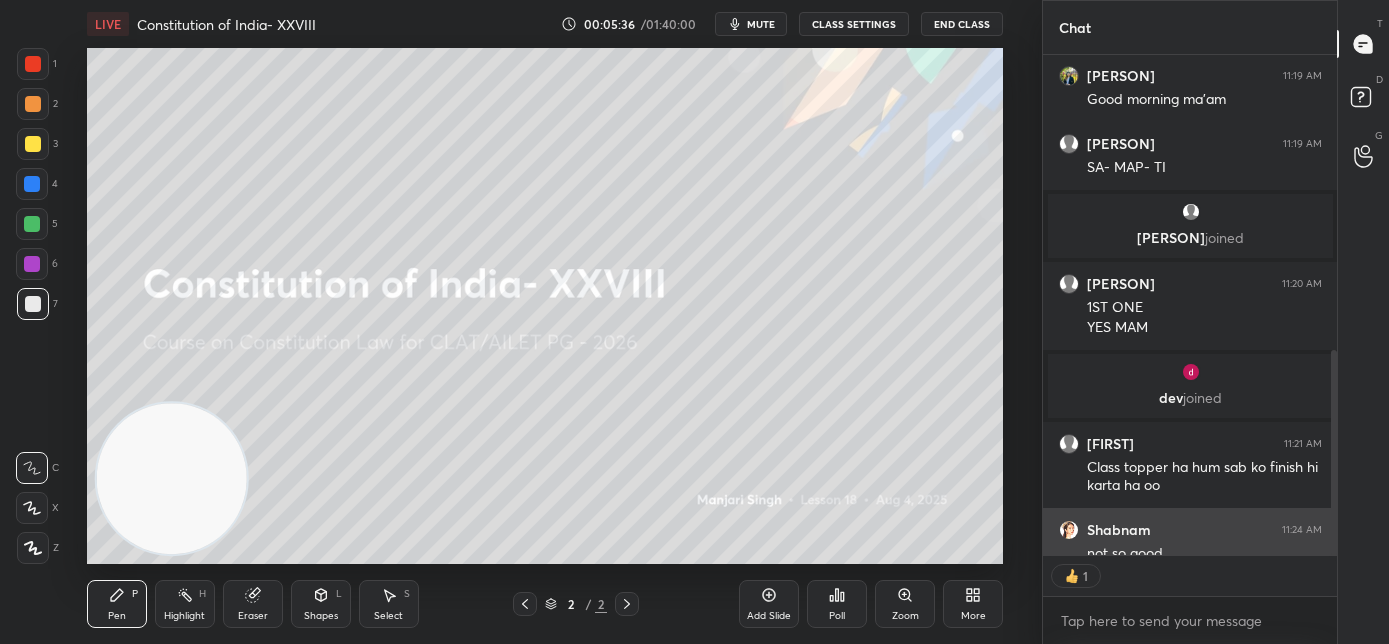 scroll, scrollTop: 721, scrollLeft: 0, axis: vertical 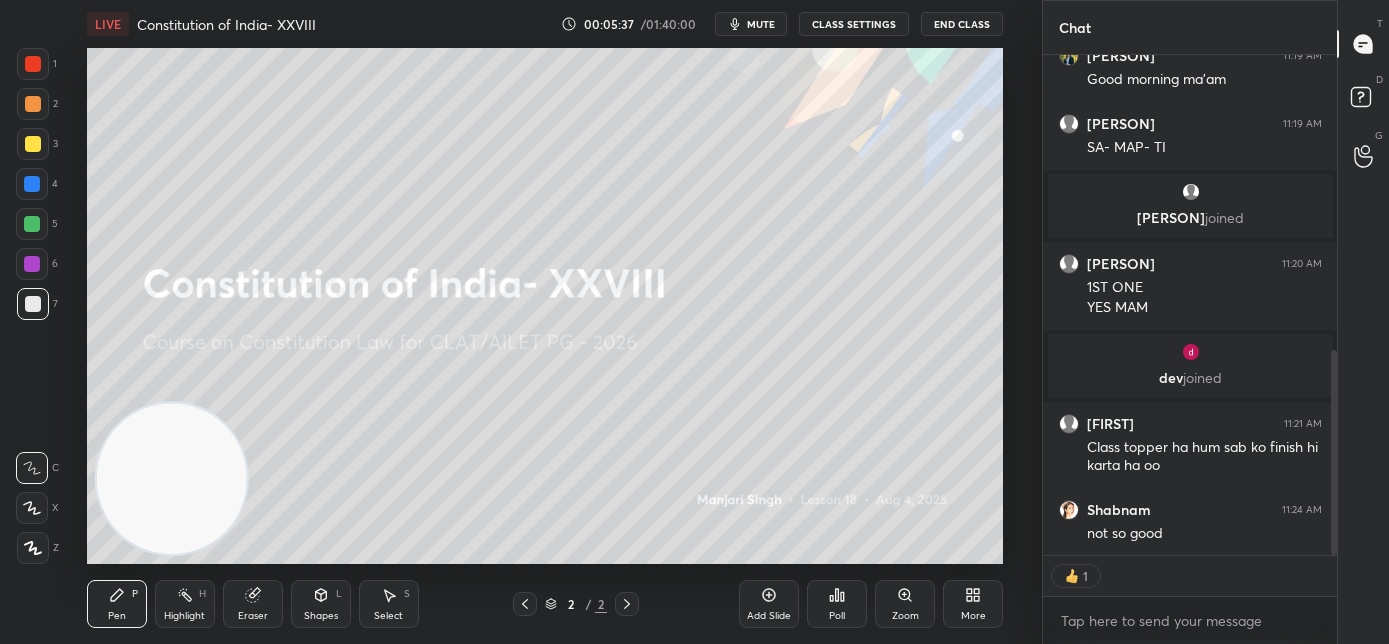 click on "More" at bounding box center (973, 604) 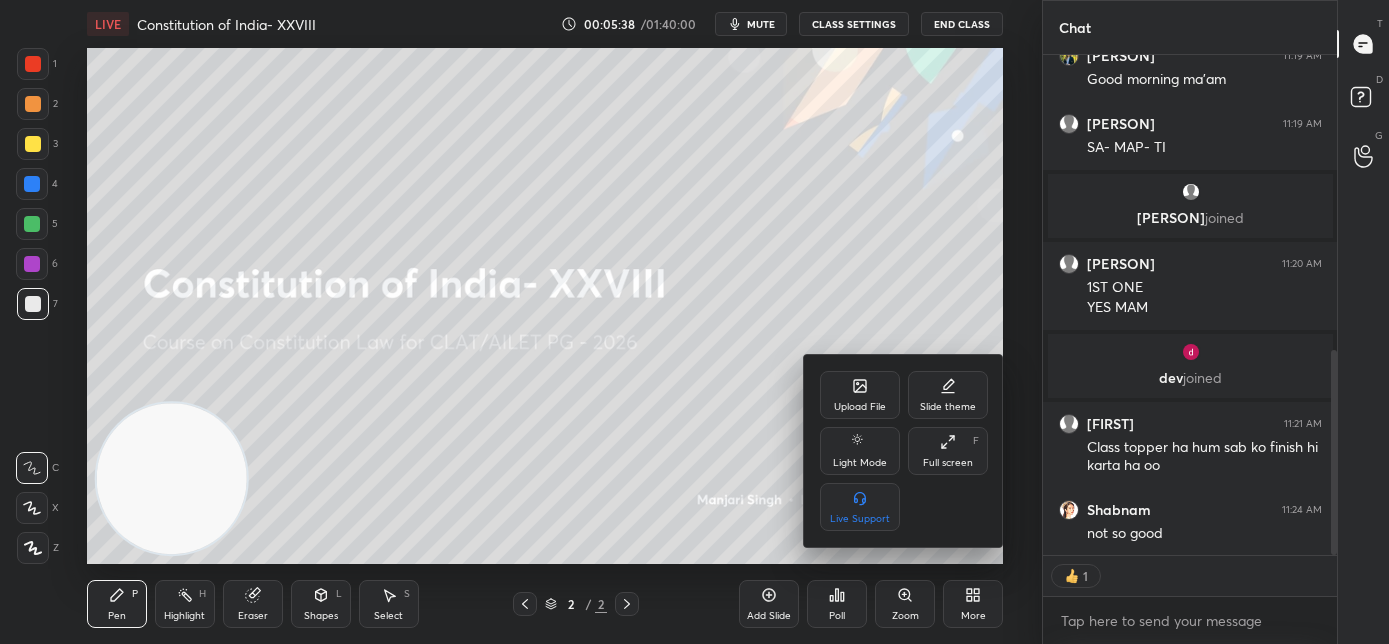 click on "Upload File" at bounding box center (860, 407) 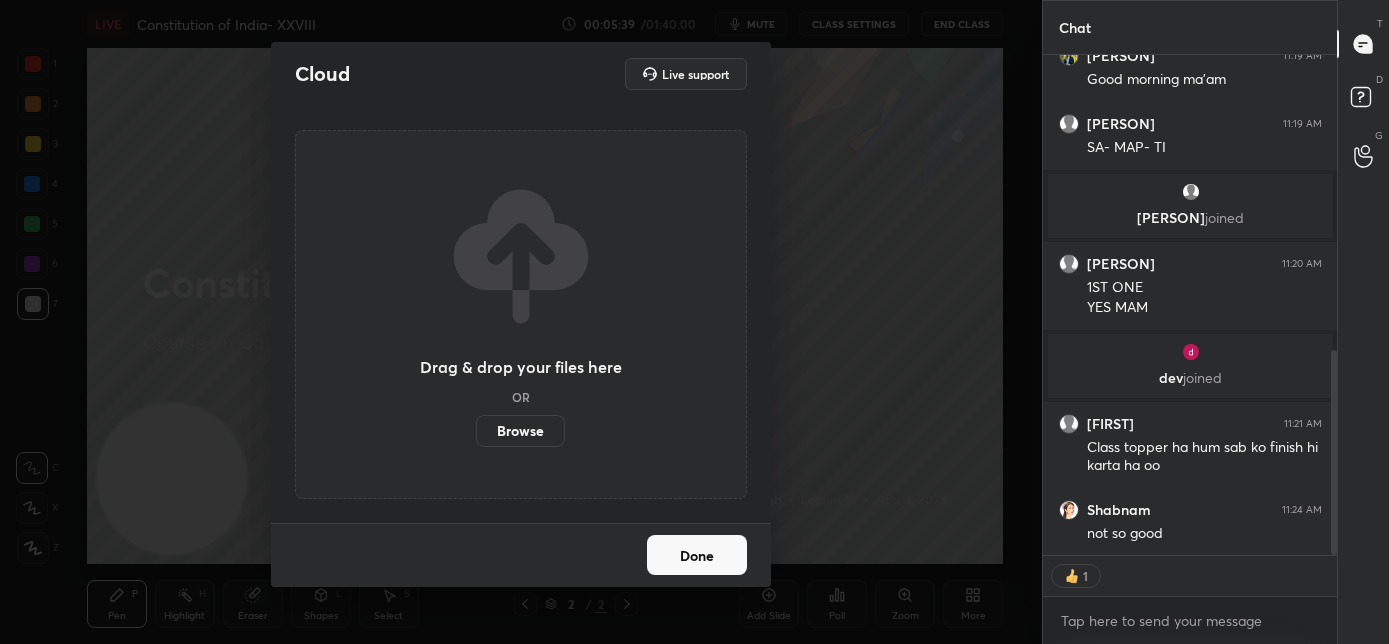 click on "Browse" at bounding box center [520, 431] 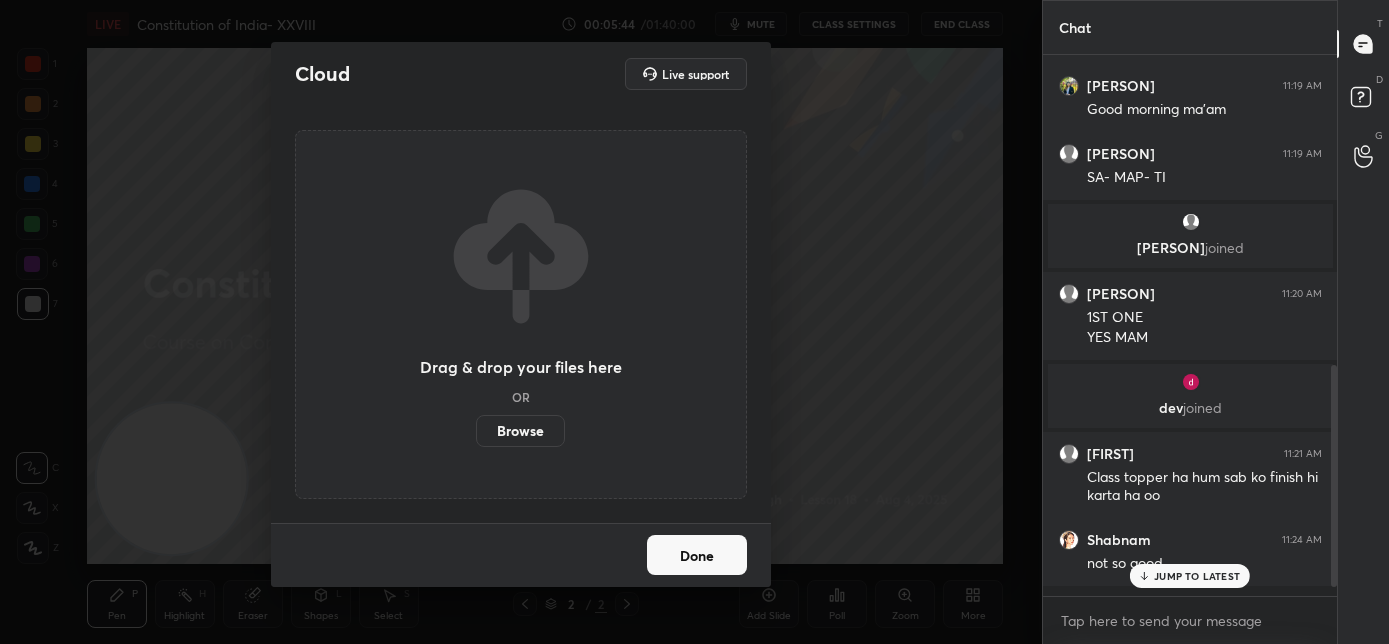 scroll, scrollTop: 6, scrollLeft: 7, axis: both 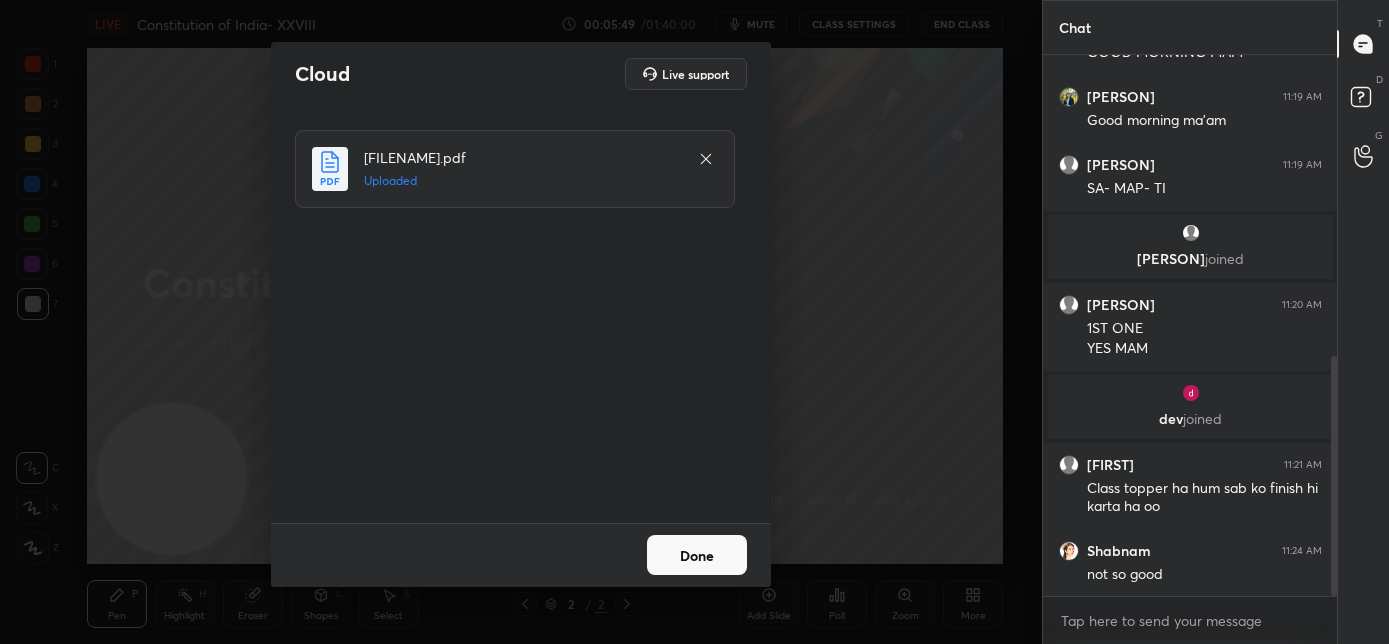 click on "Done" at bounding box center [521, 555] 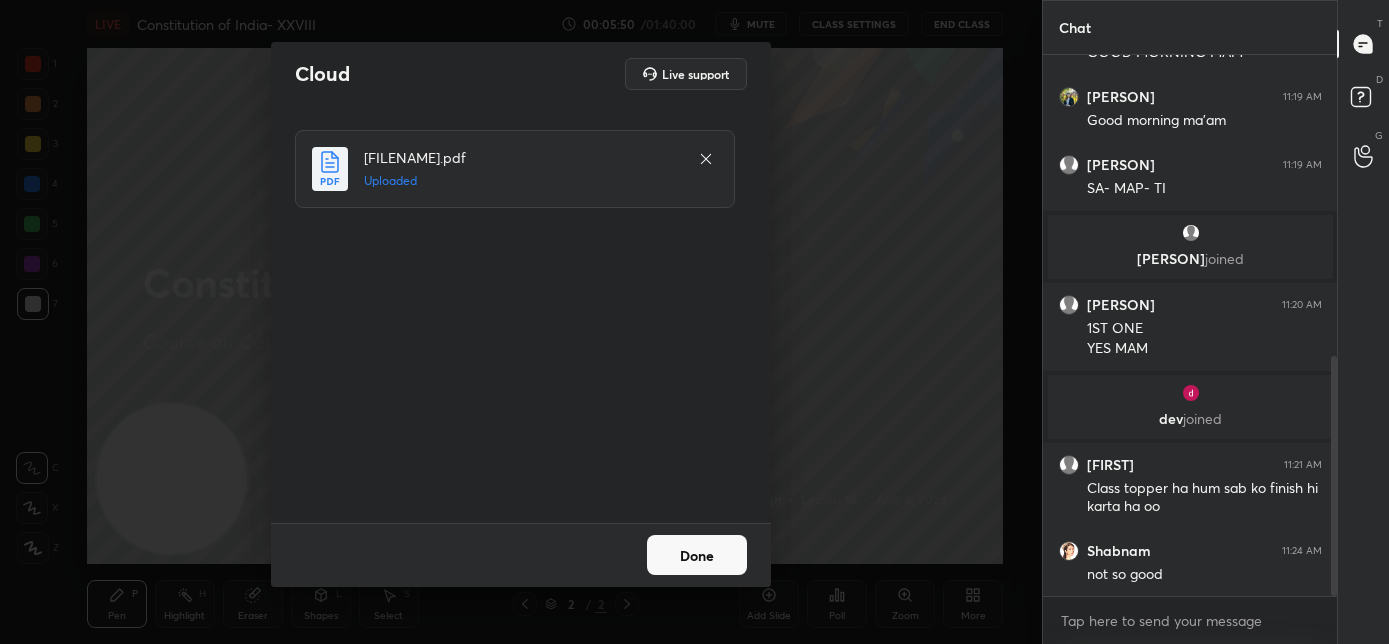 click on "Done" at bounding box center (697, 555) 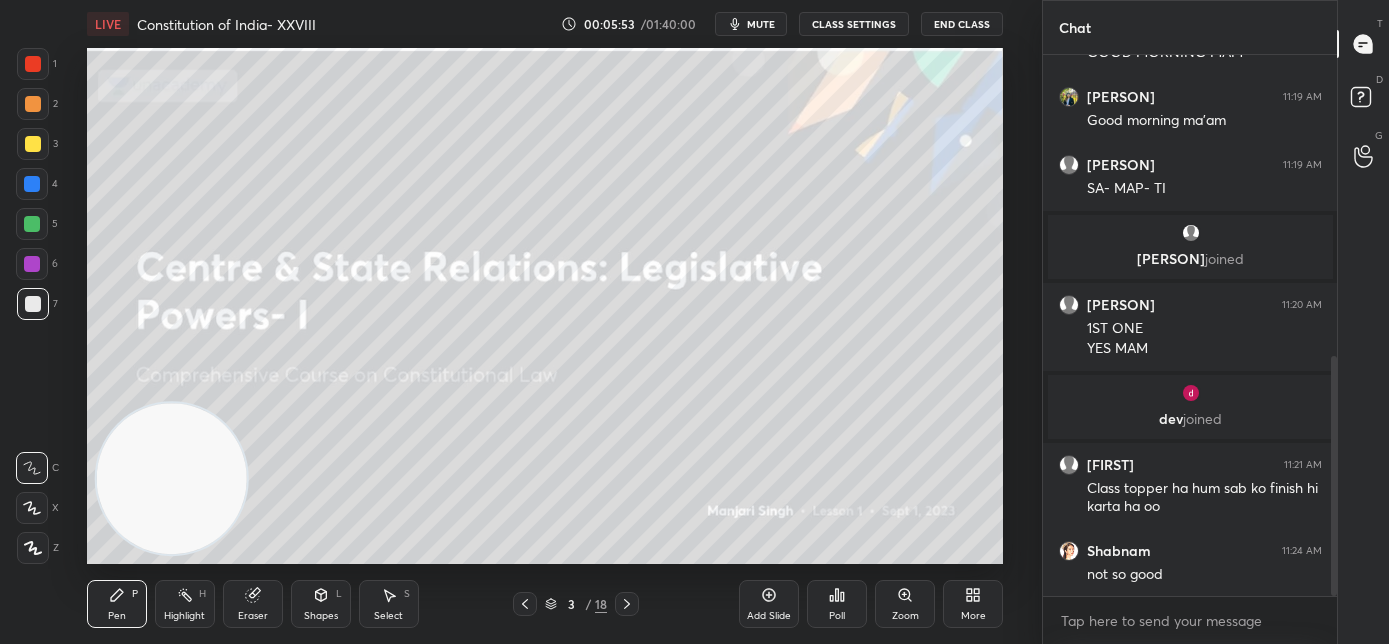 click 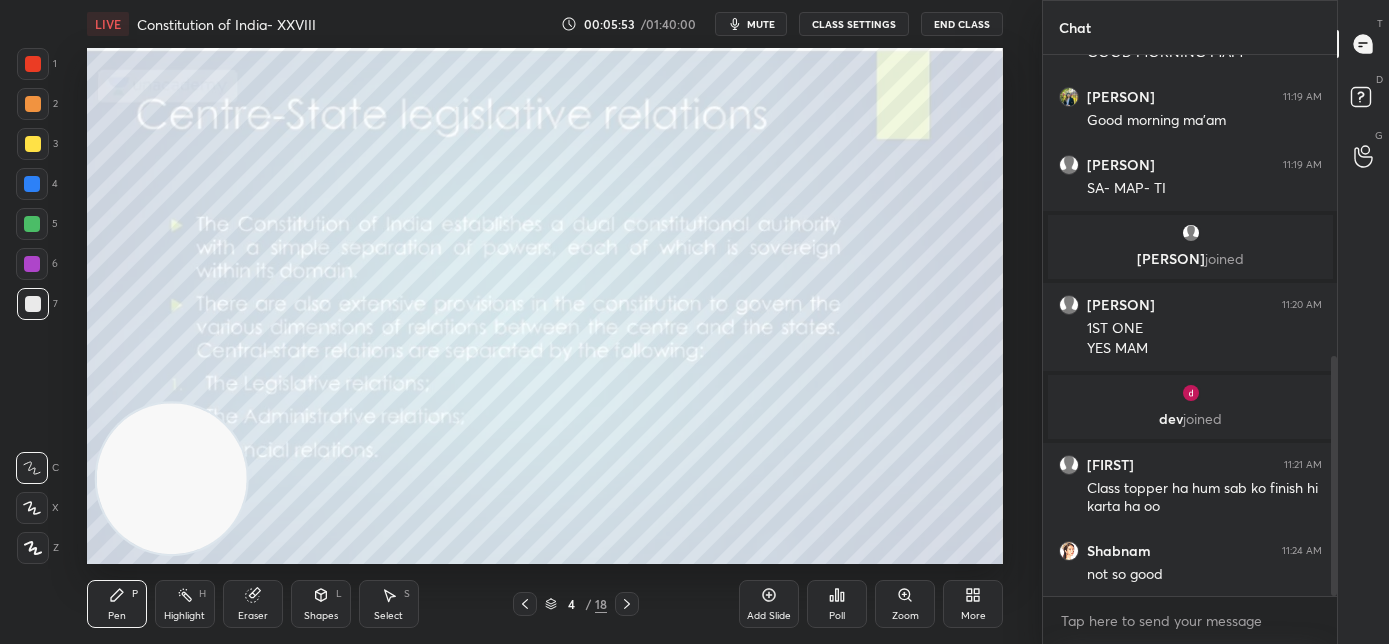 click 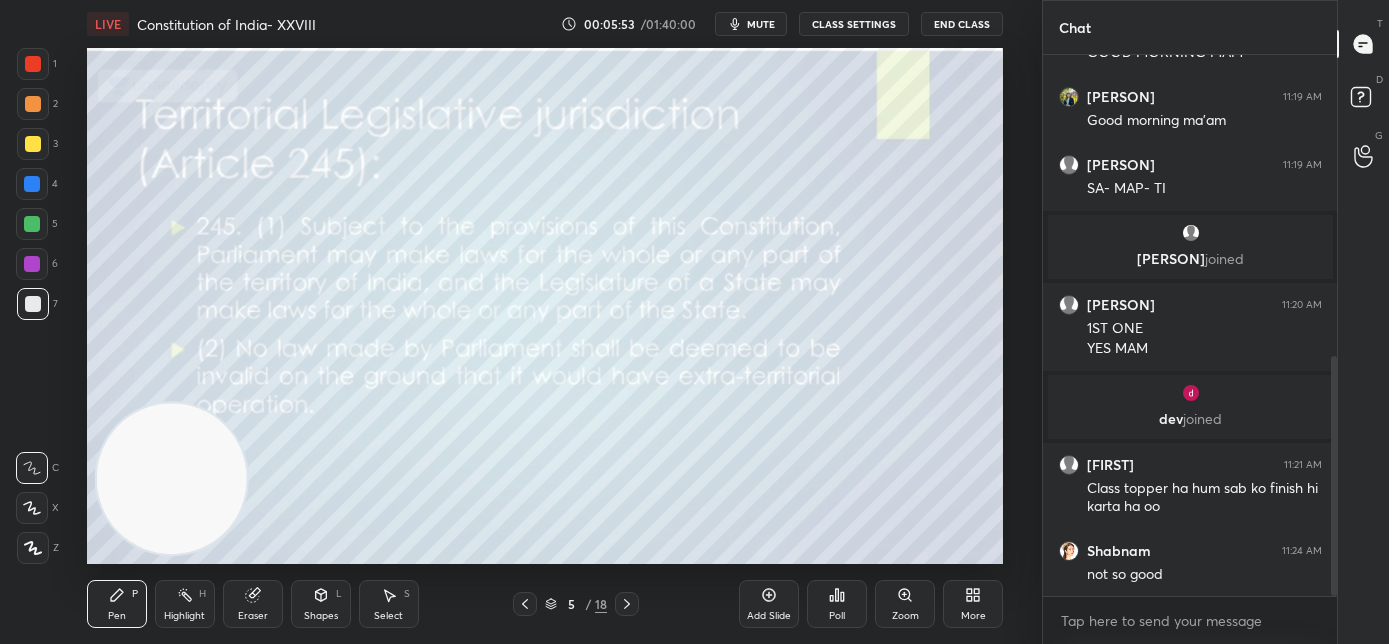 click 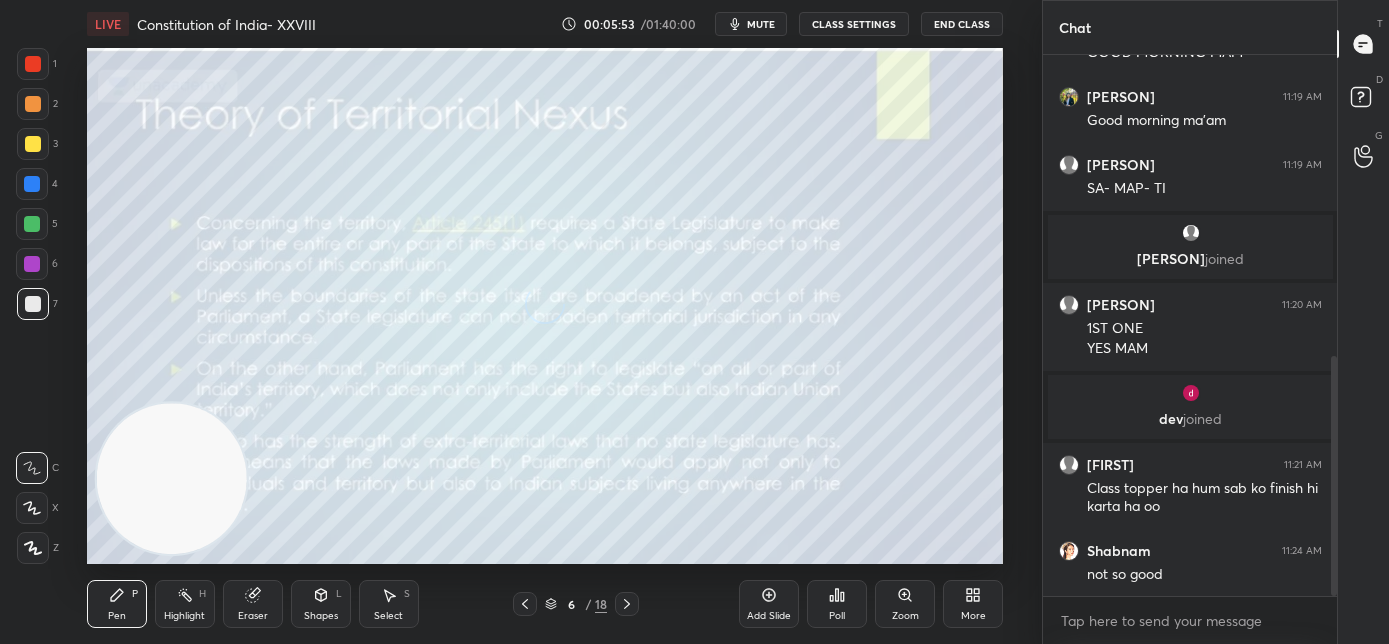 click 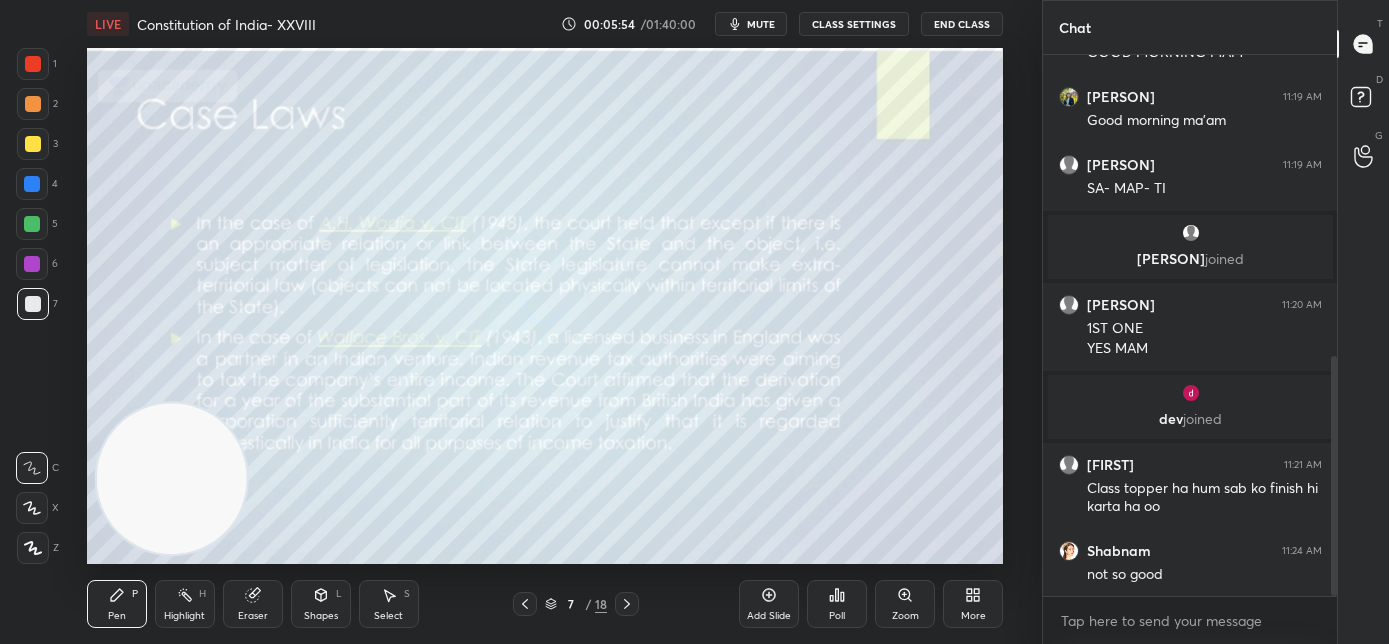 click 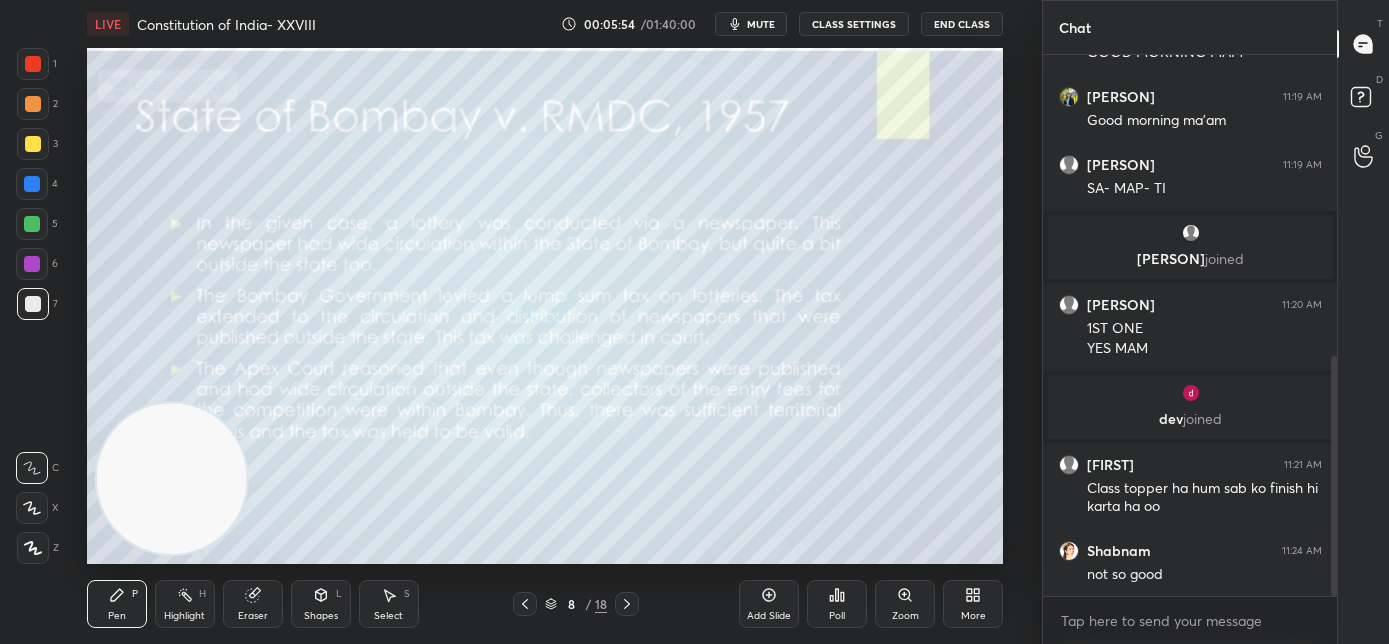 click 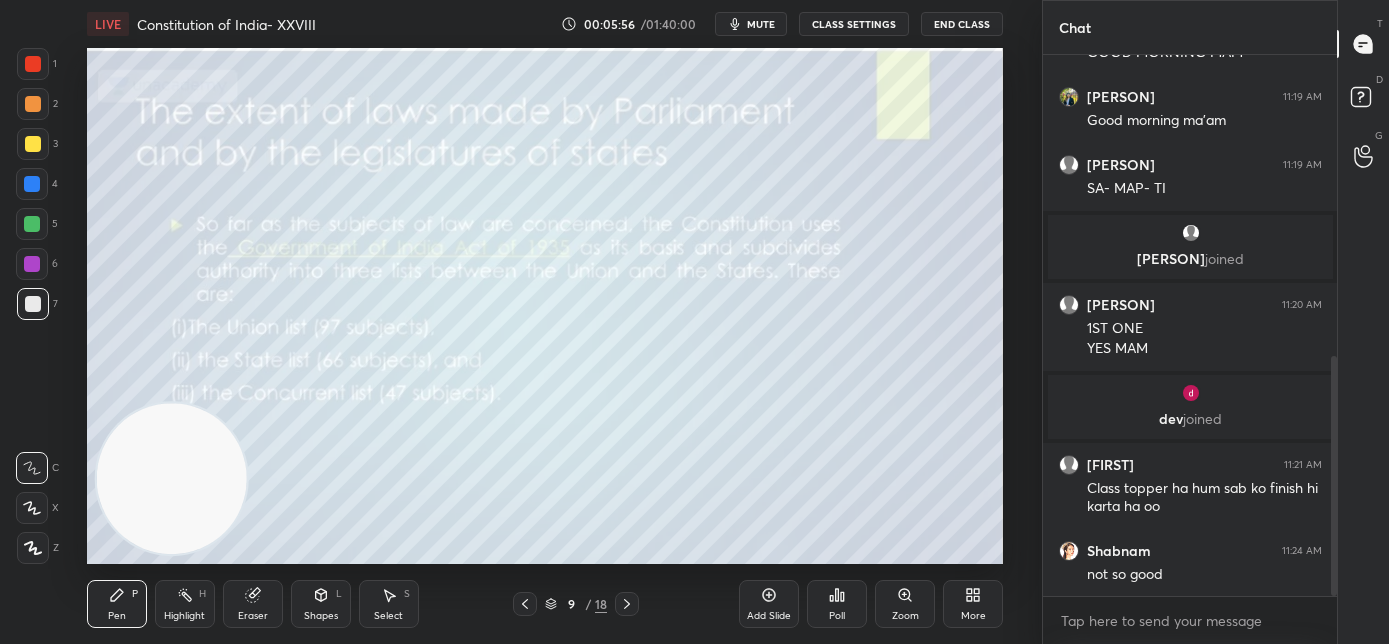 click 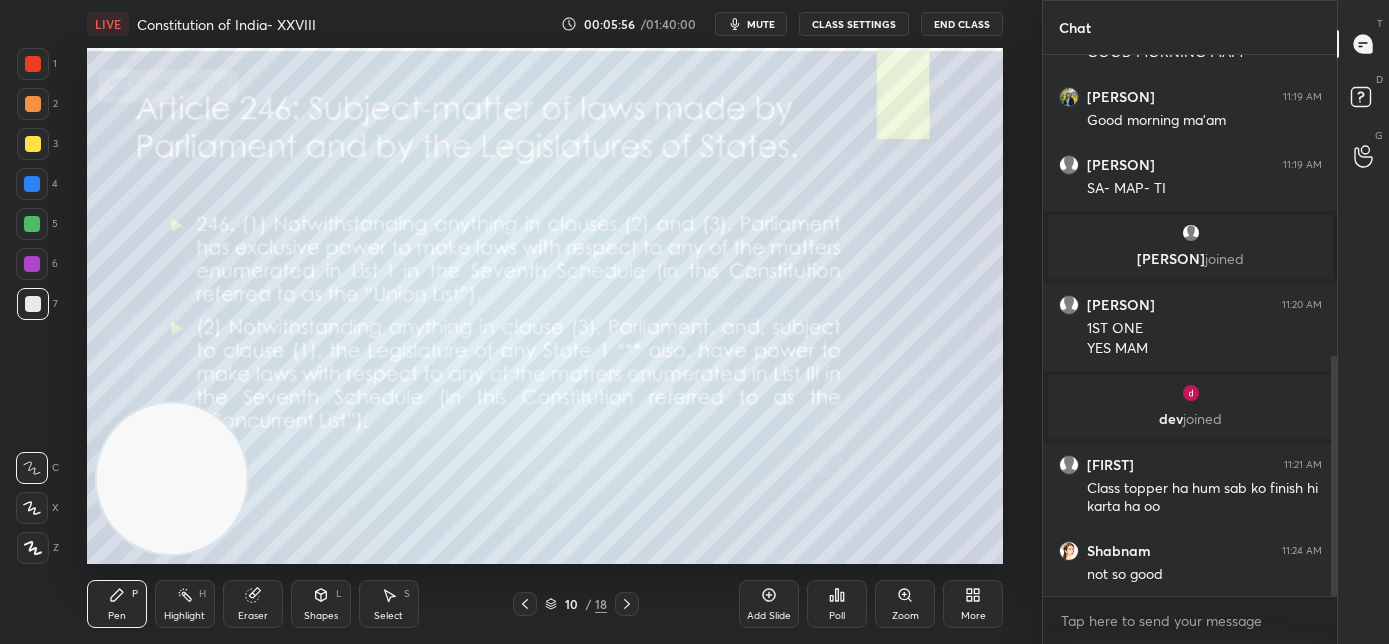 click 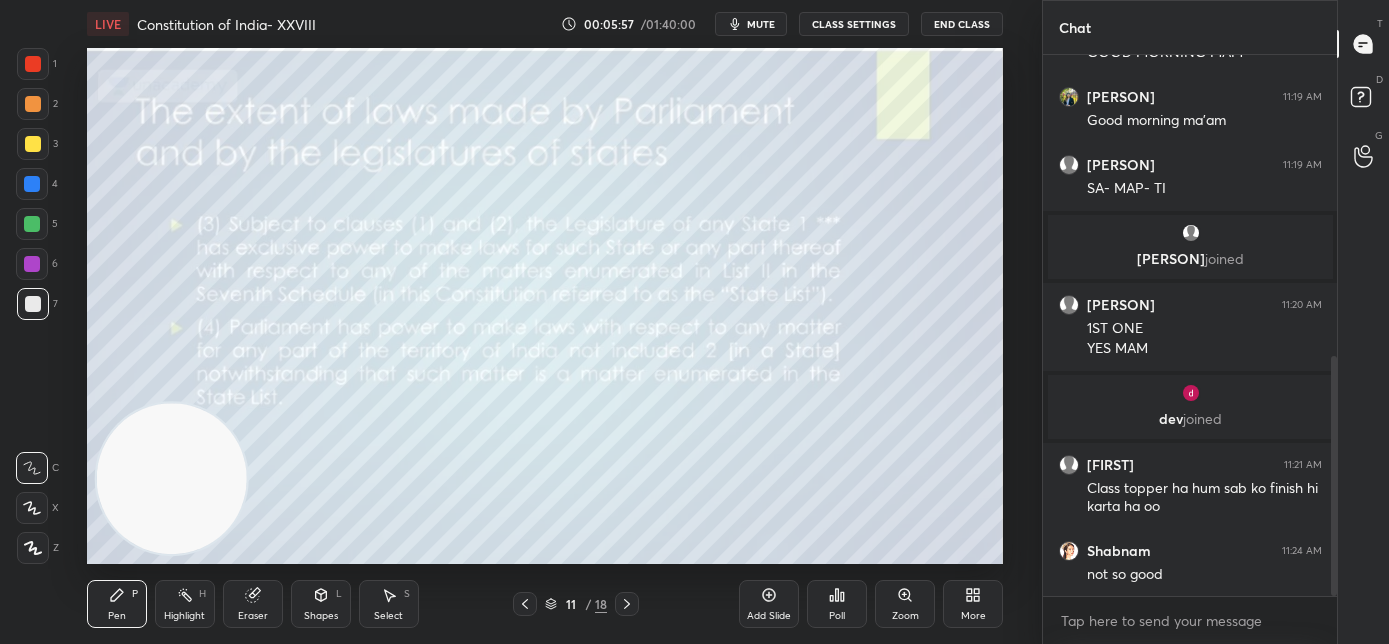 click 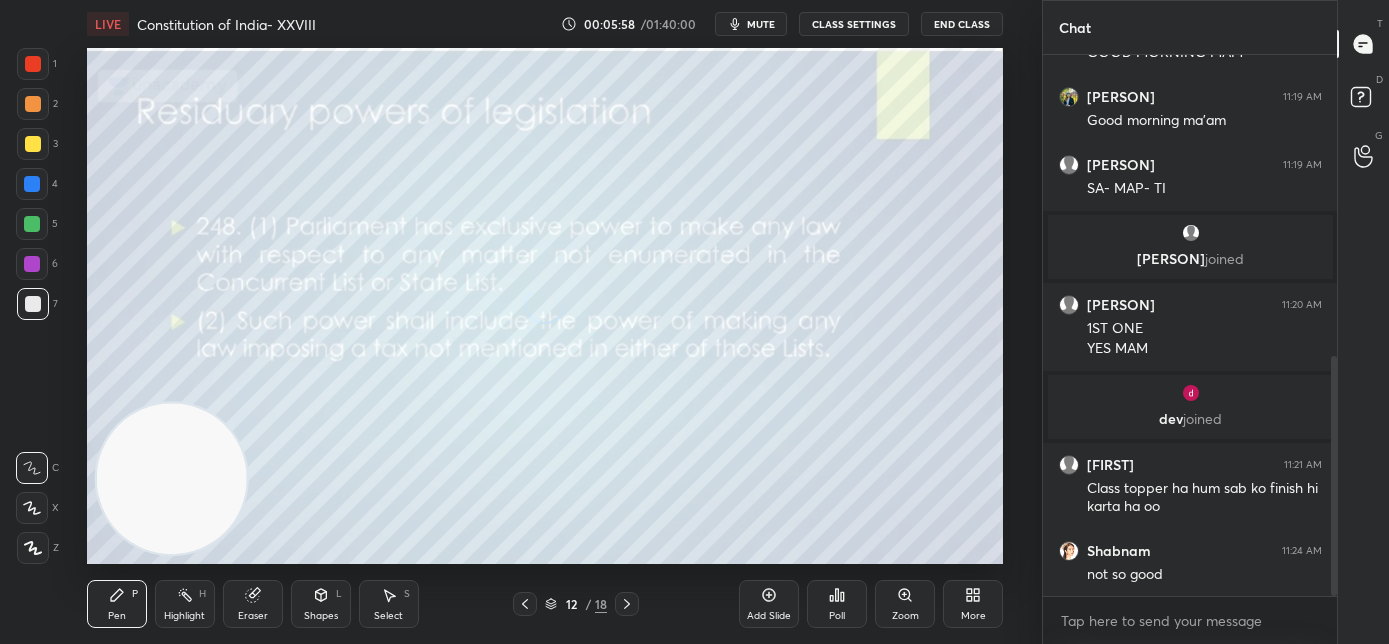 click 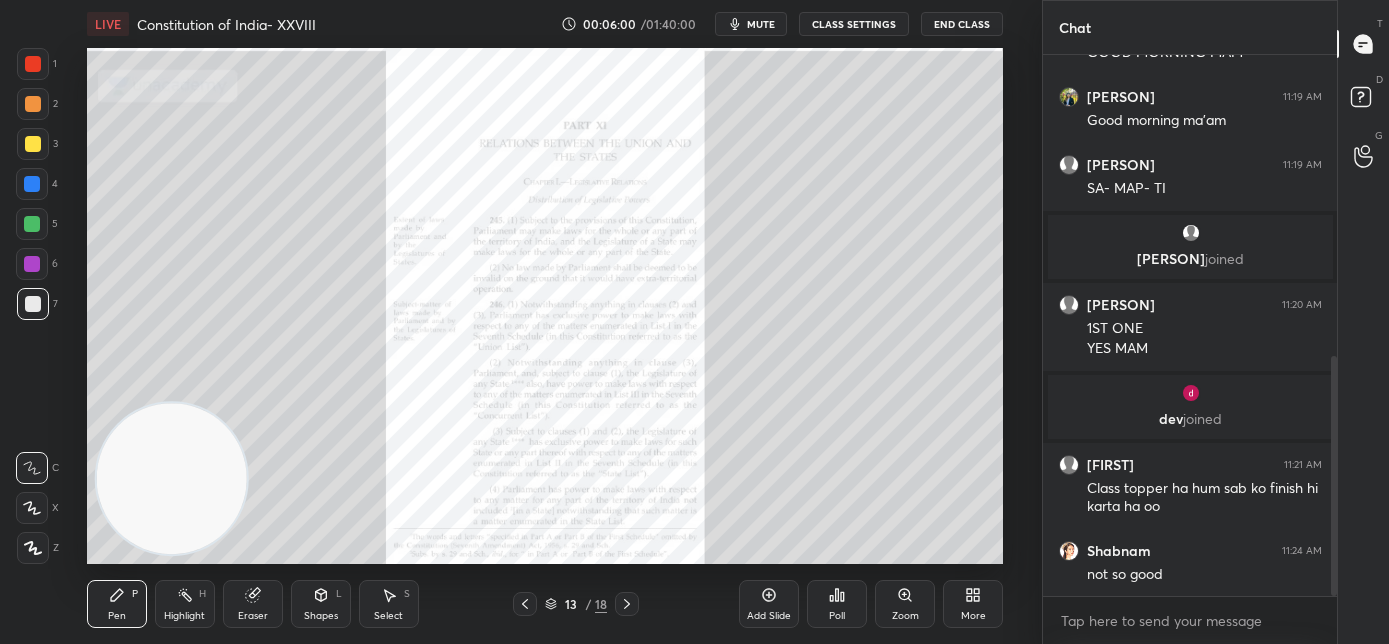 click 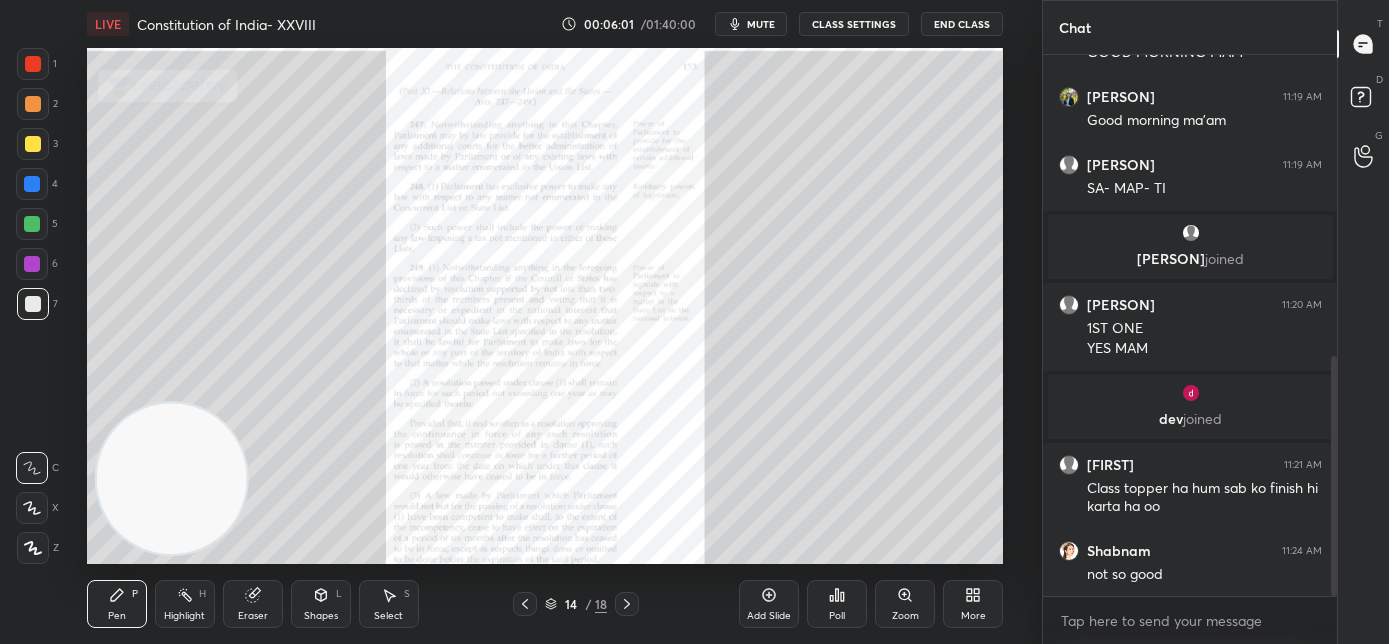 click on "14 / 18" at bounding box center [576, 604] 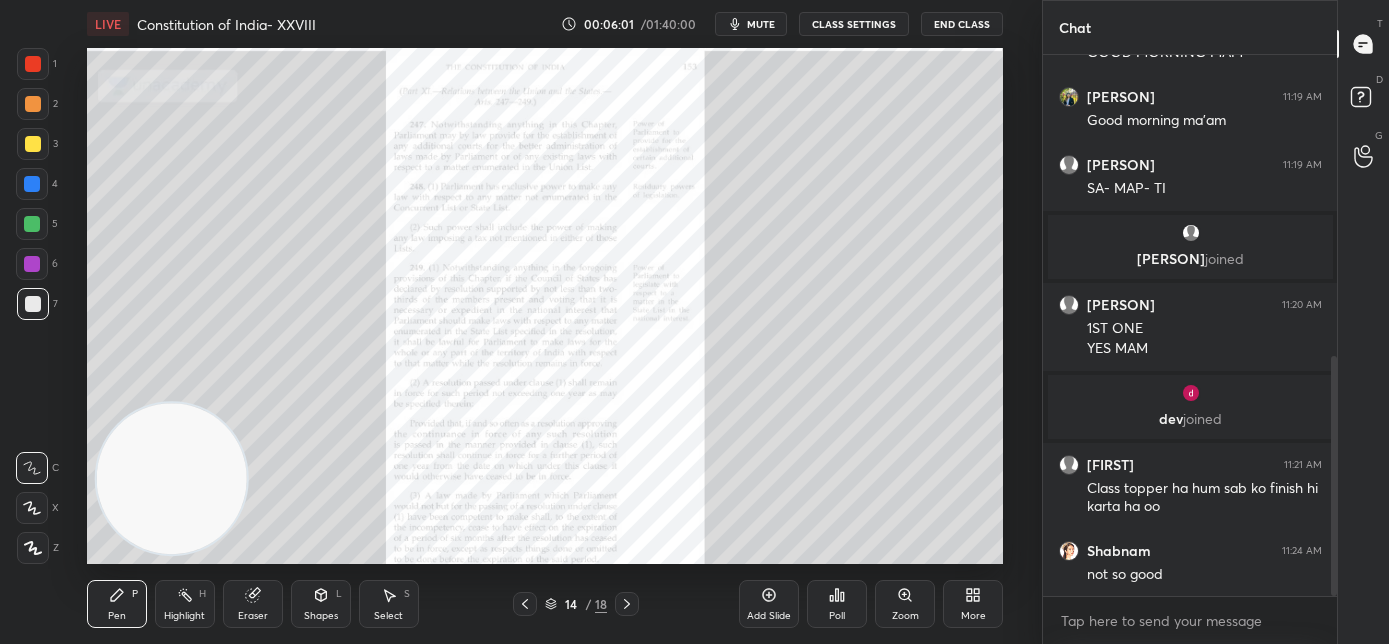 click 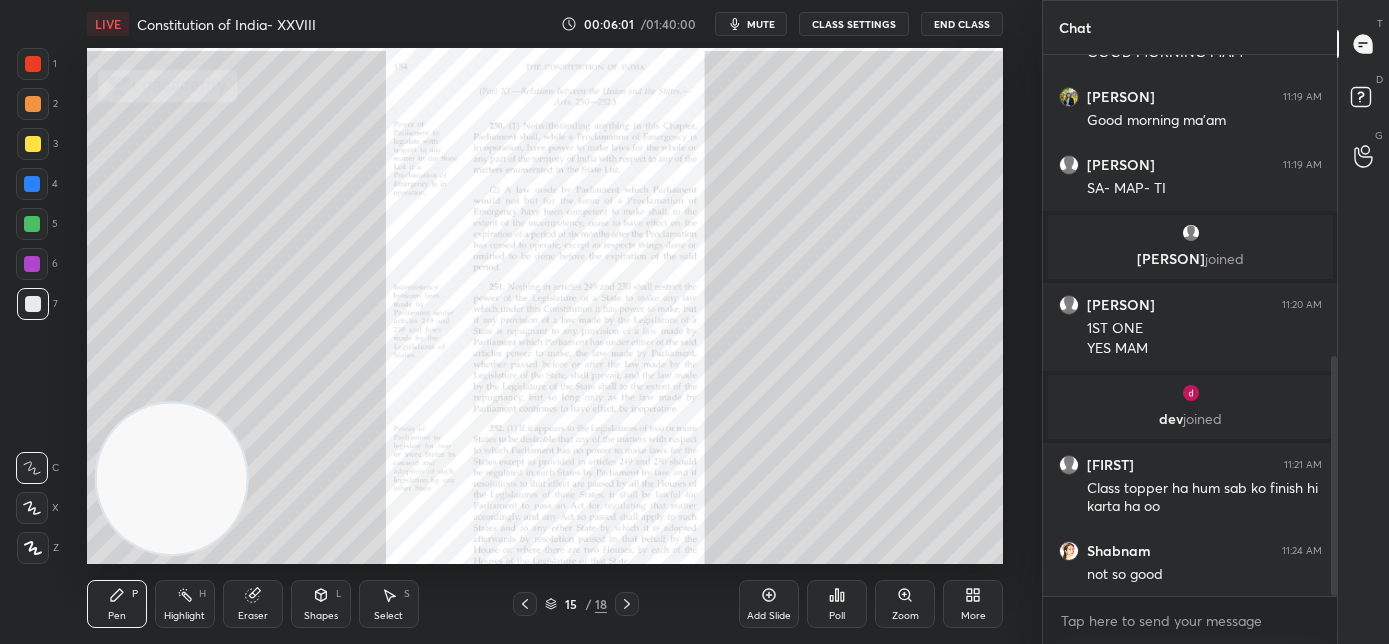 click 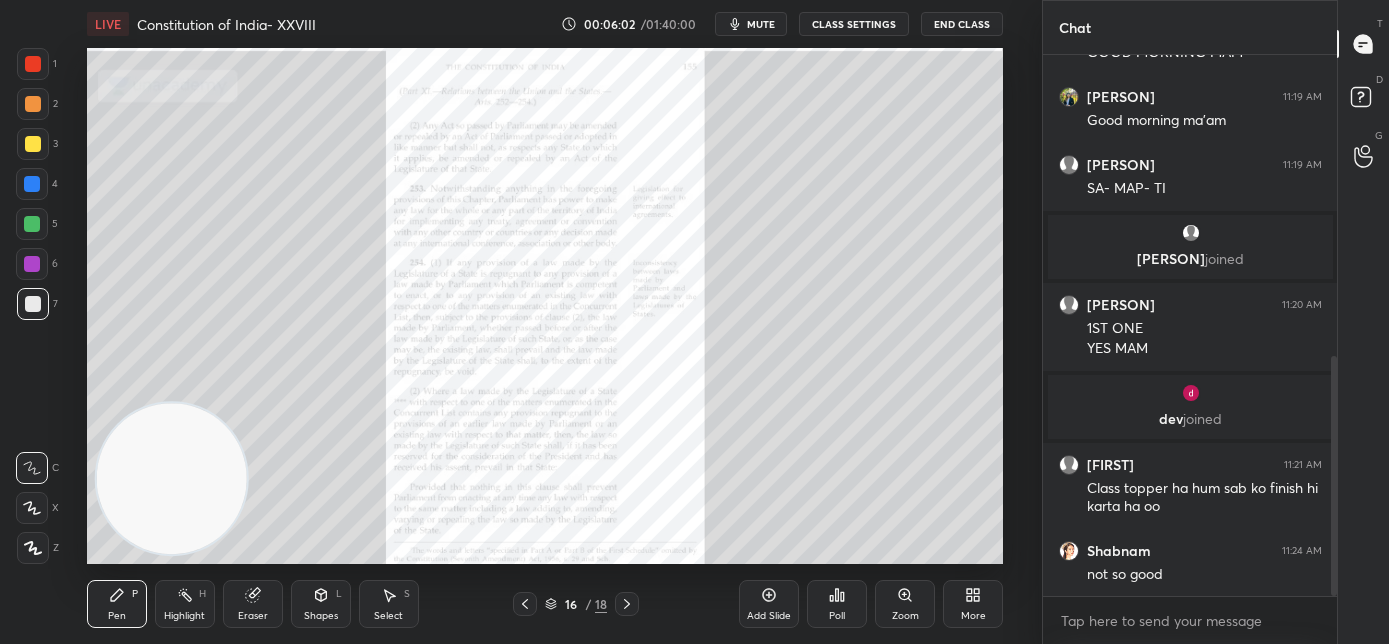 click 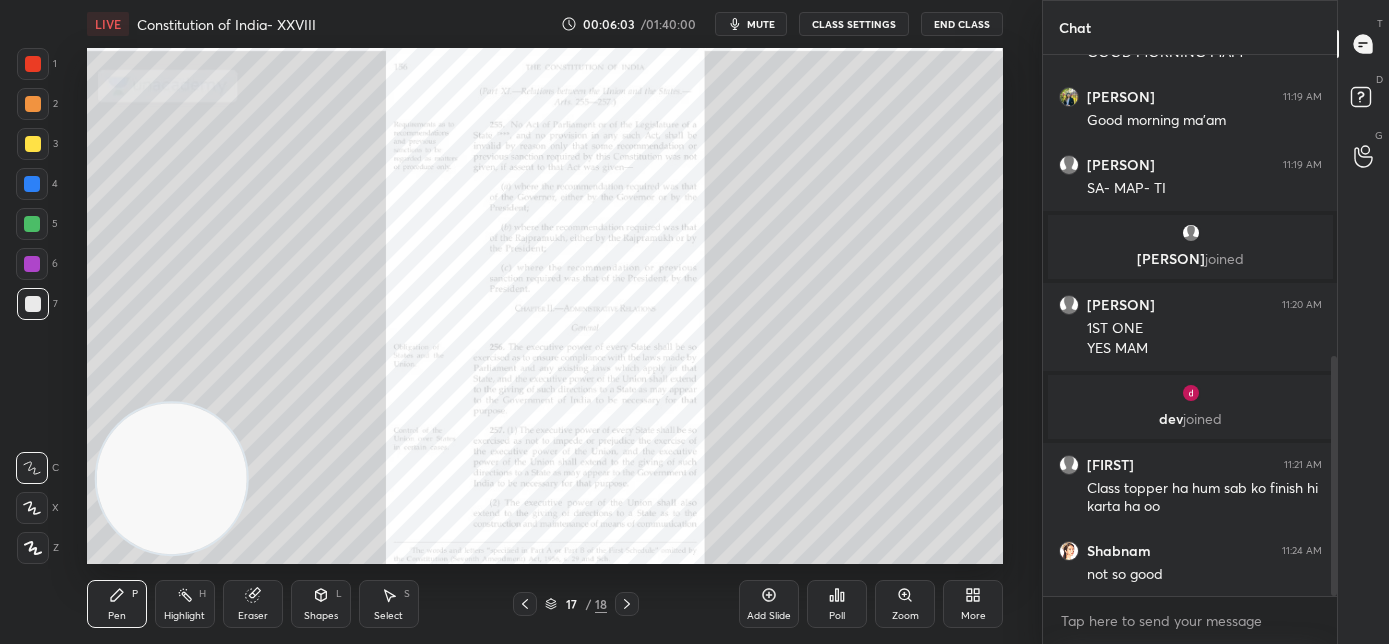 click 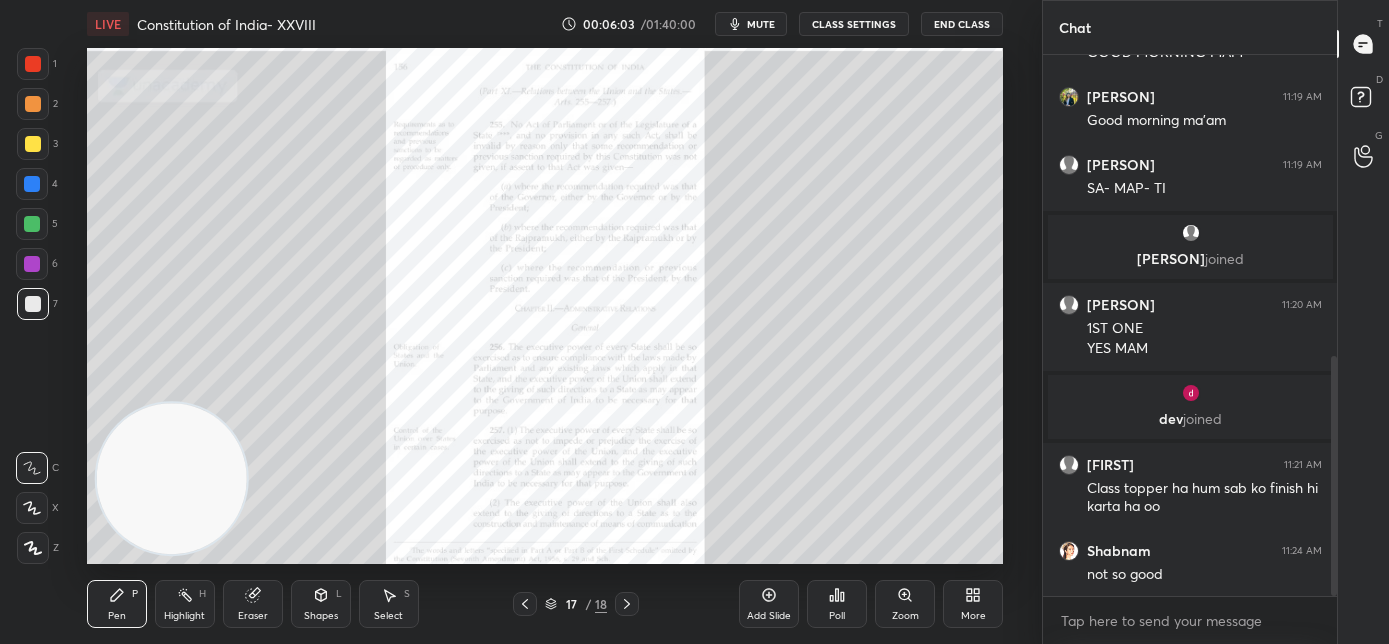 click 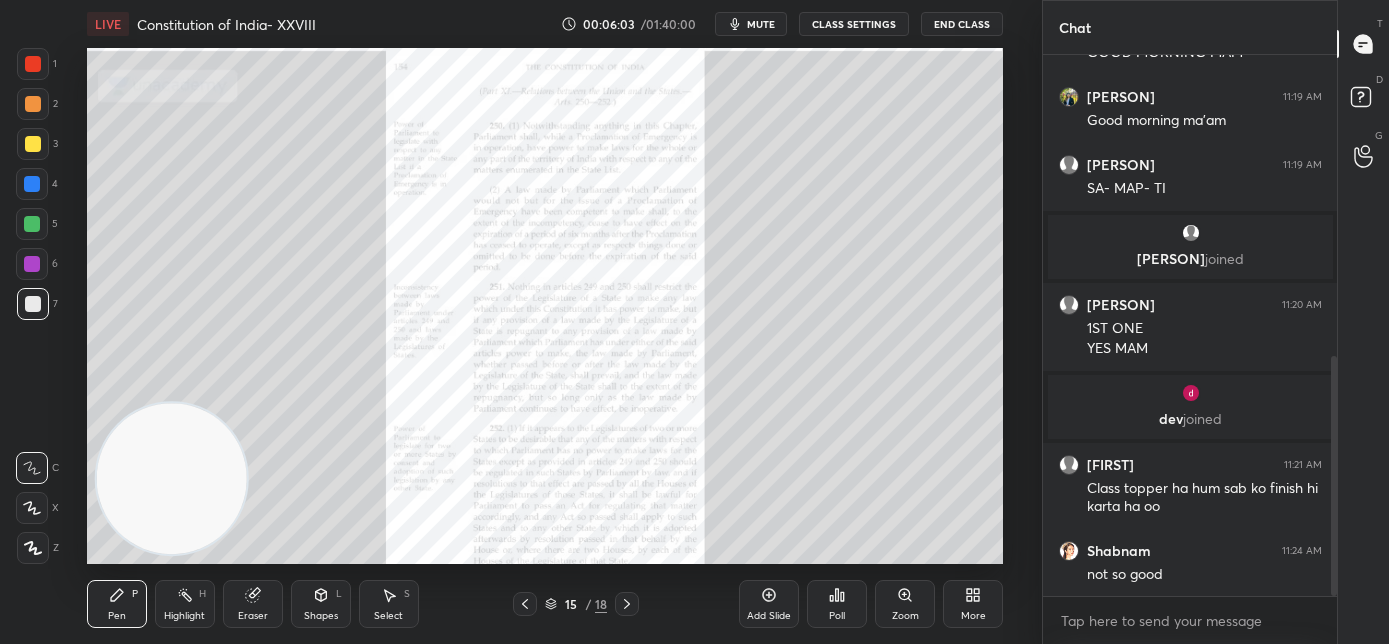 click 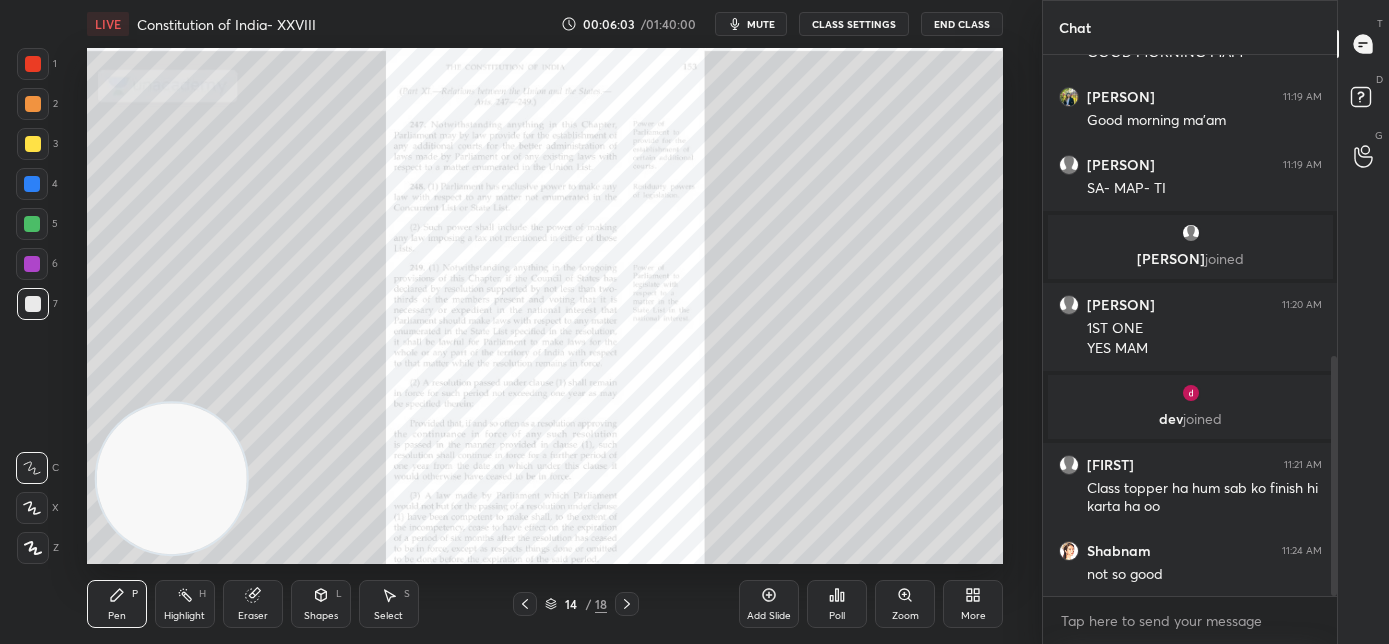 click 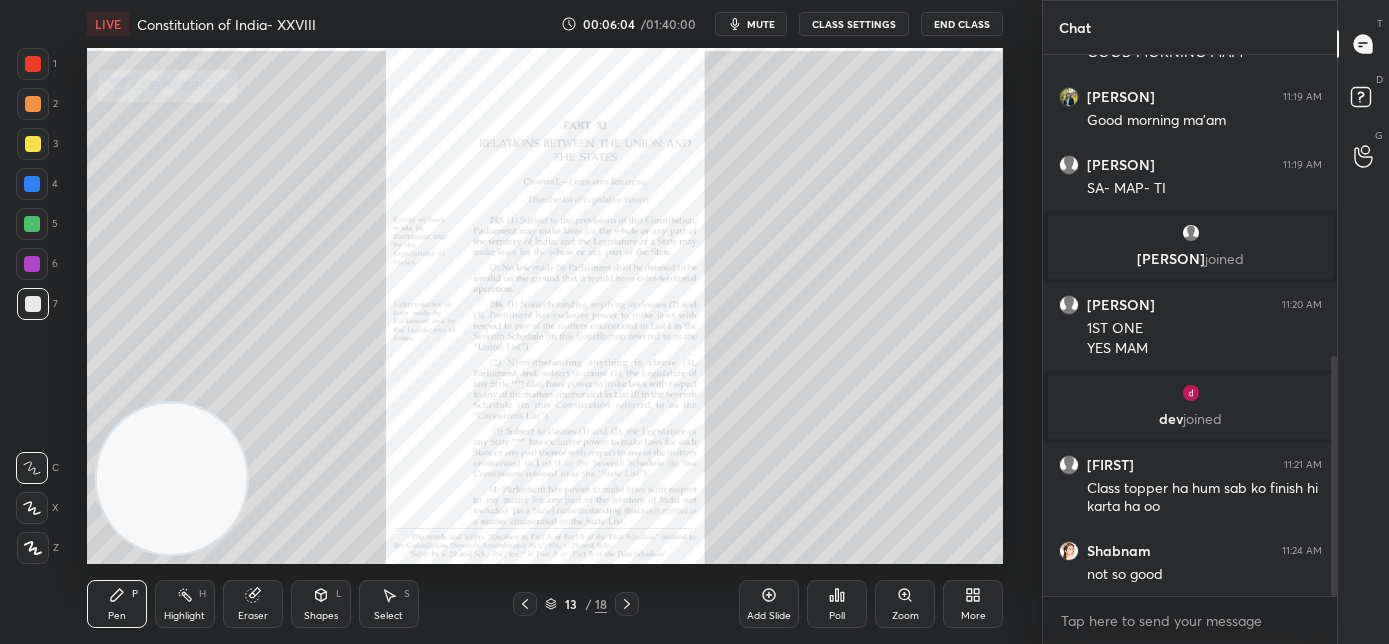 click 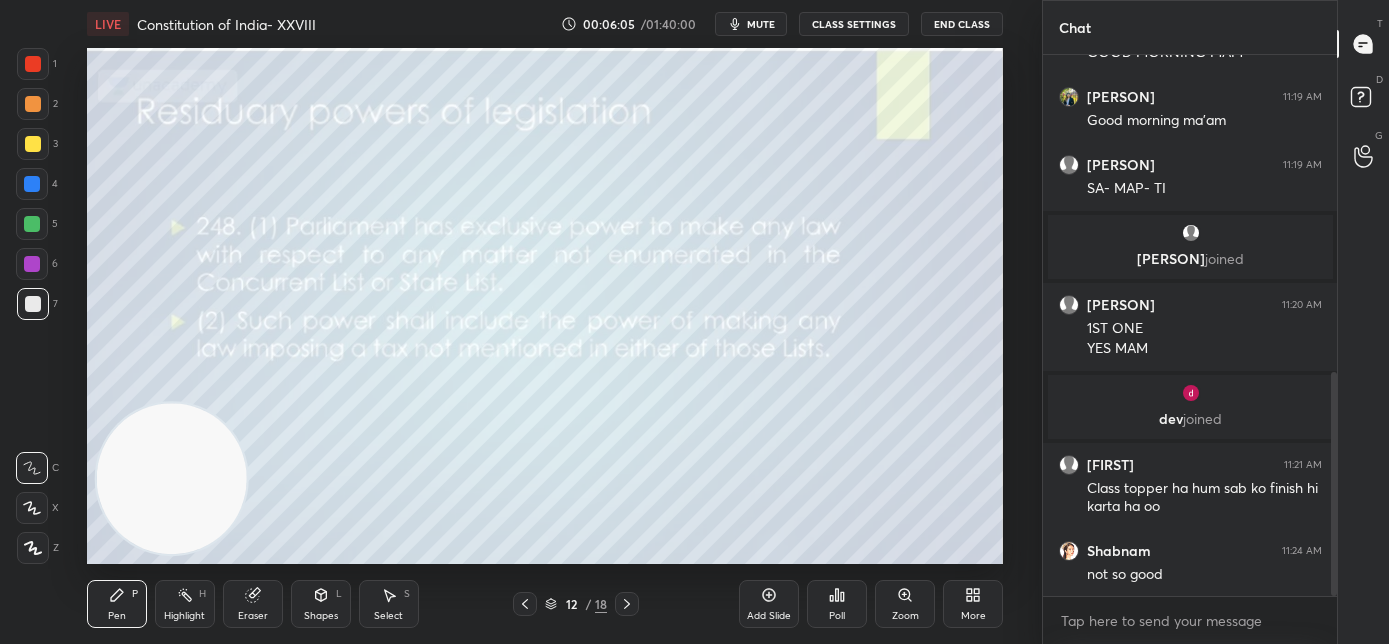 scroll, scrollTop: 767, scrollLeft: 0, axis: vertical 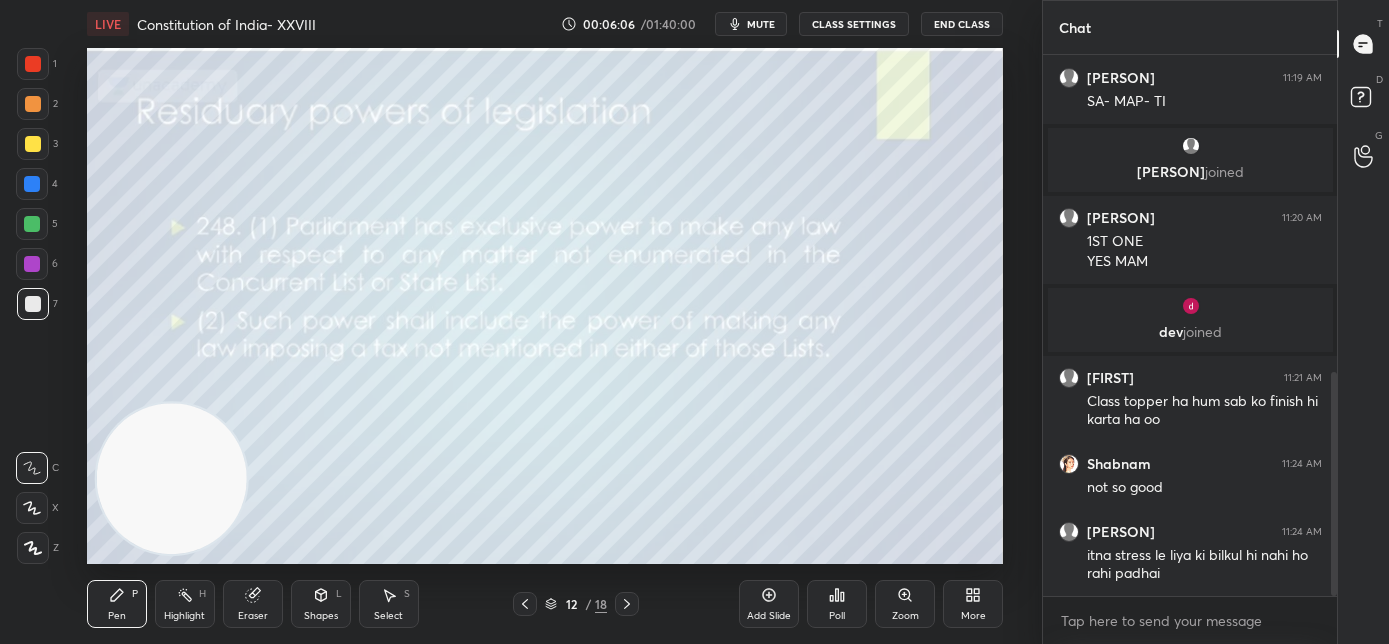 click 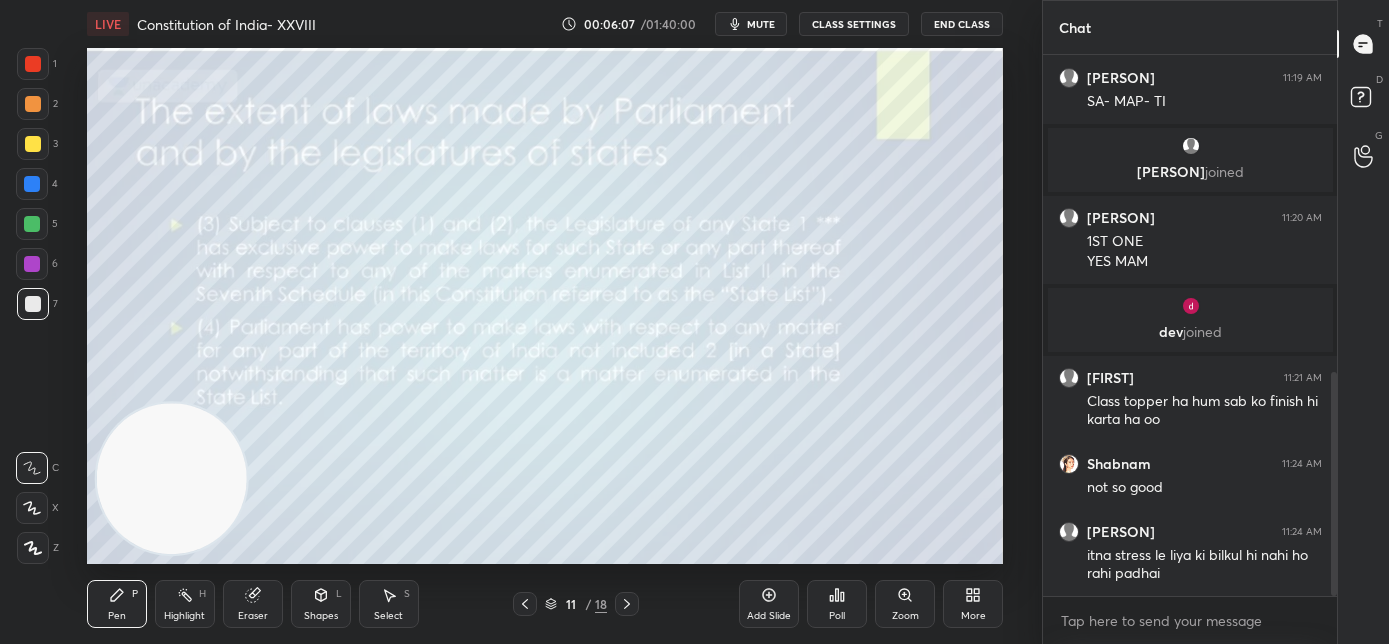click 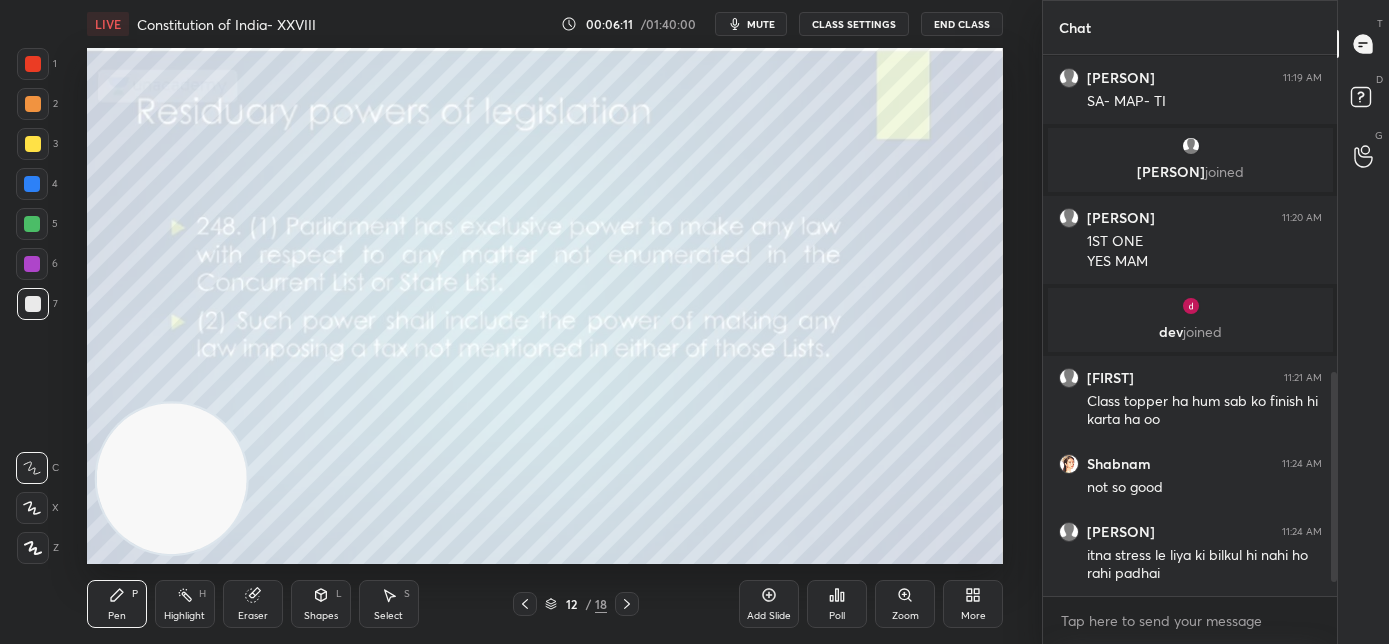scroll, scrollTop: 853, scrollLeft: 0, axis: vertical 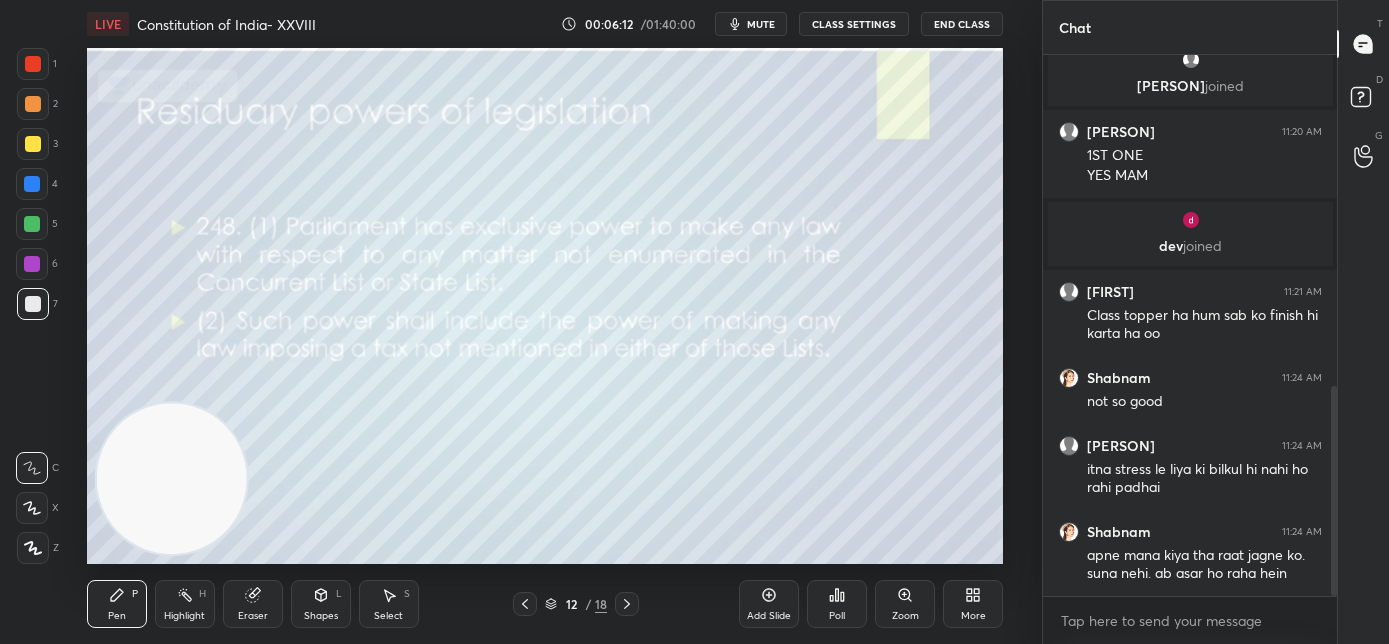 click 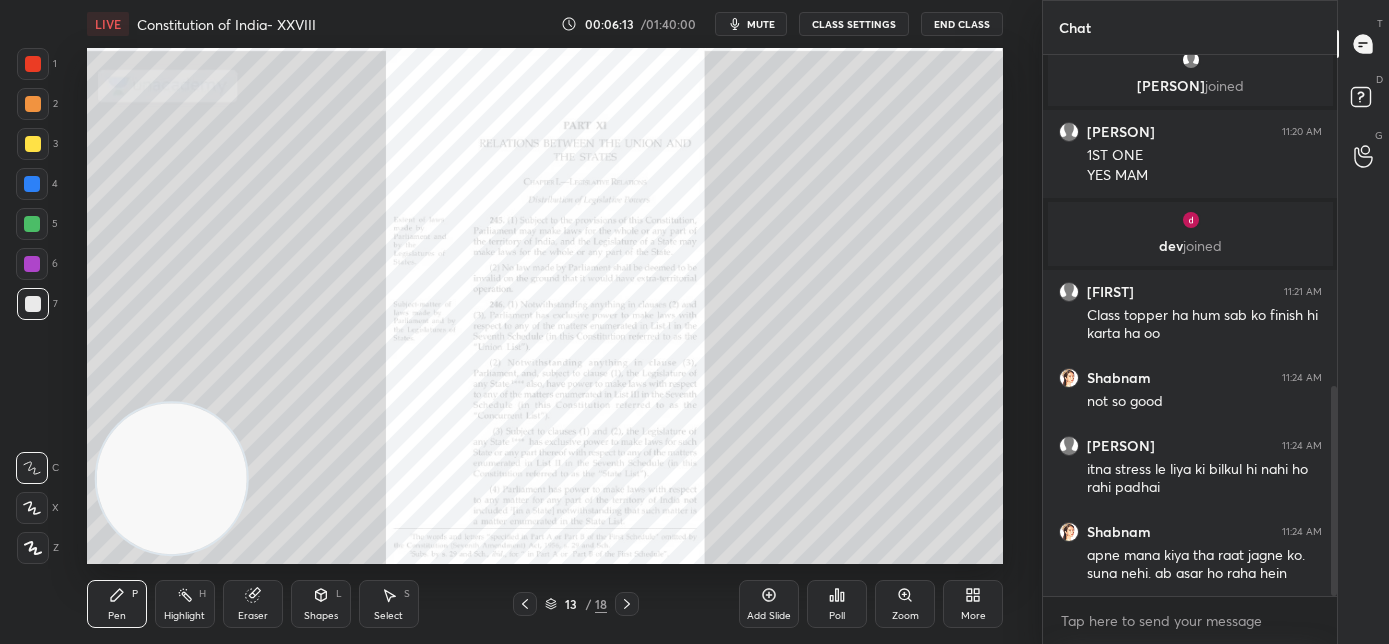 click on "Pen P Highlight H Eraser Shapes L Select S 13 / 18 Add Slide Poll Zoom More" at bounding box center (545, 604) 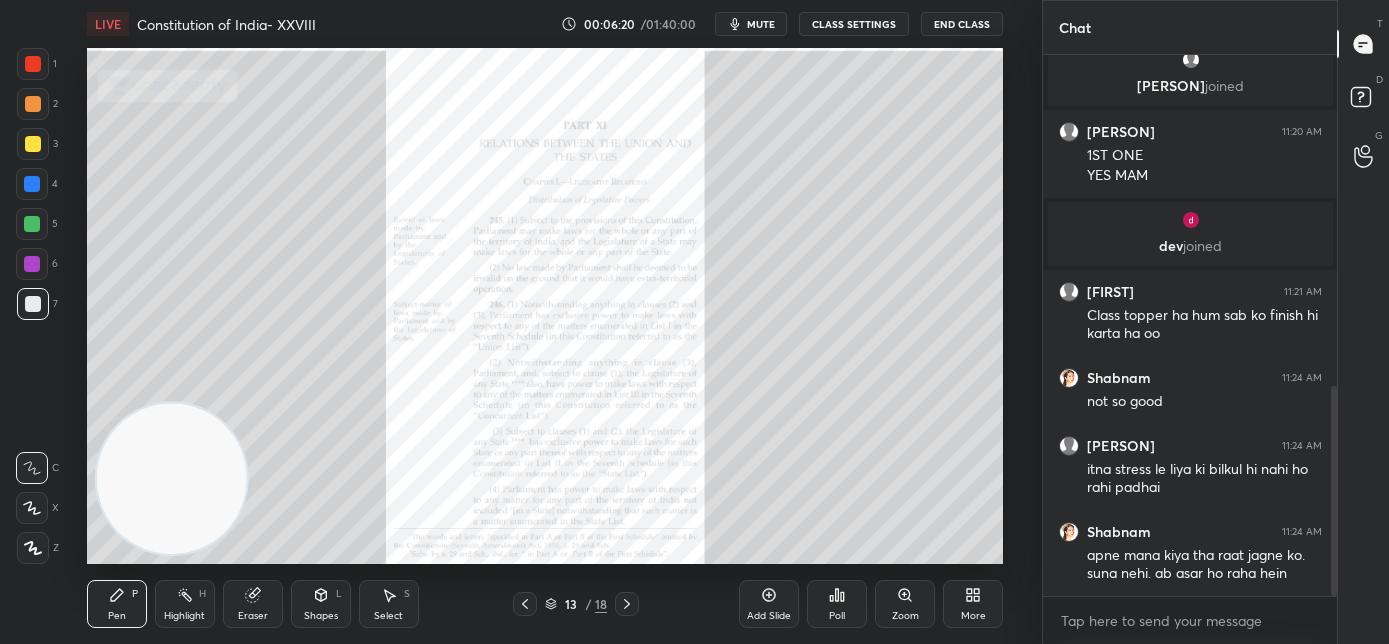 click on "Zoom" at bounding box center [905, 616] 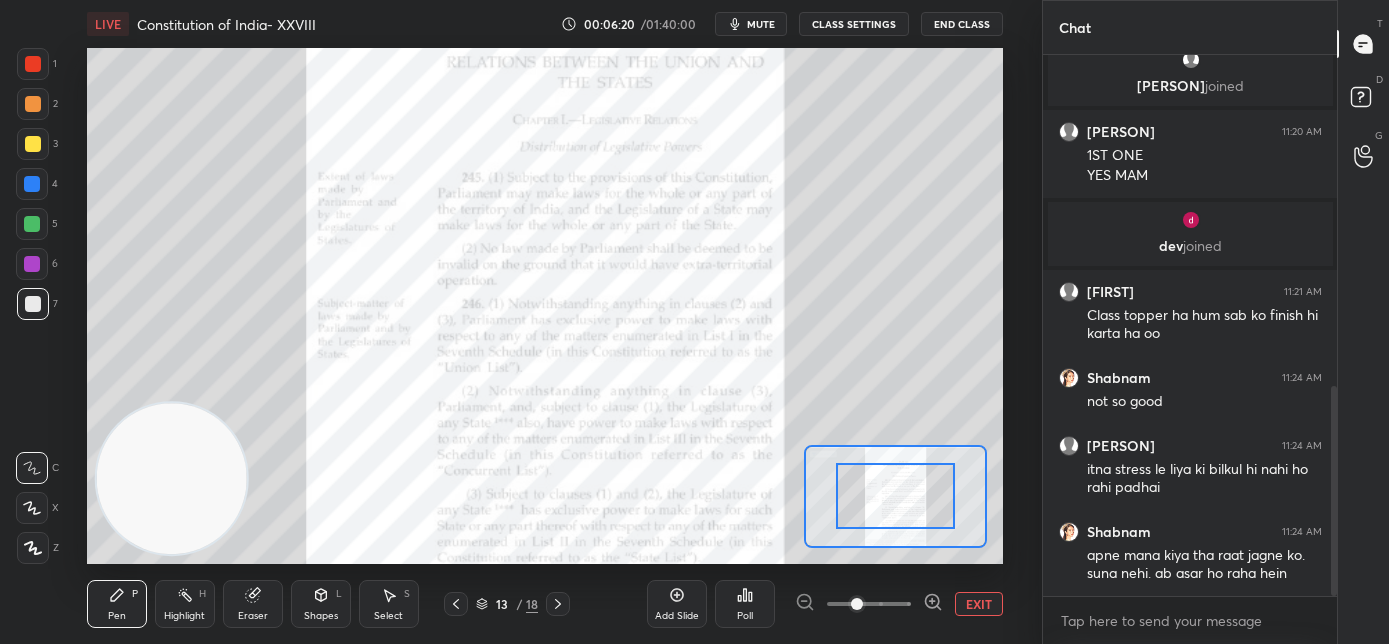 click at bounding box center (869, 604) 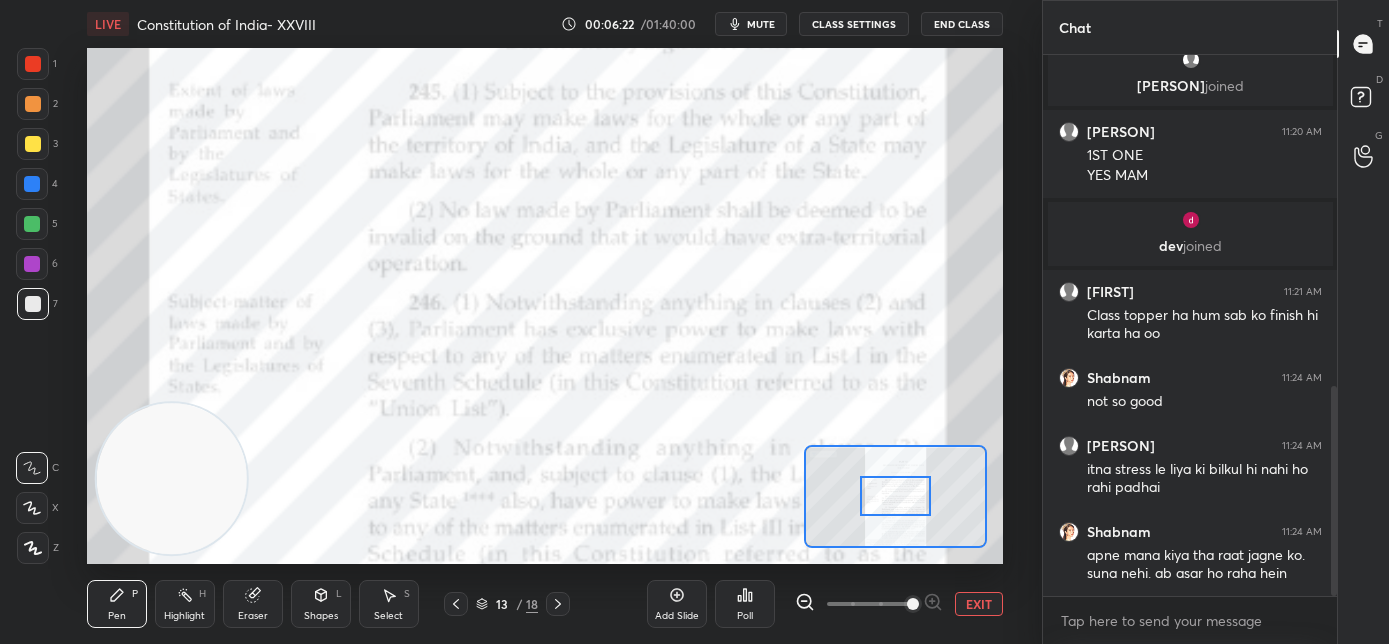 click 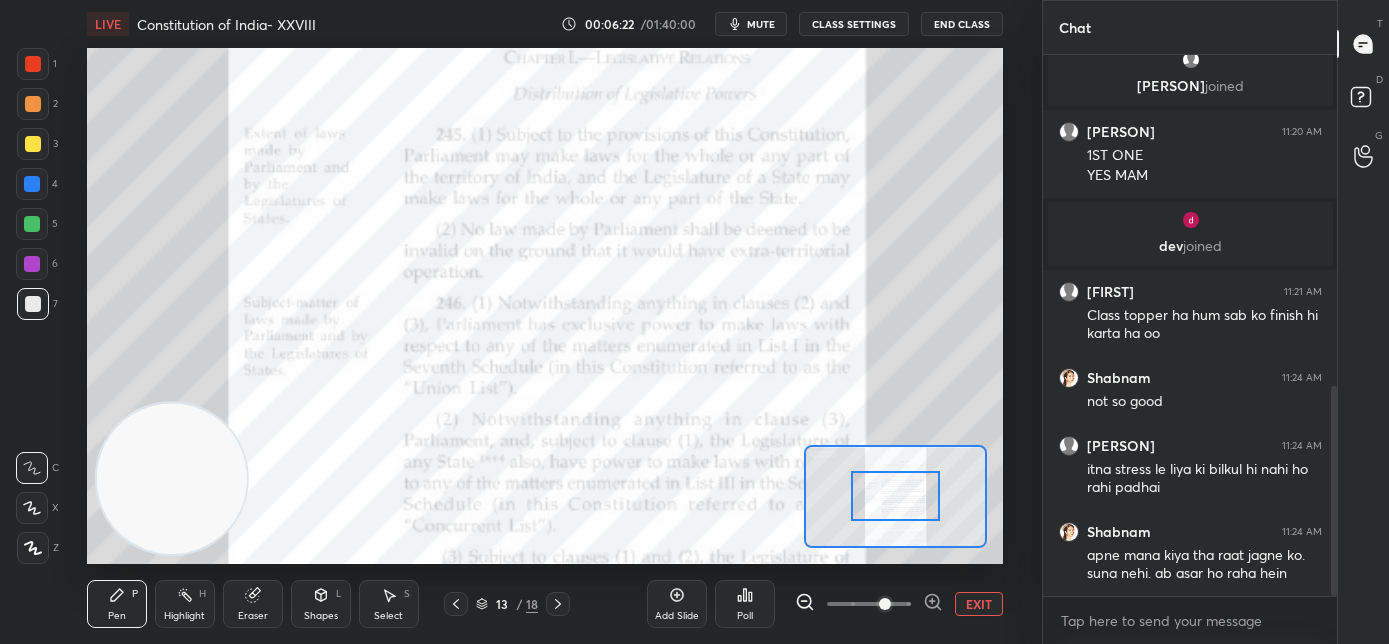 click 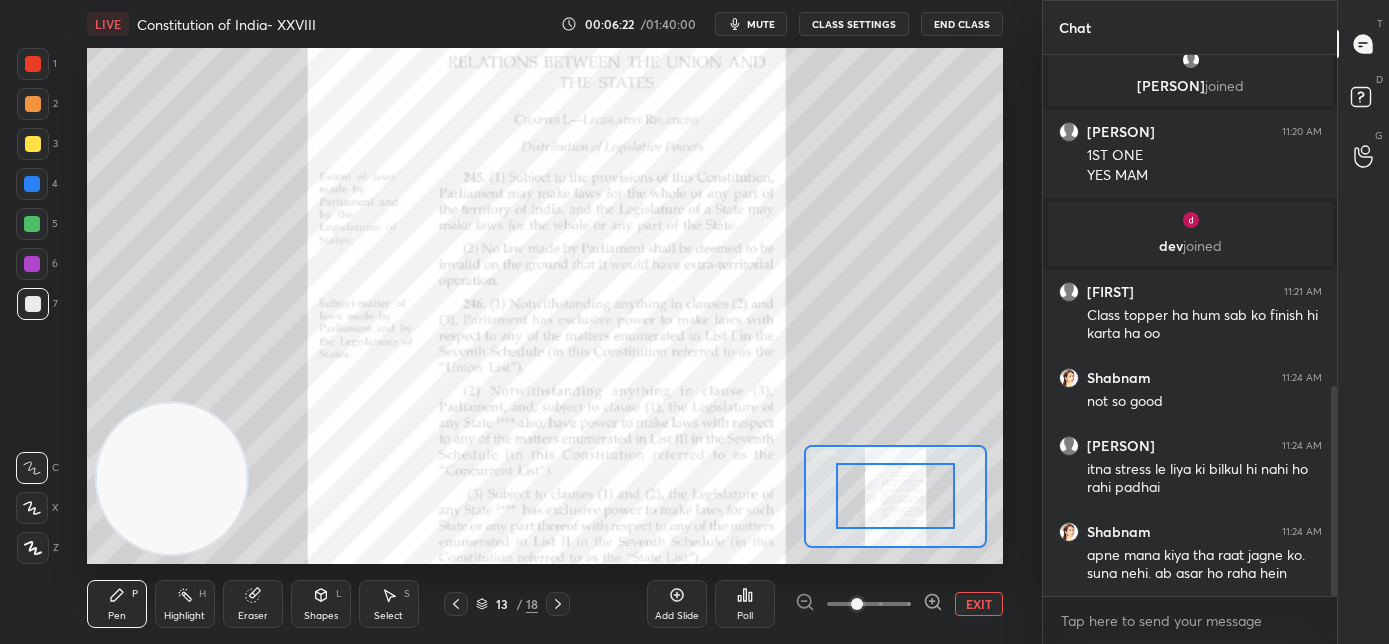click at bounding box center (869, 604) 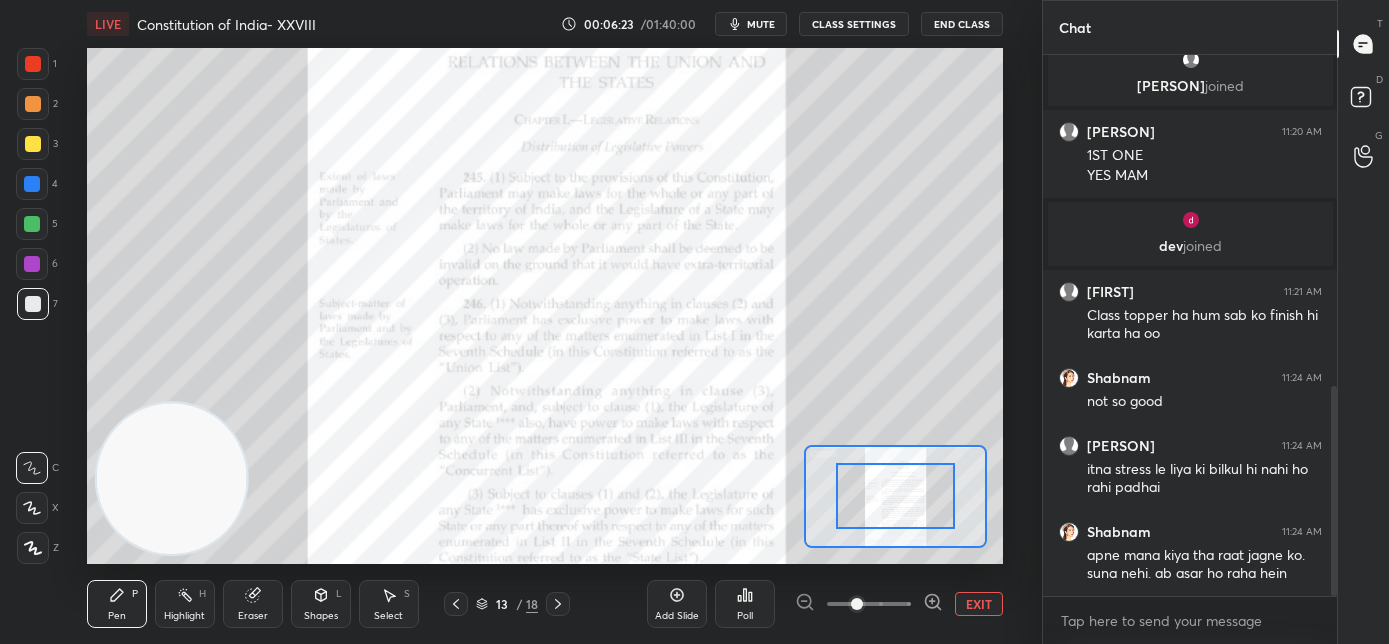 click at bounding box center [869, 604] 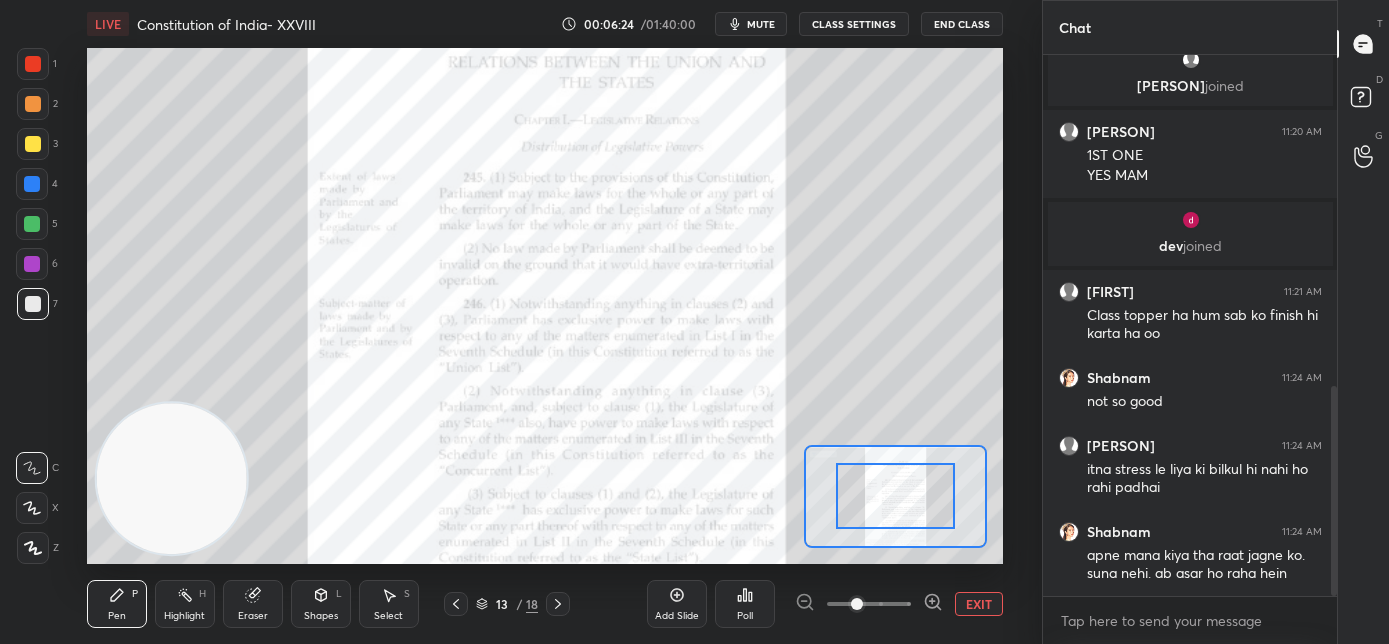 click at bounding box center [456, 604] 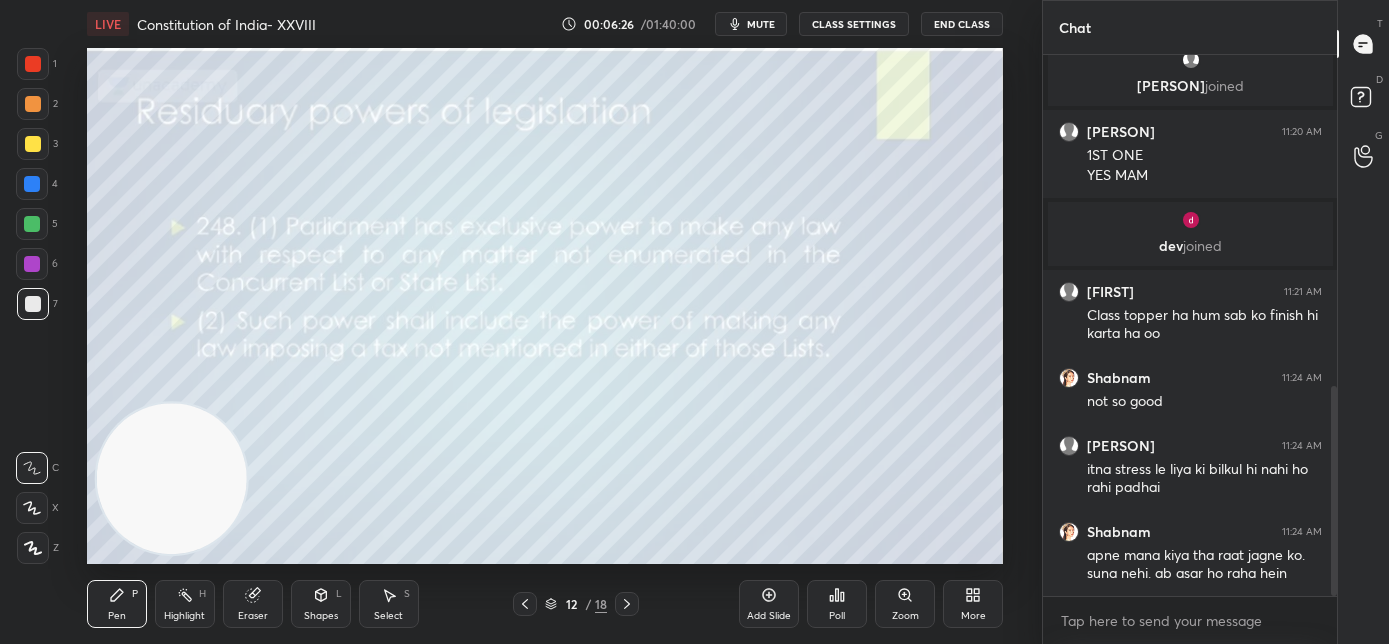click on "More" at bounding box center (973, 604) 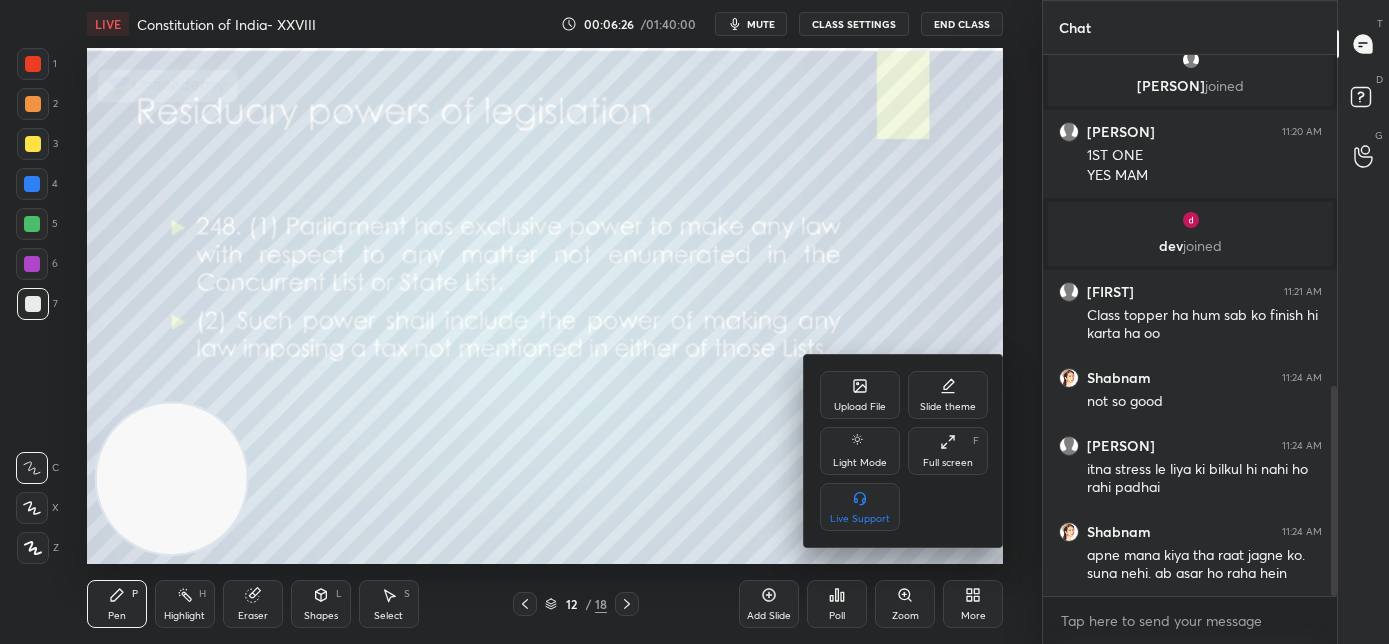 click on "Upload File" at bounding box center [860, 407] 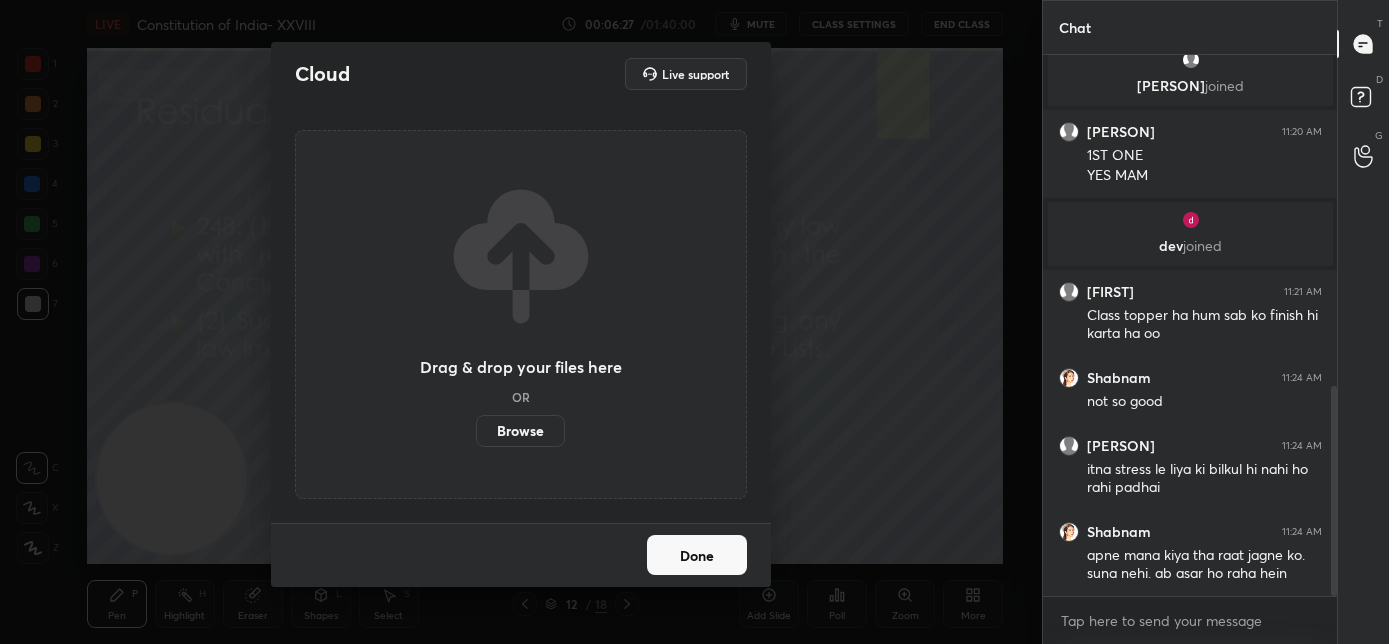 click on "Browse" at bounding box center [520, 431] 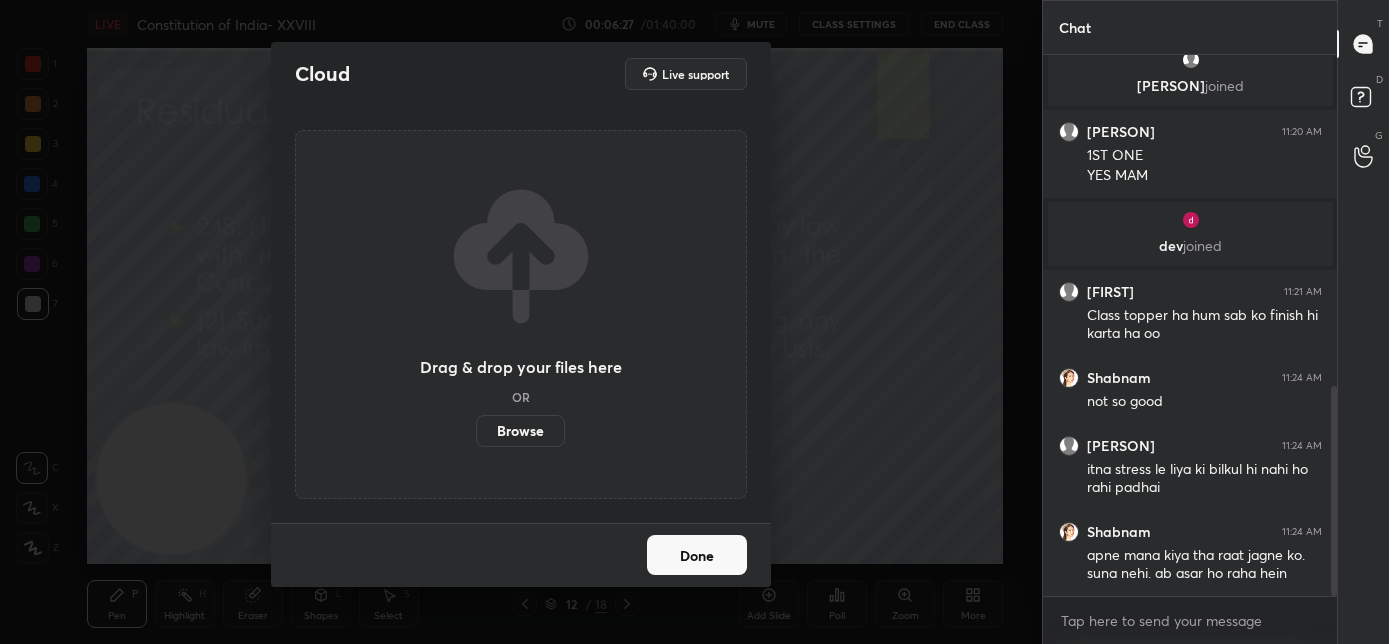 click on "Browse" at bounding box center [476, 431] 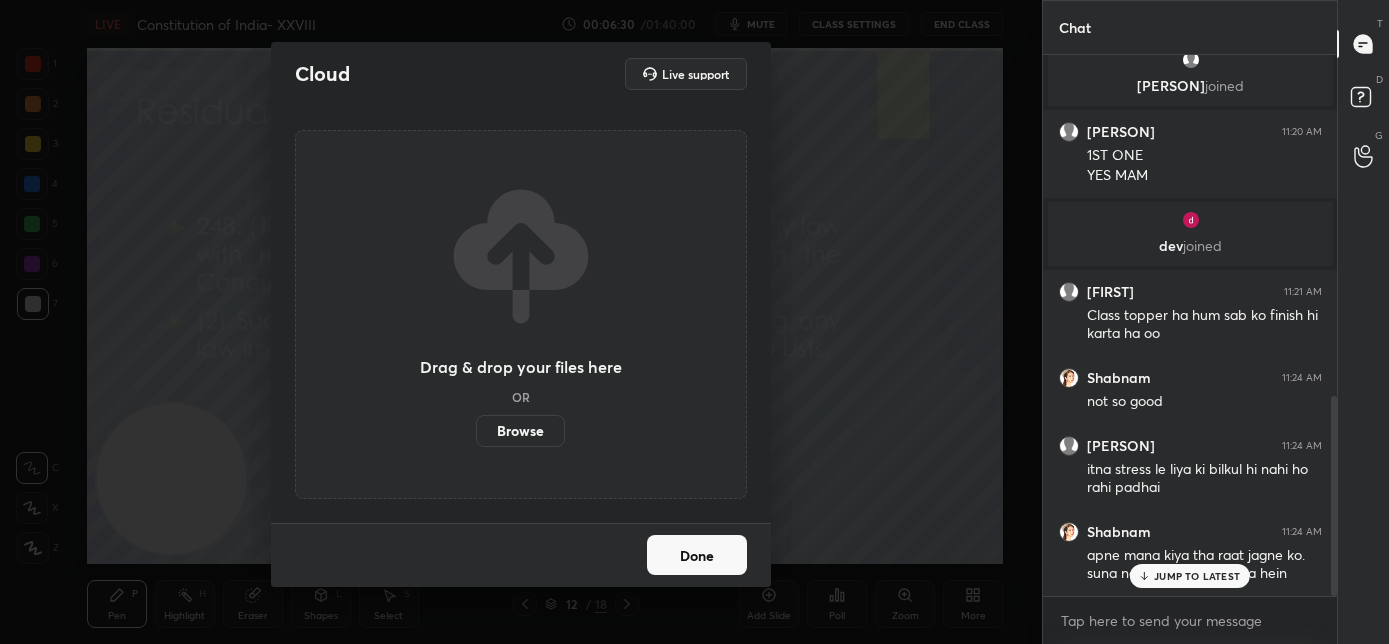 scroll, scrollTop: 920, scrollLeft: 0, axis: vertical 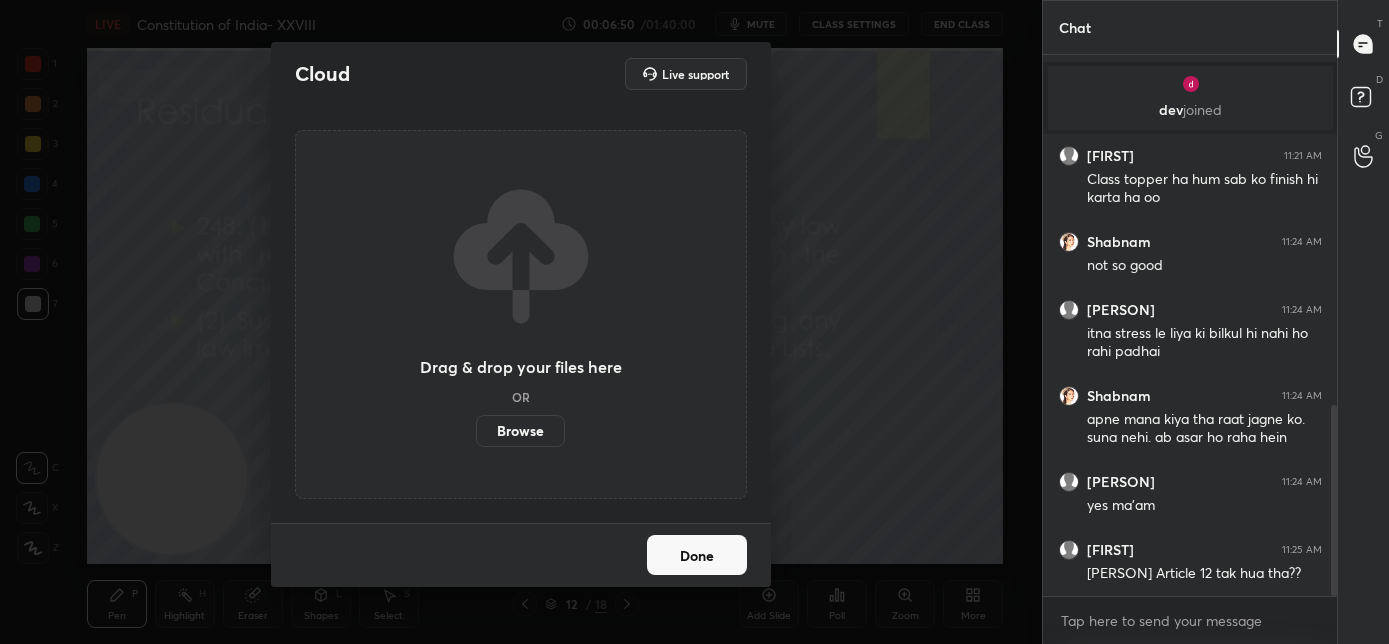 click on "Browse" at bounding box center (520, 431) 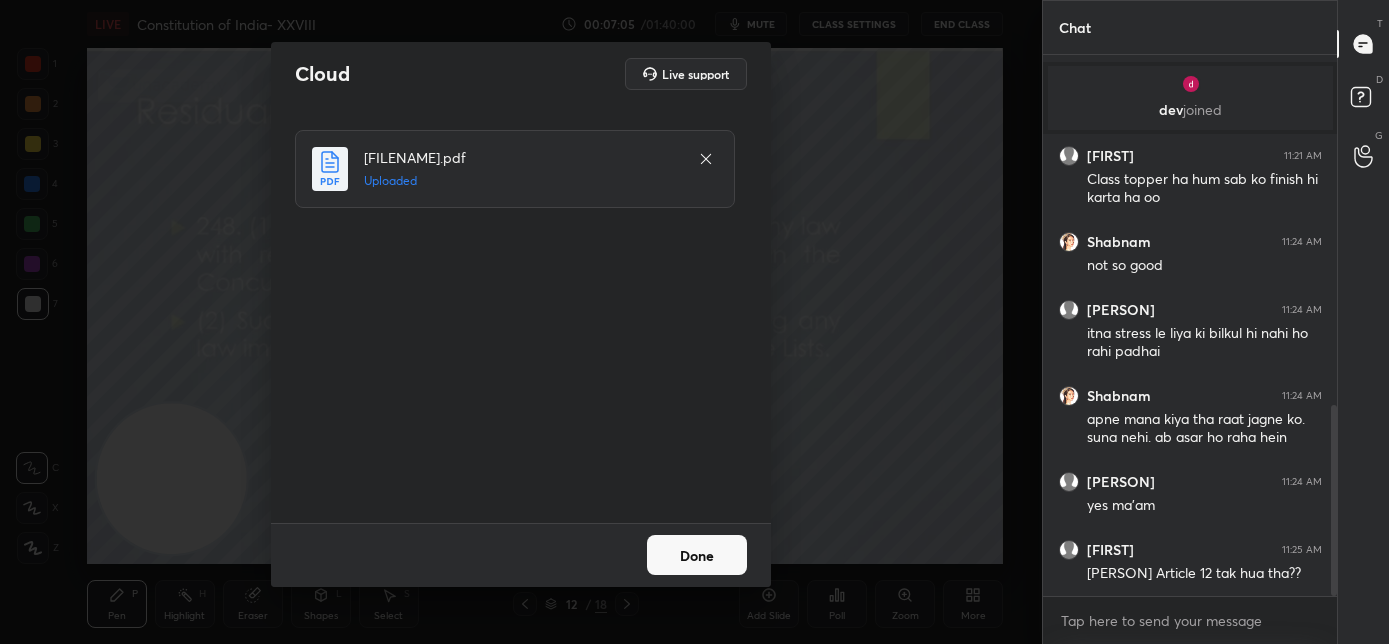click on "Done" at bounding box center [697, 555] 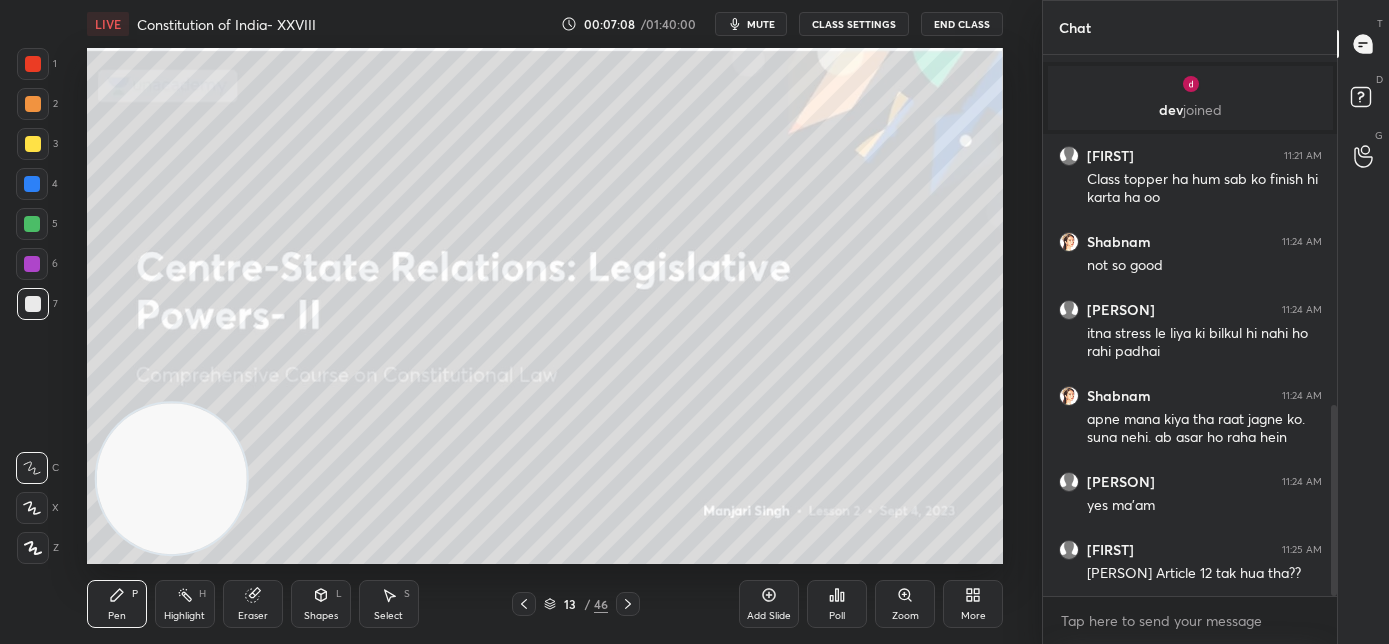 click 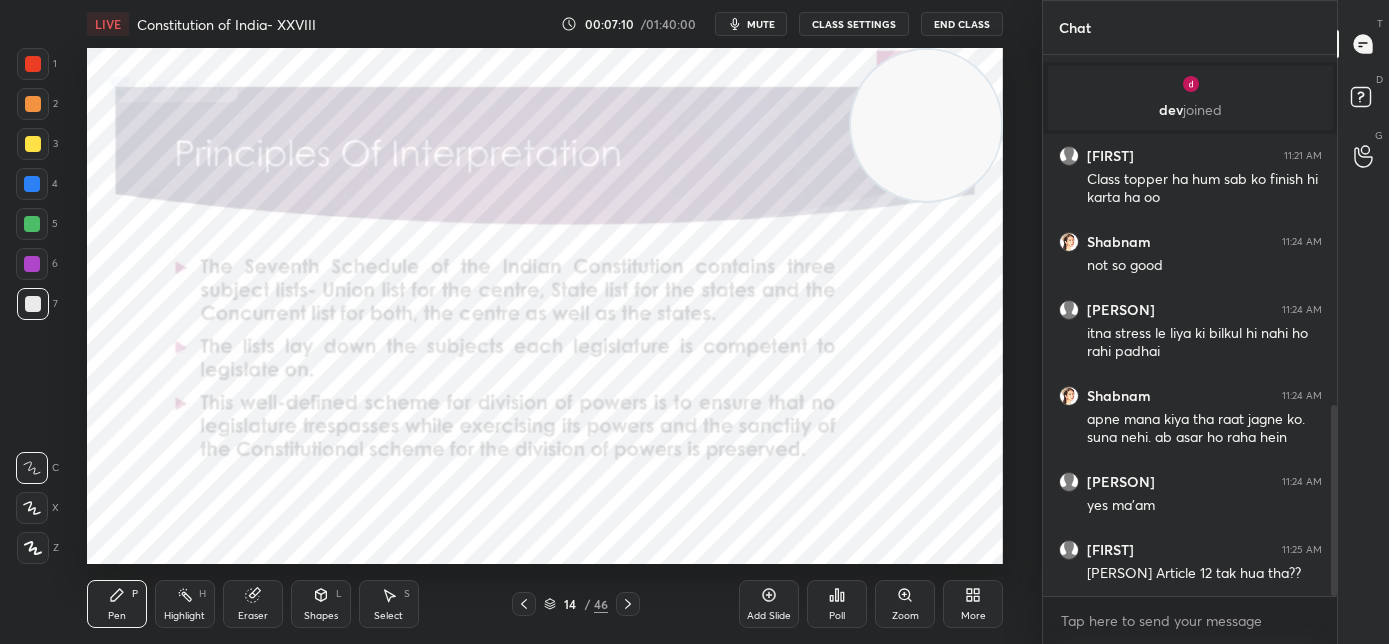drag, startPoint x: 159, startPoint y: 499, endPoint x: 1392, endPoint y: 117, distance: 1290.8187 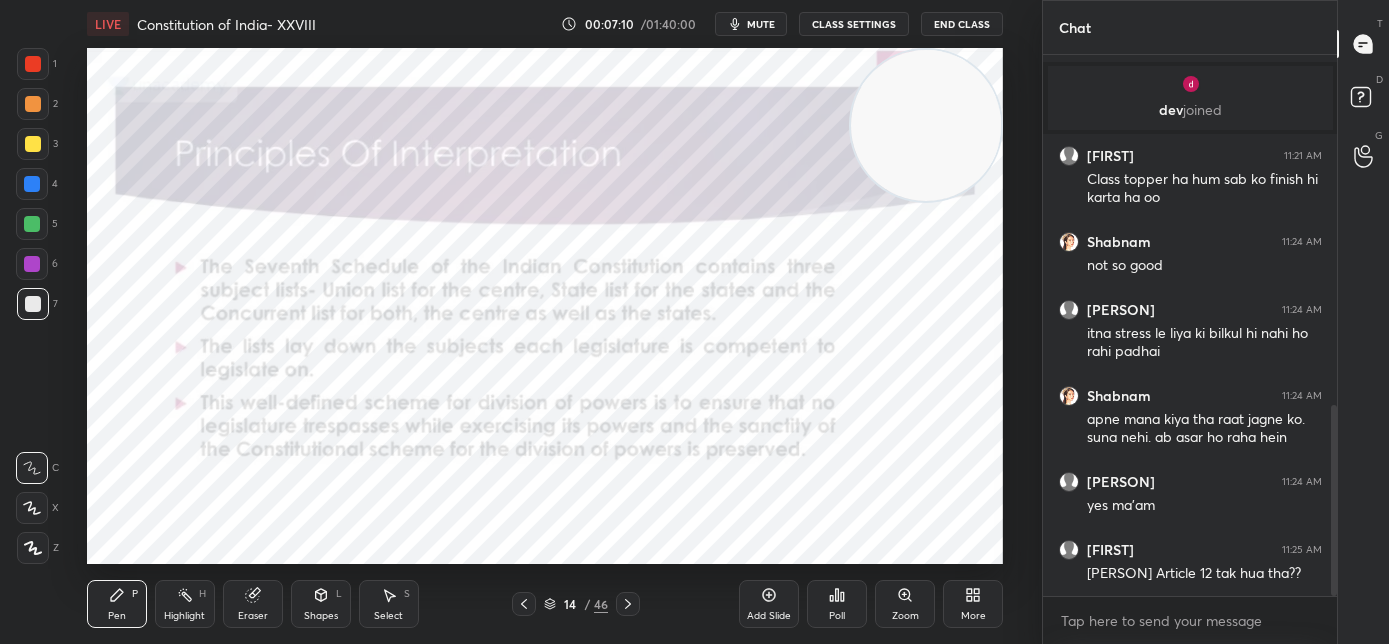 click on "1 2 3 4 5 6 7 C X Z C X Z E E Erase all   H H LIVE Constitution of India- XXVIII 00:07:10 /  01:40:00 mute CLASS SETTINGS End Class Setting up your live class Poll for   secs No correct answer Start poll Back Constitution of India- XXVIII • L18 of Course on Constitution Law for CLAT/AILET PG - 2026 [PERSON] Pen P Highlight H Eraser Shapes L Select S 14 / 46 Add Slide Poll Zoom More Chat [PERSON]  joined [PERSON] 11:20 AM 1ST ONE YES MAM [PERSON]  joined [PERSON] 11:21 AM Class topper ha hum sab ko finish hi karta ha oo [PERSON] 11:24 AM not so good [PERSON] 11:24 AM itna stress le liya ki bilkul hi nahi ho rahi padhai [PERSON] 11:24 AM apne mana kiya tha raat jagne ko. suna nehi. ab asar ho raha hein [PERSON] 11:24 AM yes ma'am [PERSON] 11:25 AM Mama Article 12 tak hua tha?? JUMP TO LATEST Enable hand raising Enable raise hand to speak to learners. Once enabled, chat will be turned off temporarily. Enable x   introducing Raise a hand with a doubt Now learners can raise their hand along with a doubt  How it works? T D" at bounding box center (694, 0) 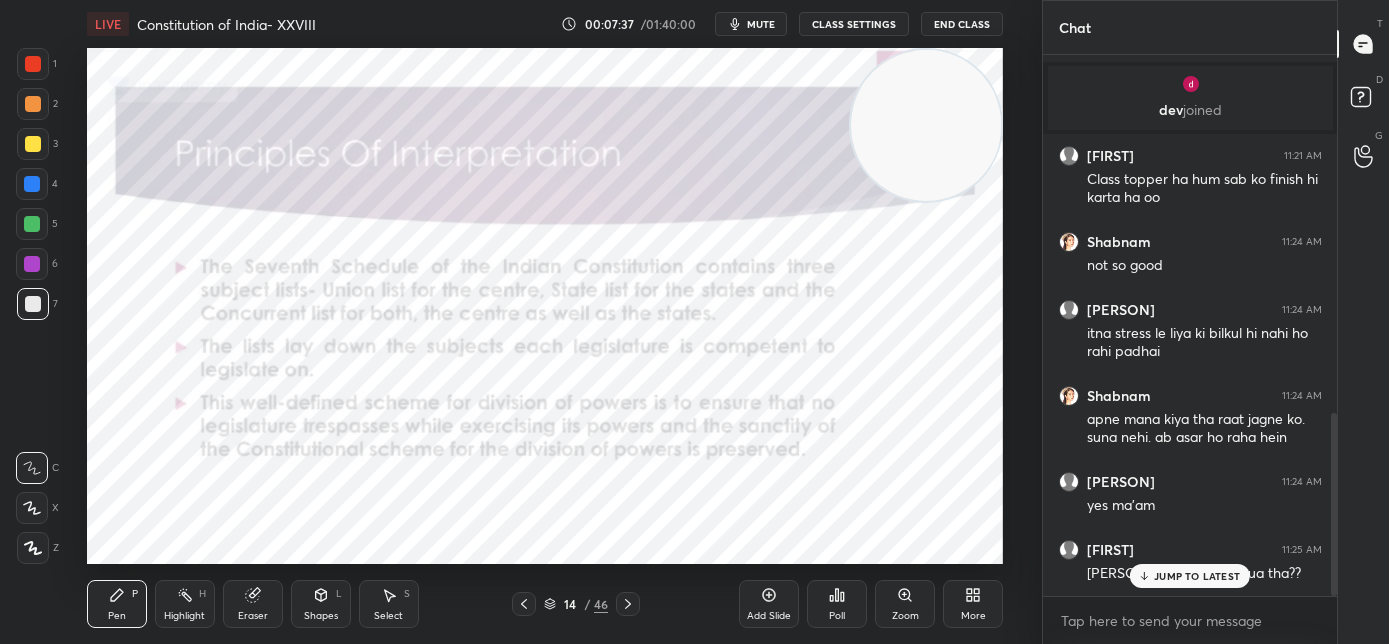 scroll, scrollTop: 1056, scrollLeft: 0, axis: vertical 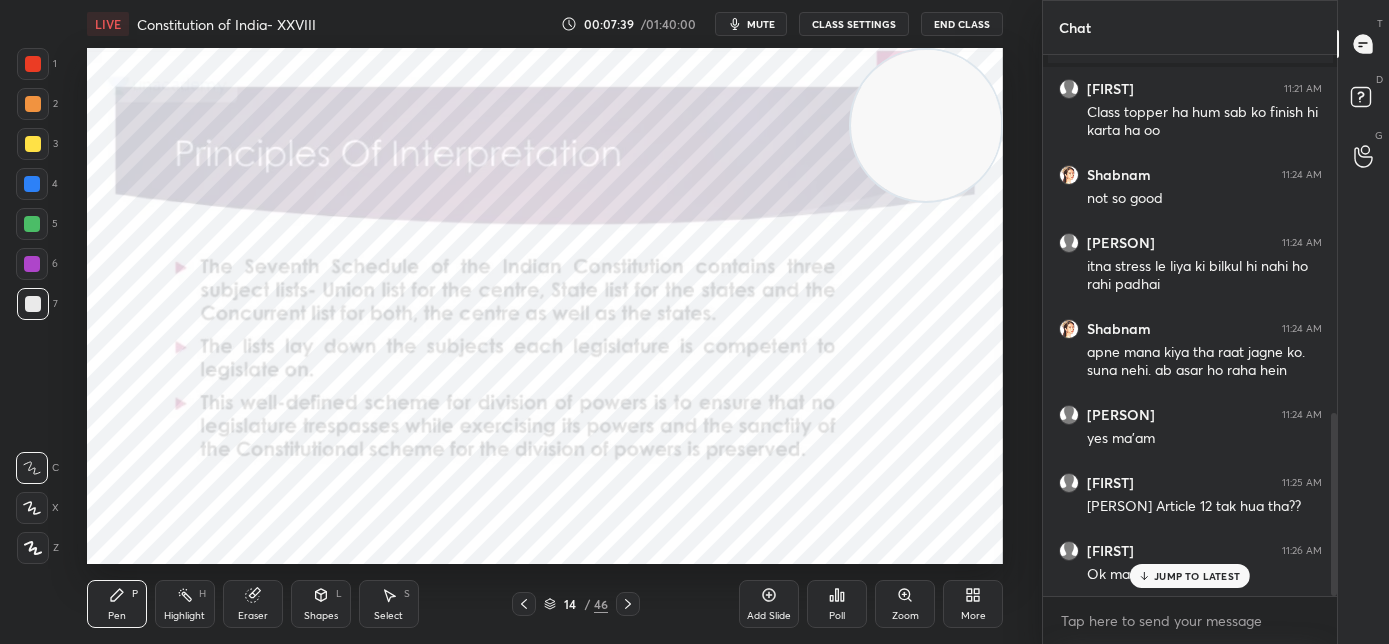 click on "JUMP TO LATEST" at bounding box center (1197, 576) 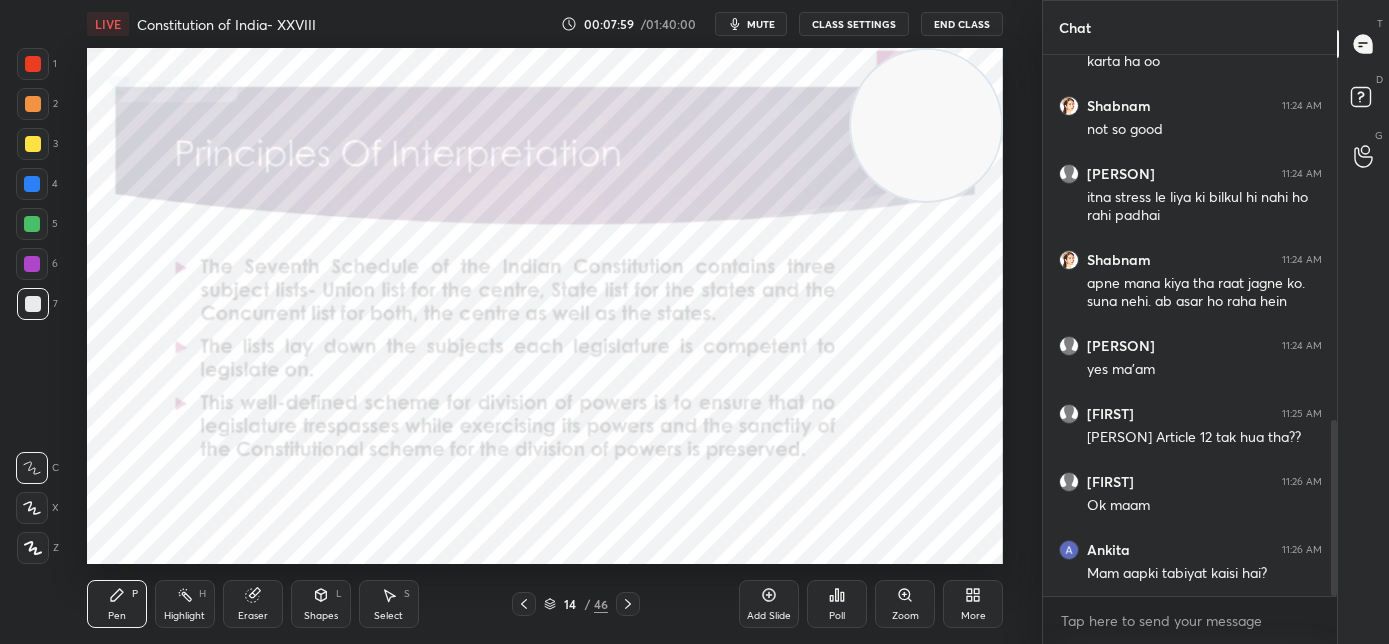 scroll, scrollTop: 1197, scrollLeft: 0, axis: vertical 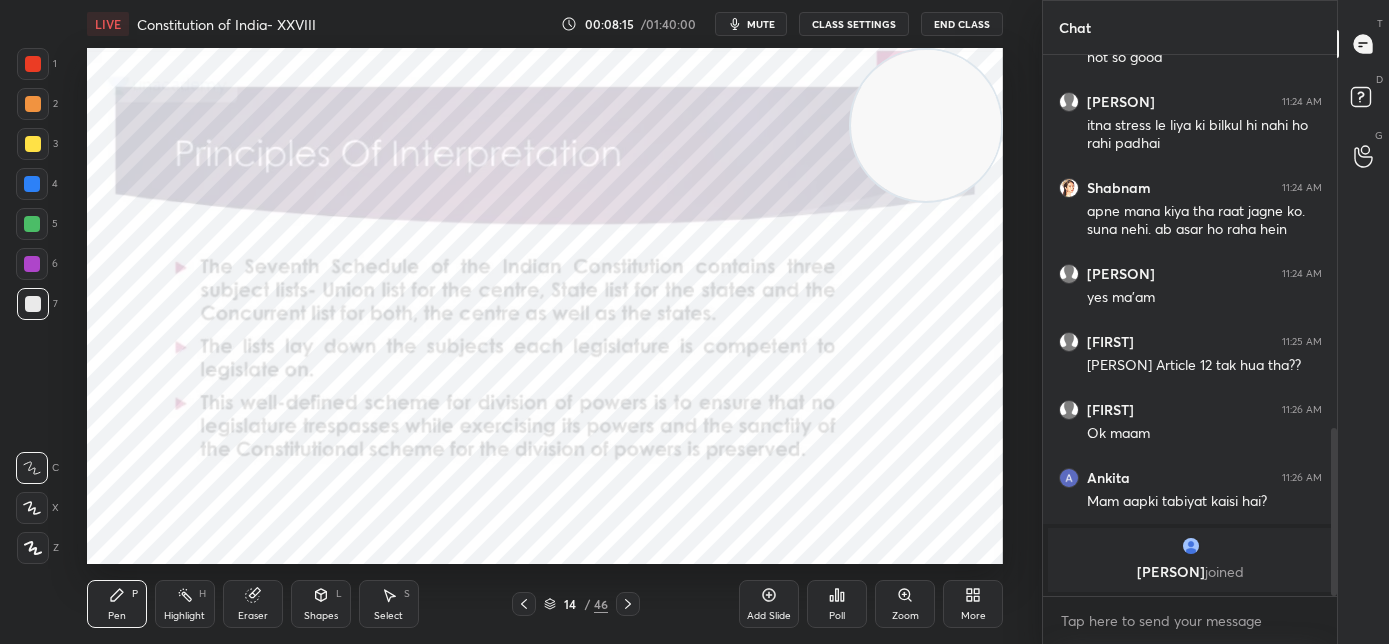 click at bounding box center [33, 64] 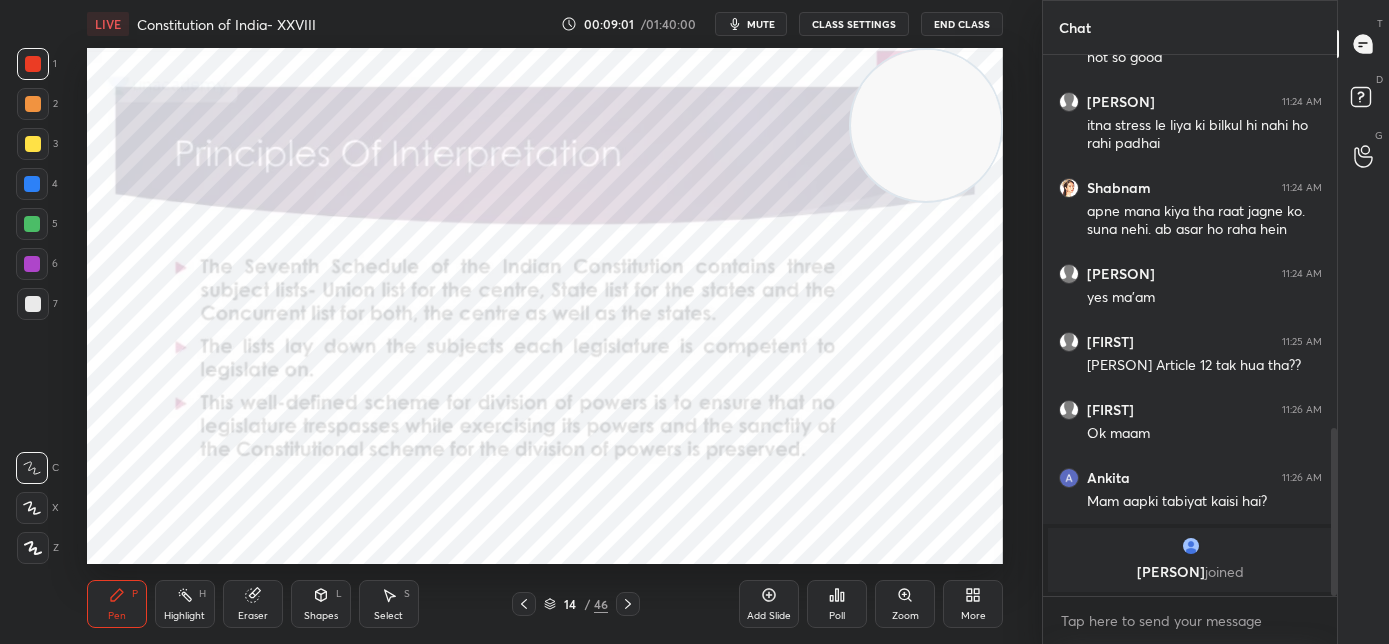 scroll, scrollTop: 1192, scrollLeft: 0, axis: vertical 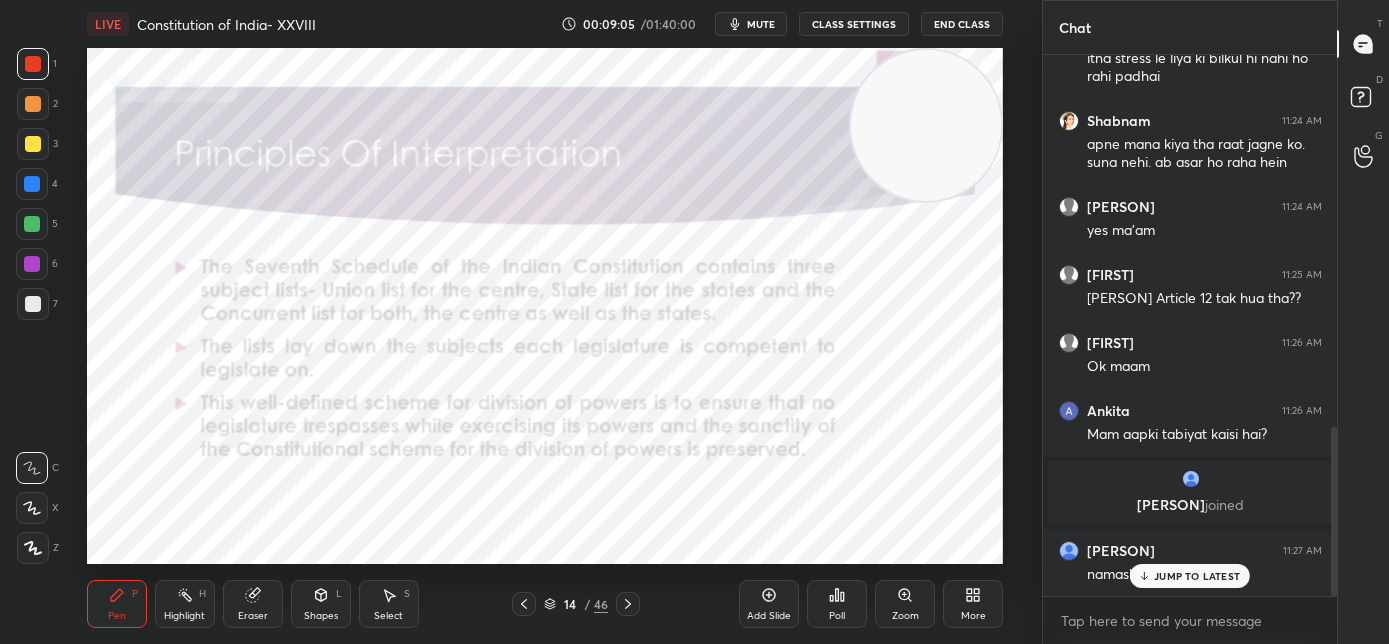 click on "JUMP TO LATEST" at bounding box center (1197, 576) 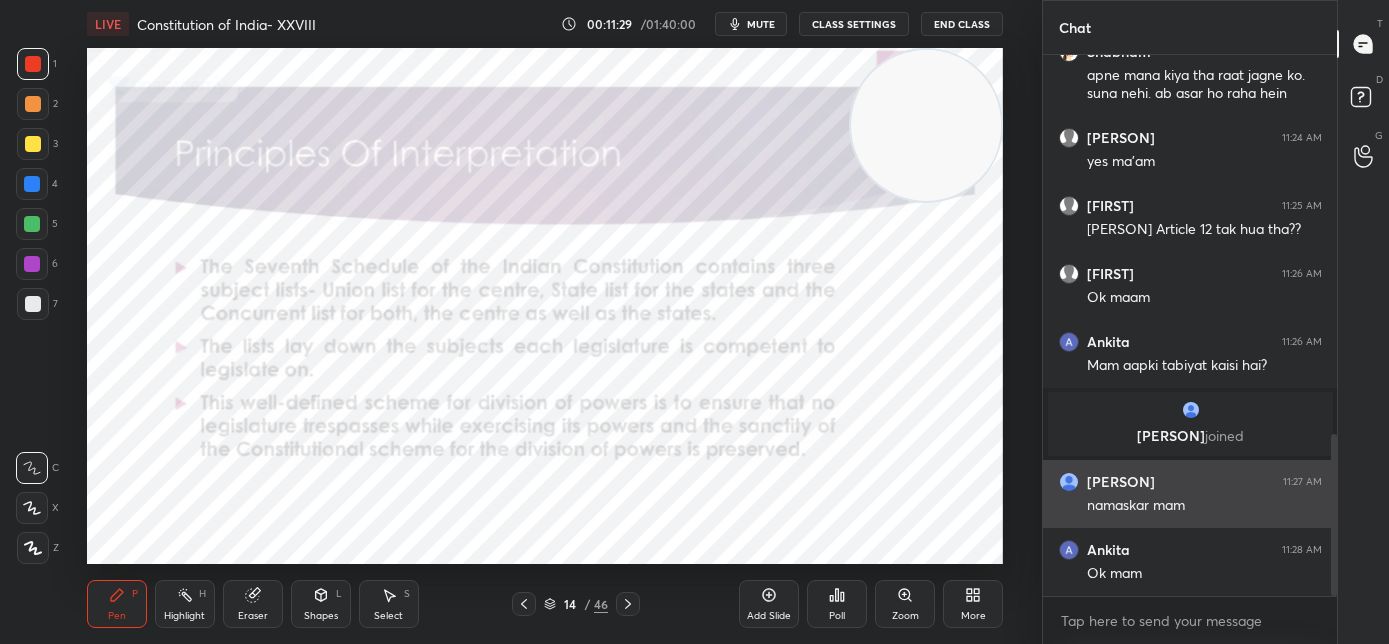 scroll, scrollTop: 1328, scrollLeft: 0, axis: vertical 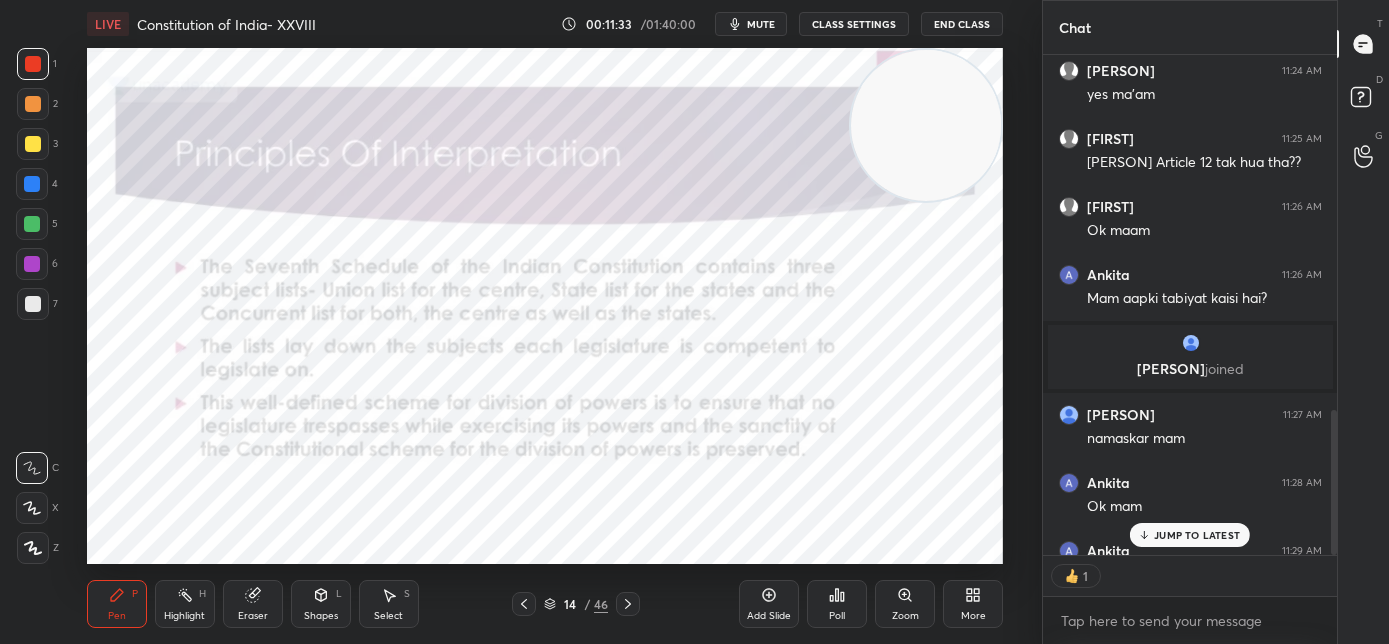click on "JUMP TO LATEST" at bounding box center (1197, 535) 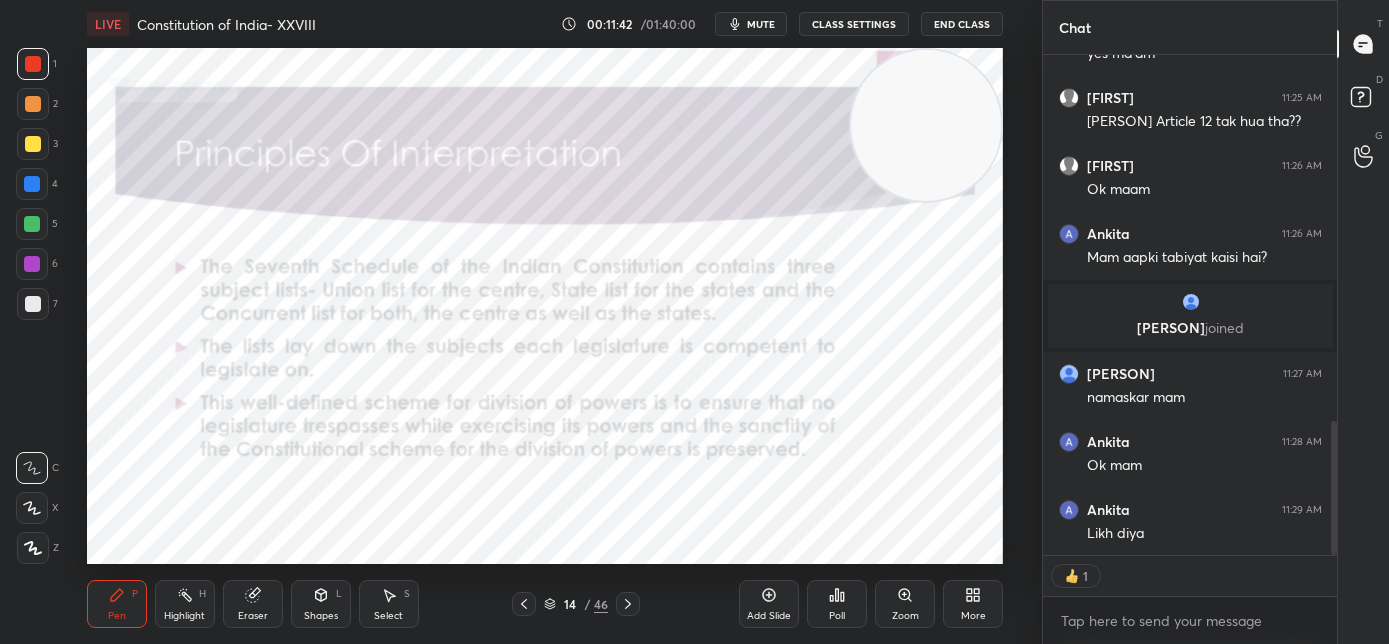 scroll, scrollTop: 6, scrollLeft: 7, axis: both 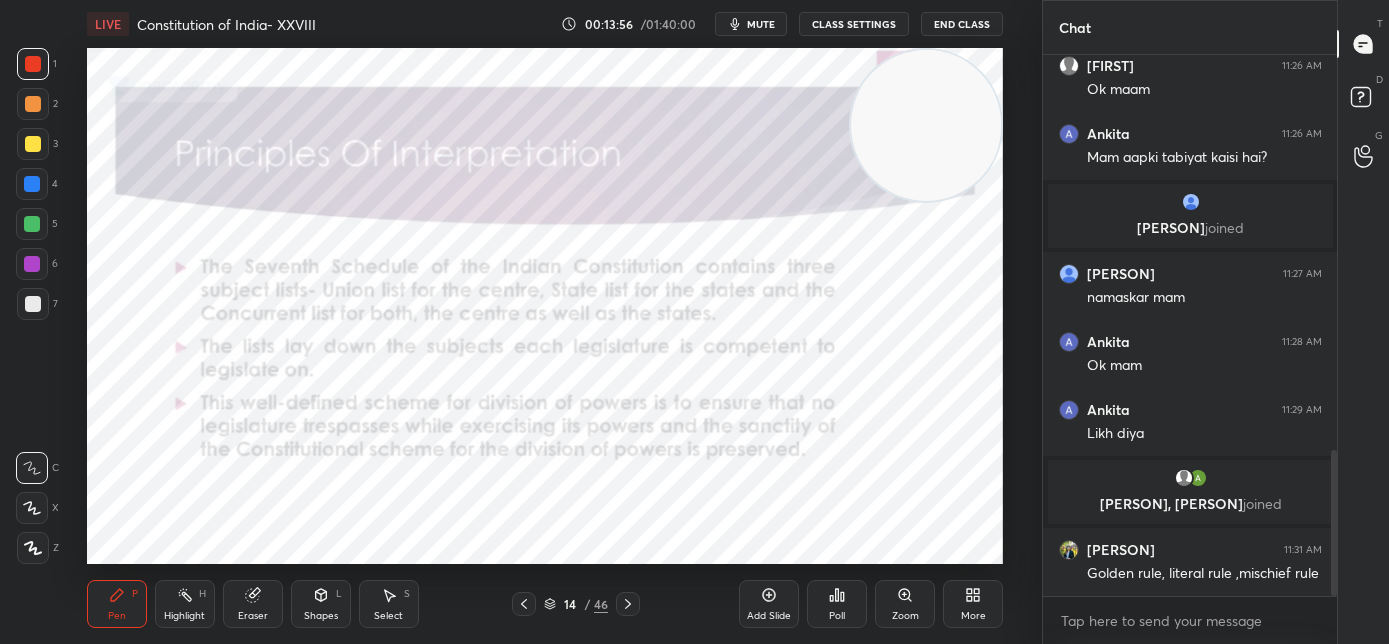 drag, startPoint x: 40, startPoint y: 544, endPoint x: 82, endPoint y: 518, distance: 49.396355 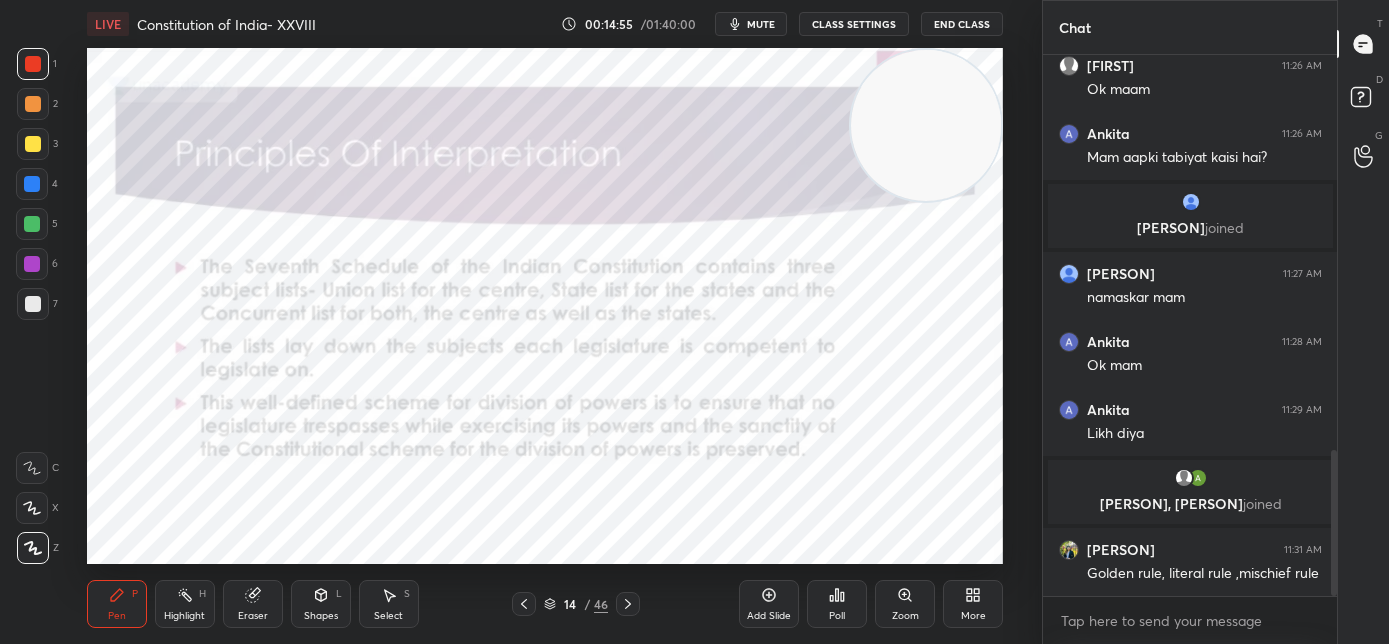 scroll, scrollTop: 1591, scrollLeft: 0, axis: vertical 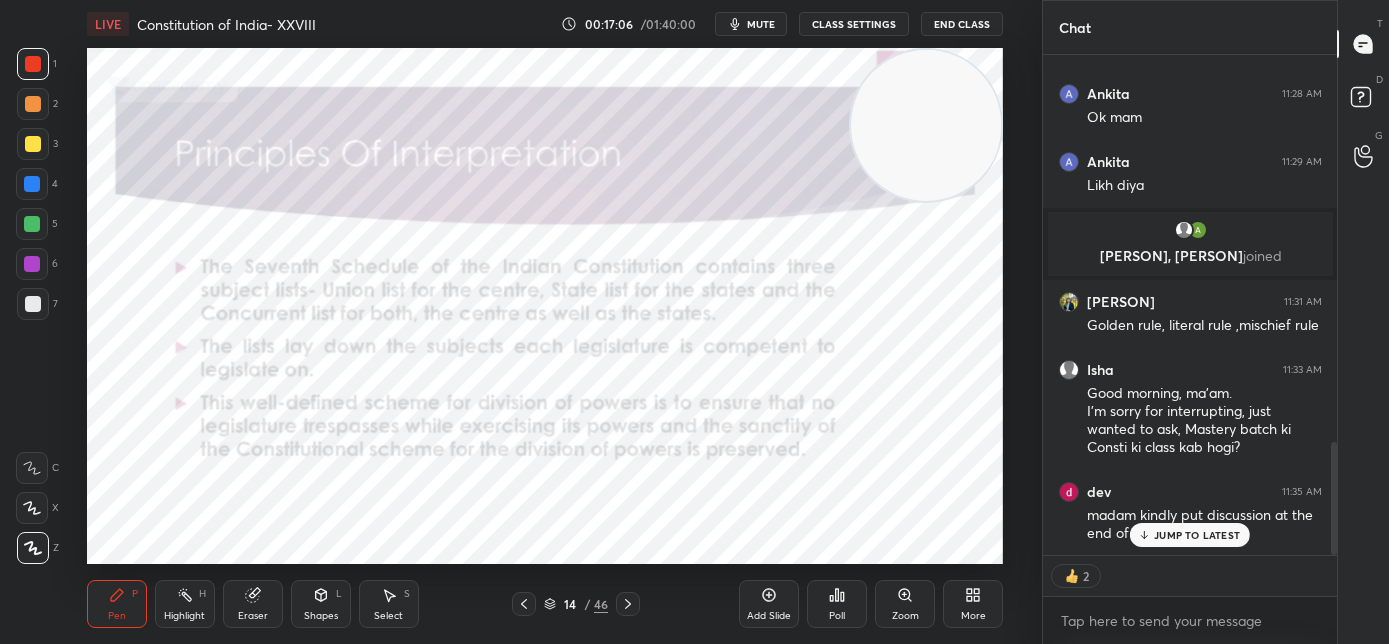 click on "JUMP TO LATEST" at bounding box center [1197, 535] 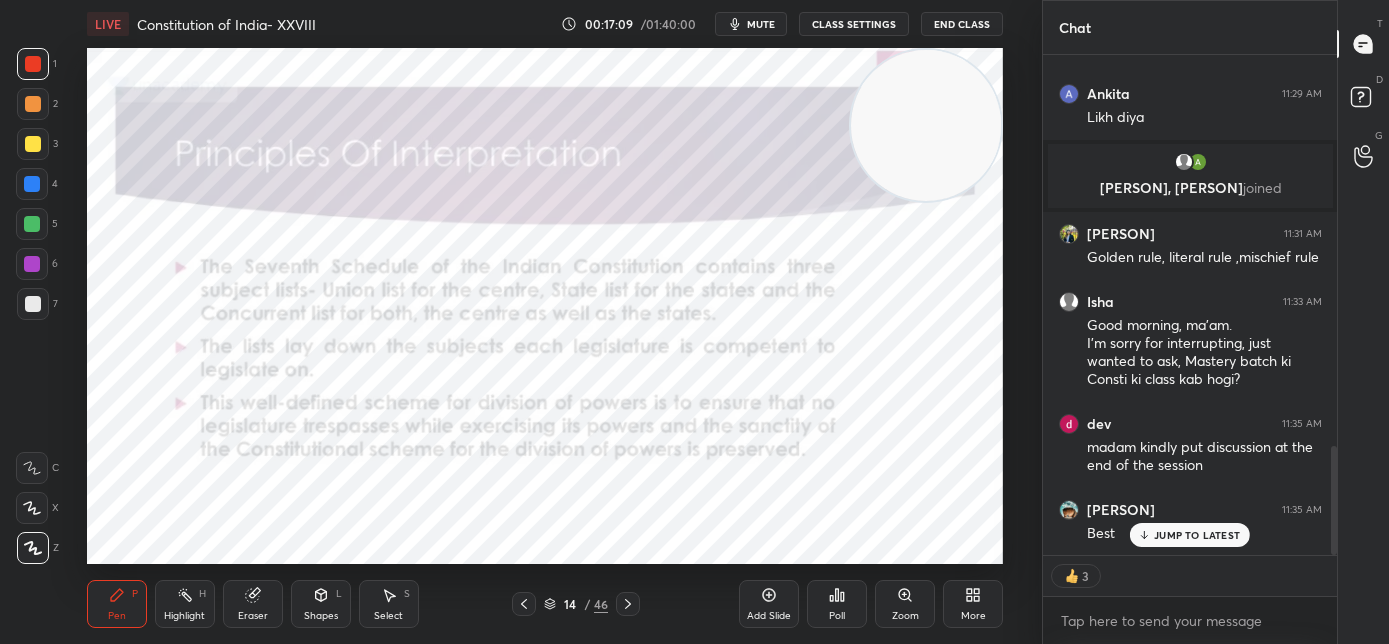 scroll, scrollTop: 1853, scrollLeft: 0, axis: vertical 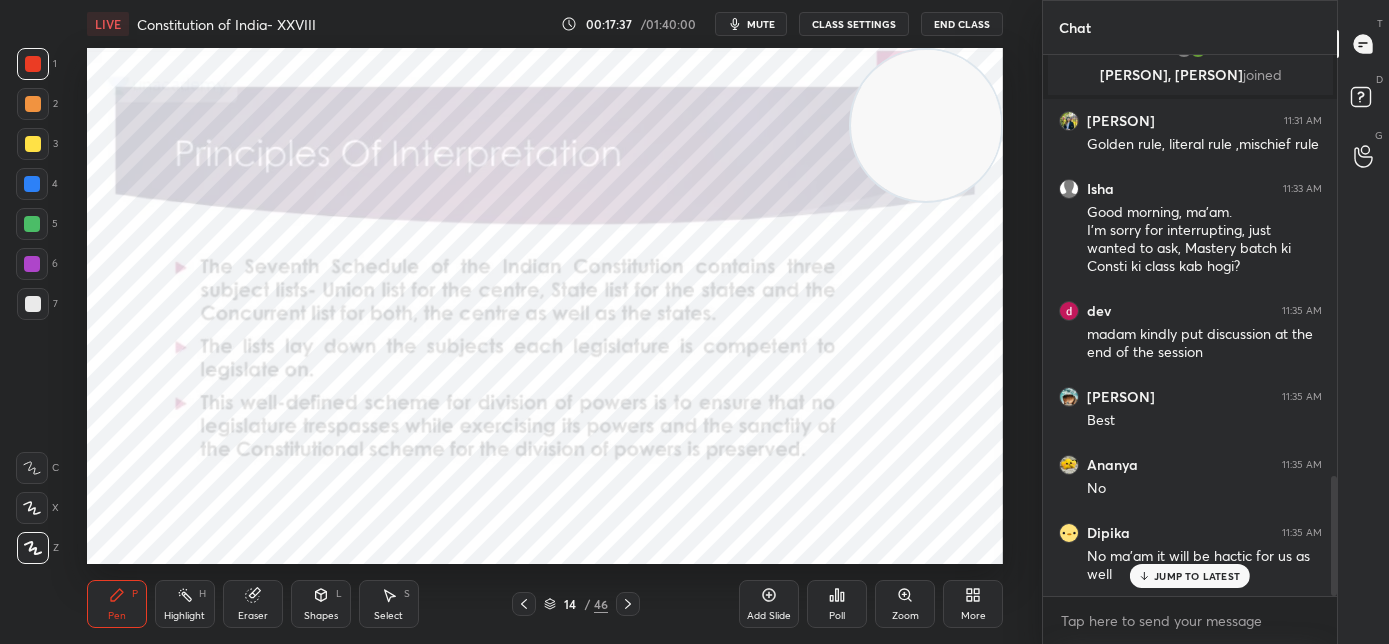 click 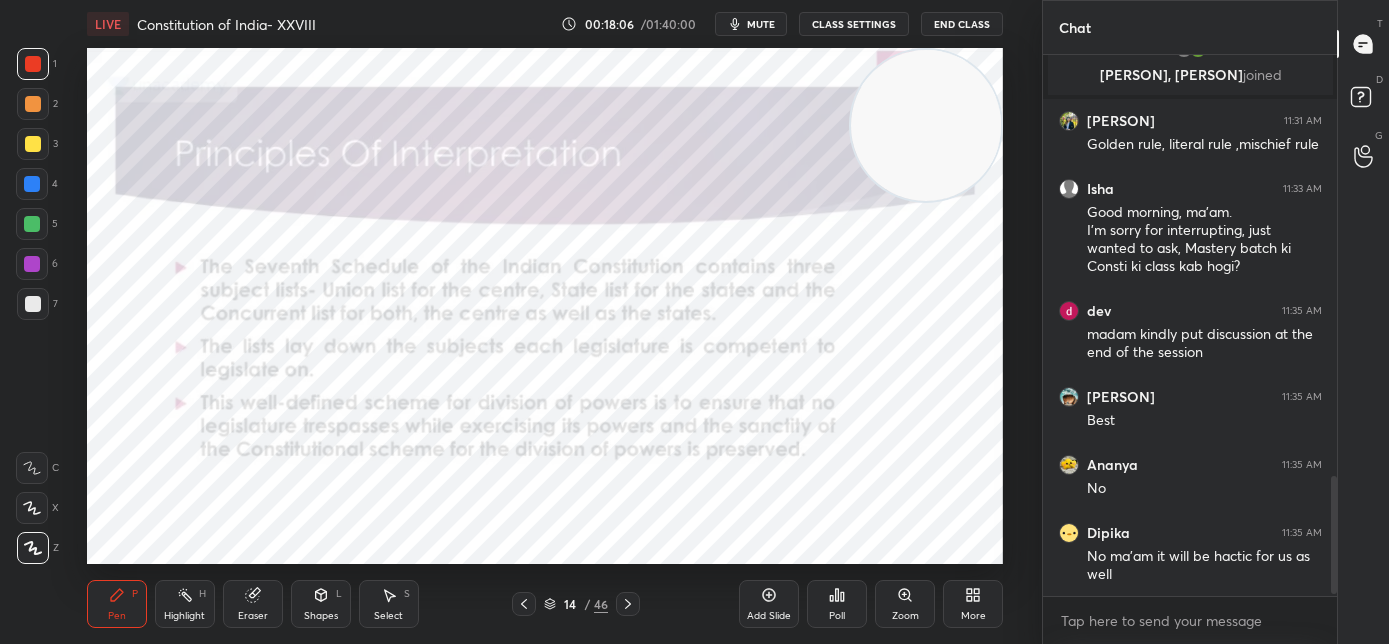 scroll, scrollTop: 1984, scrollLeft: 0, axis: vertical 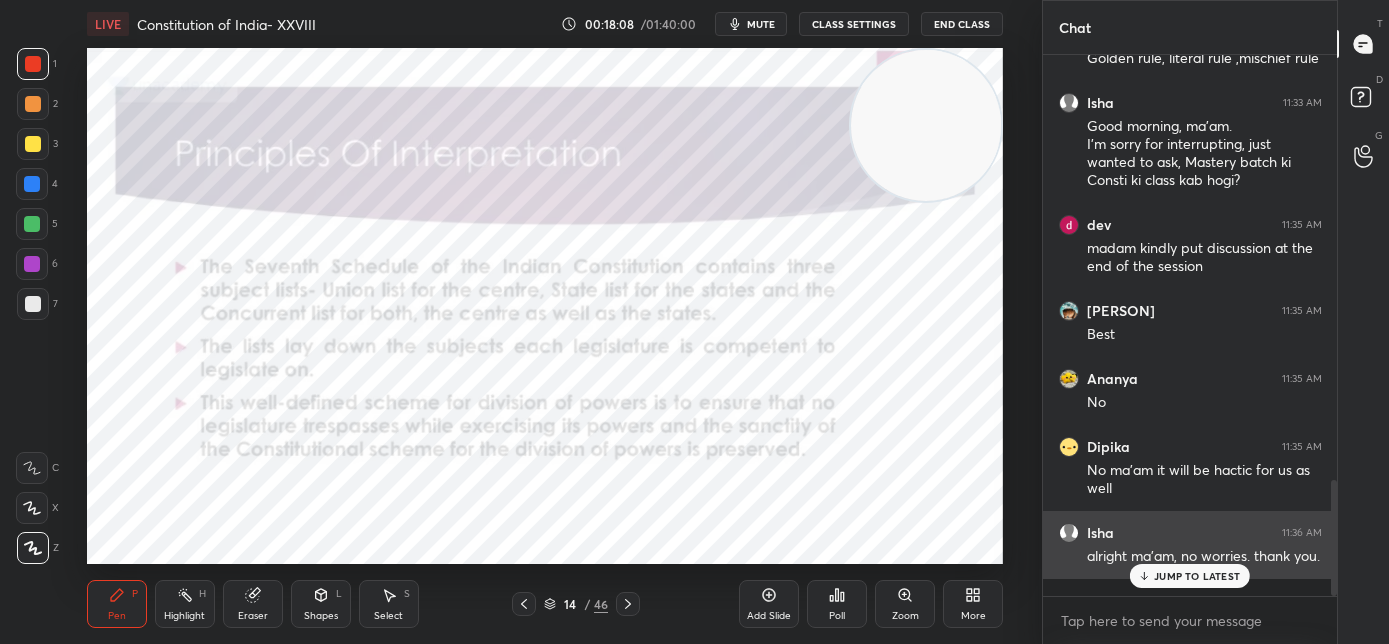 click on "JUMP TO LATEST" at bounding box center [1197, 576] 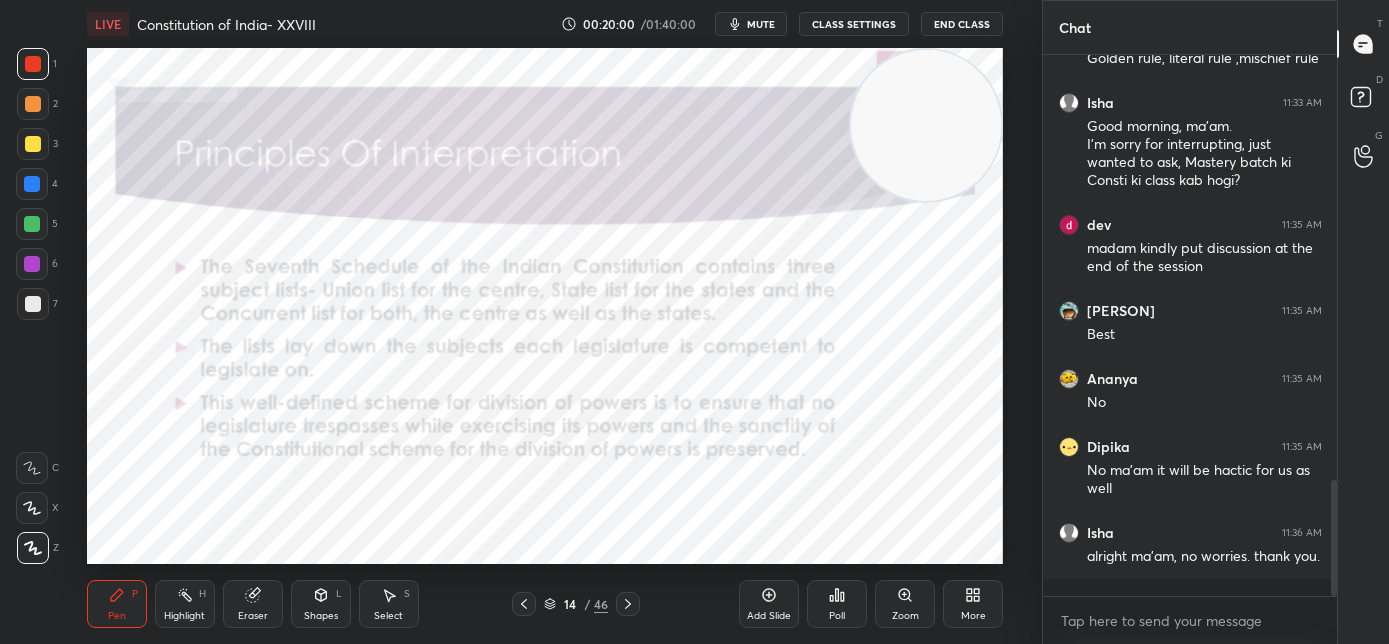 click 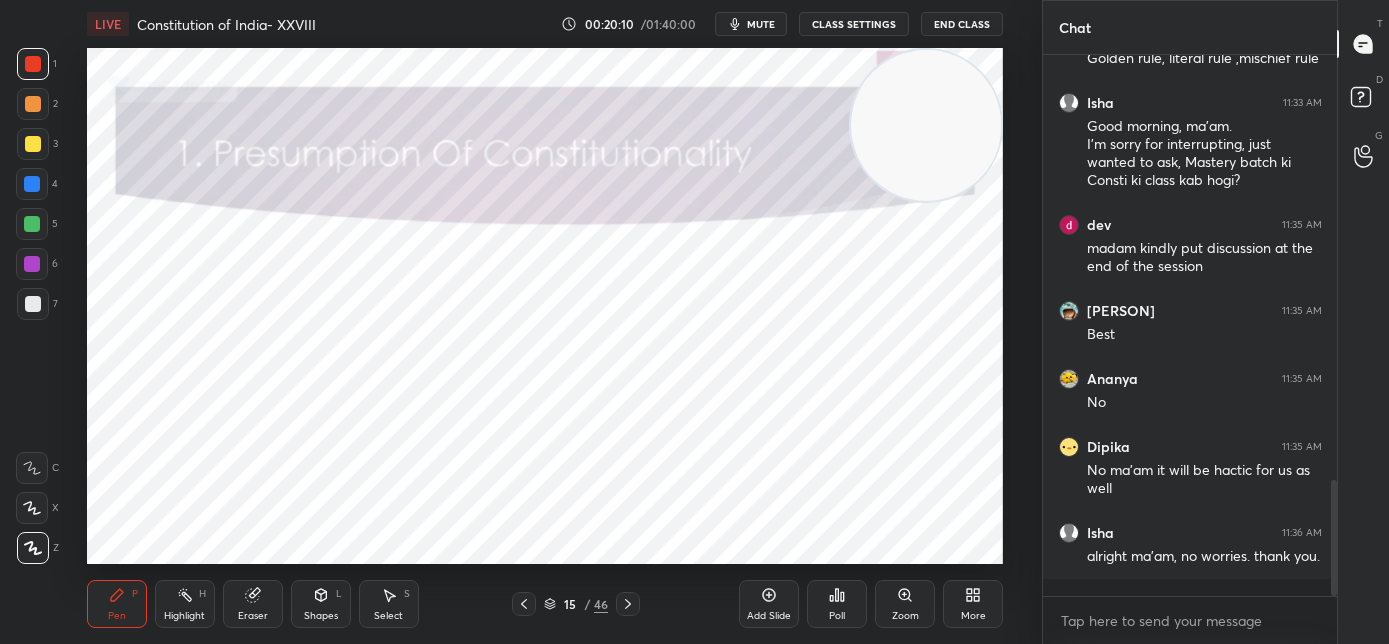 click 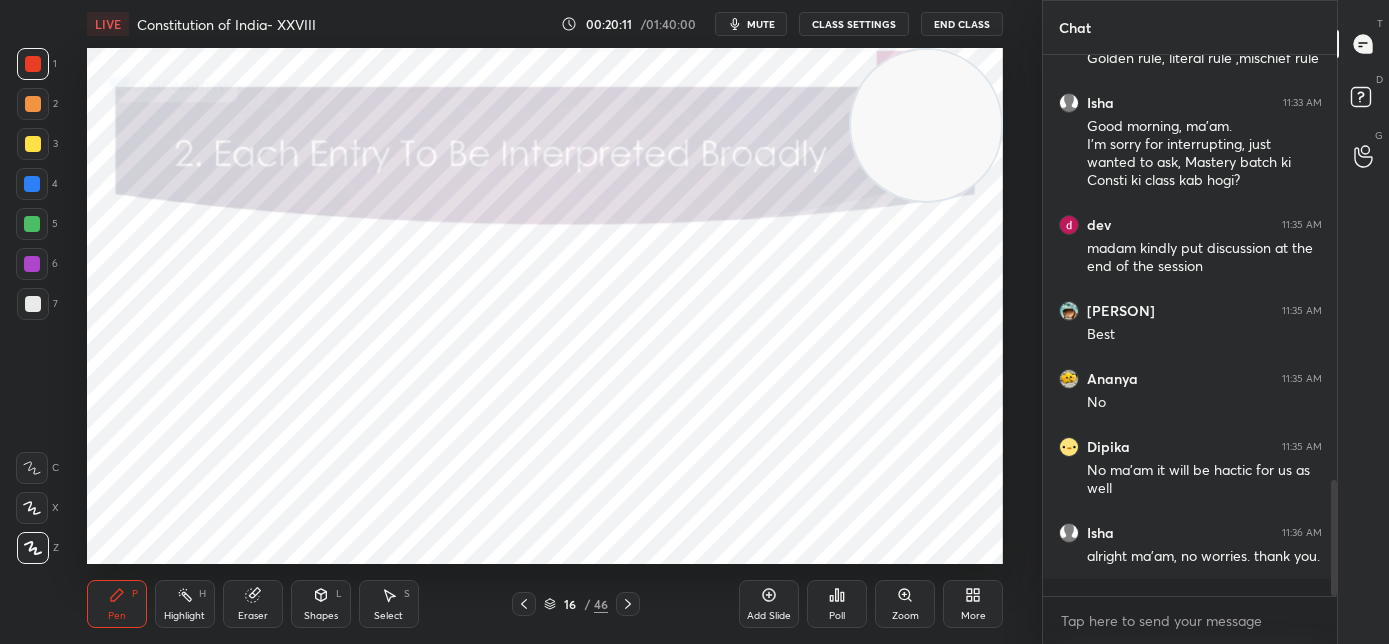 click 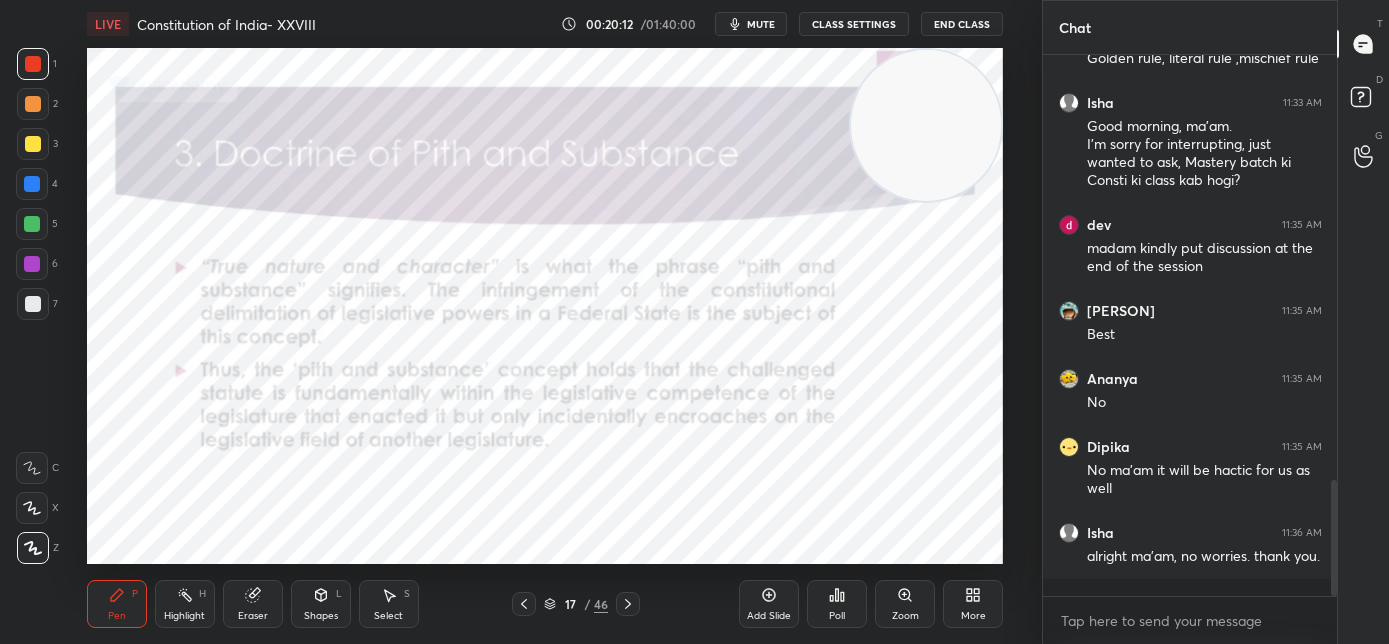 click 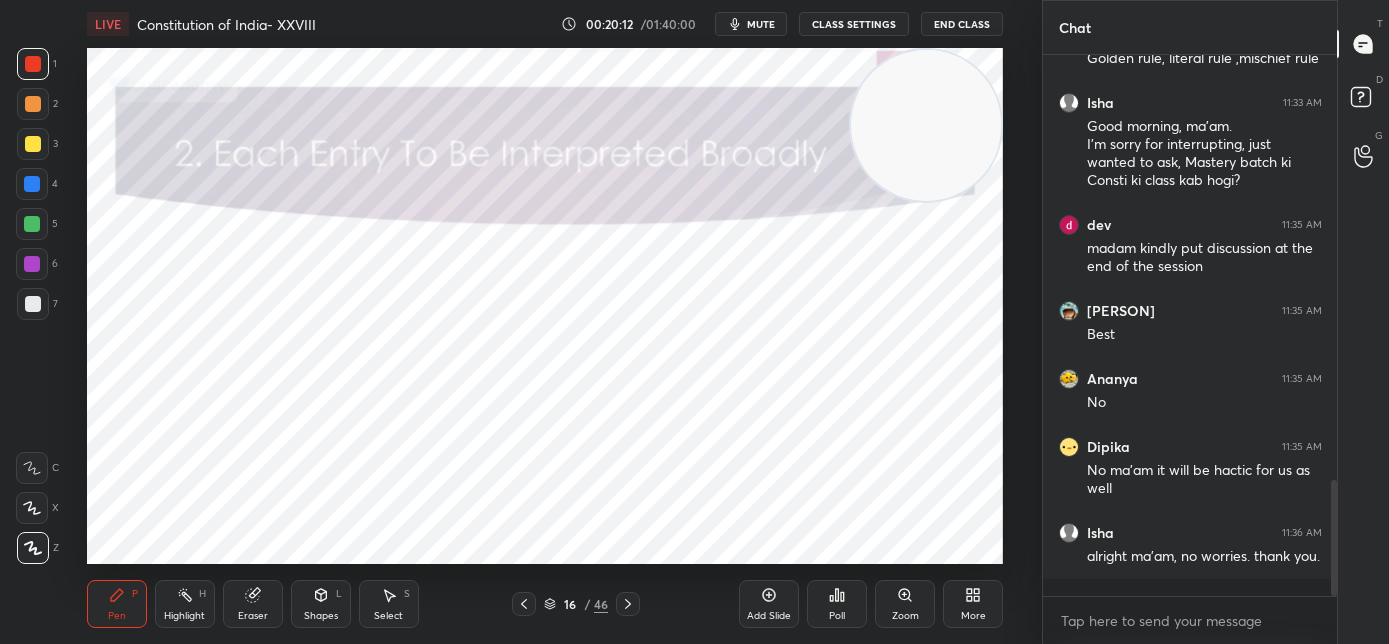click 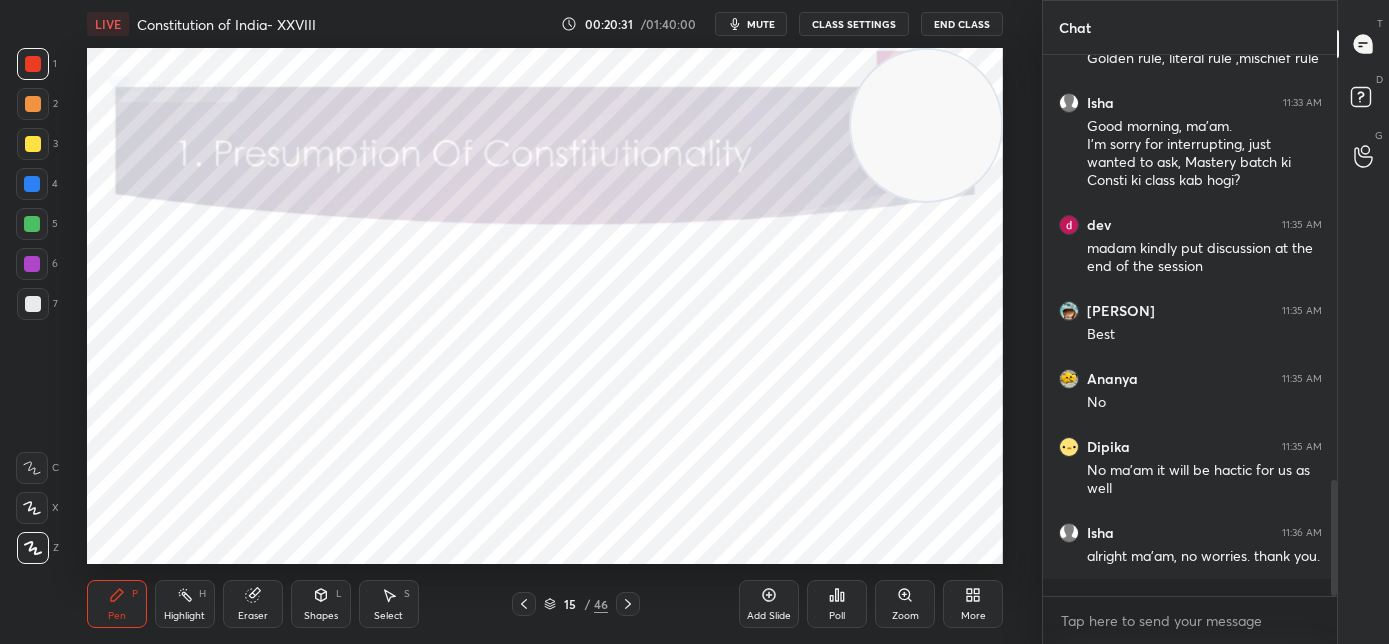 drag, startPoint x: 31, startPoint y: 264, endPoint x: 80, endPoint y: 257, distance: 49.497475 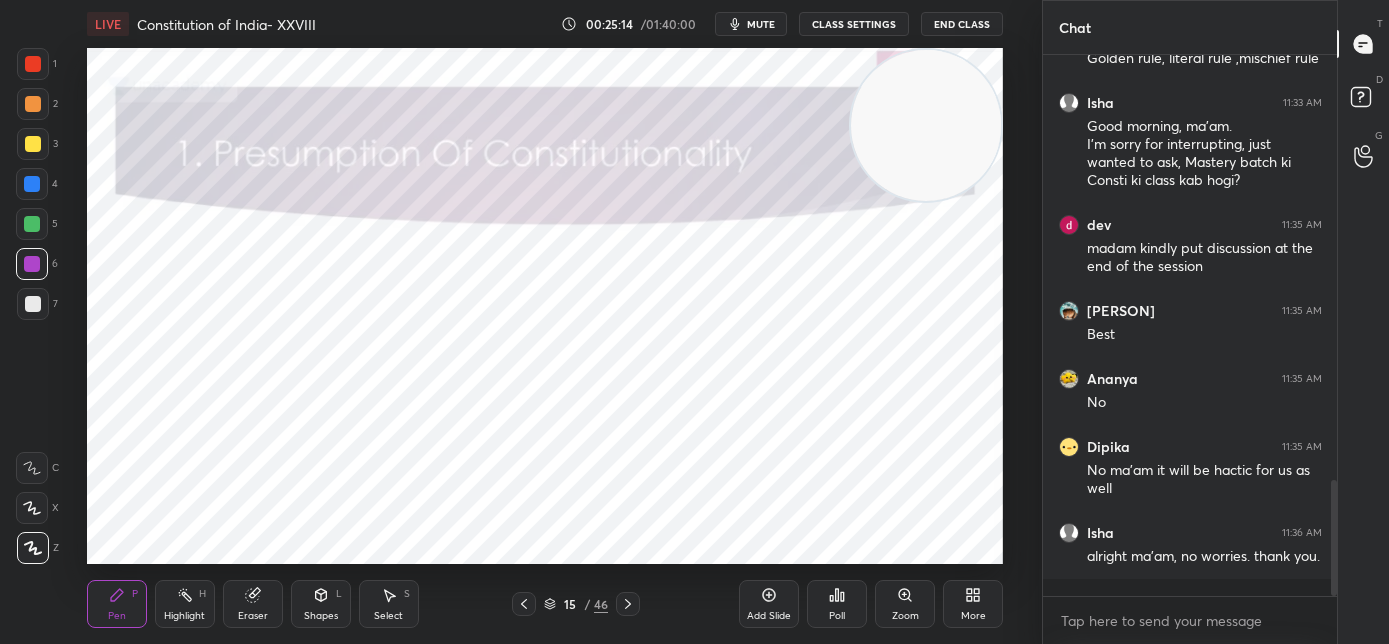 click 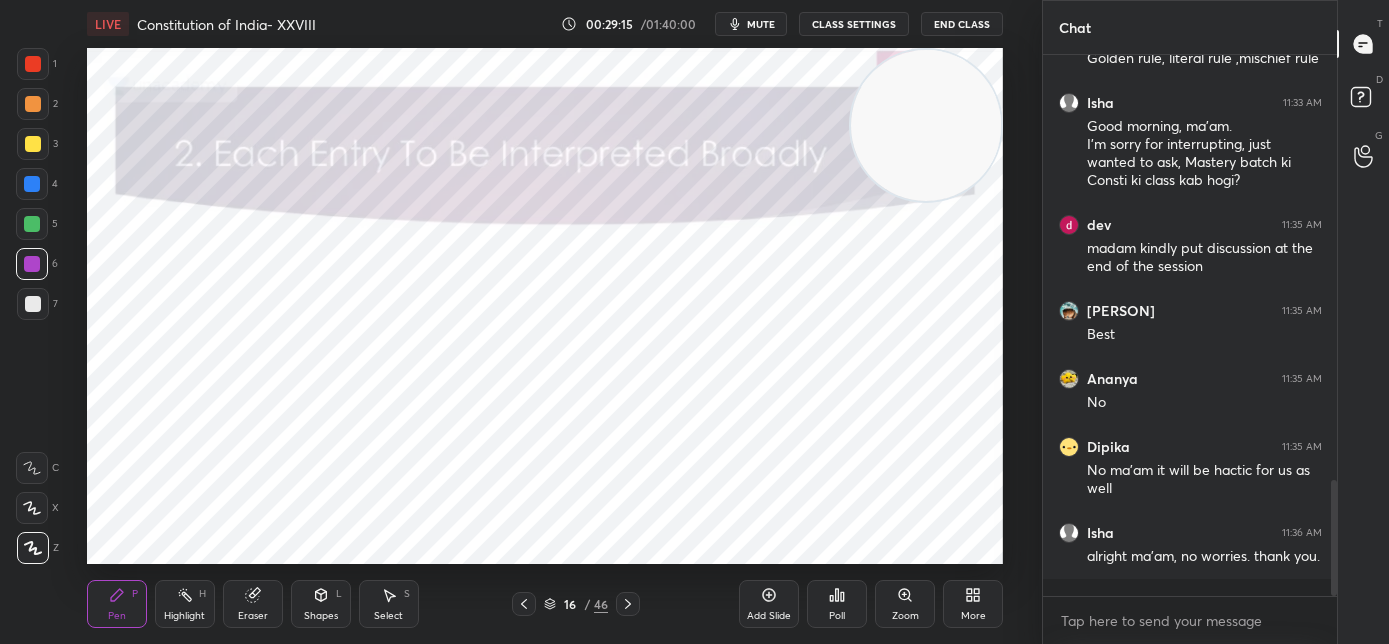 click 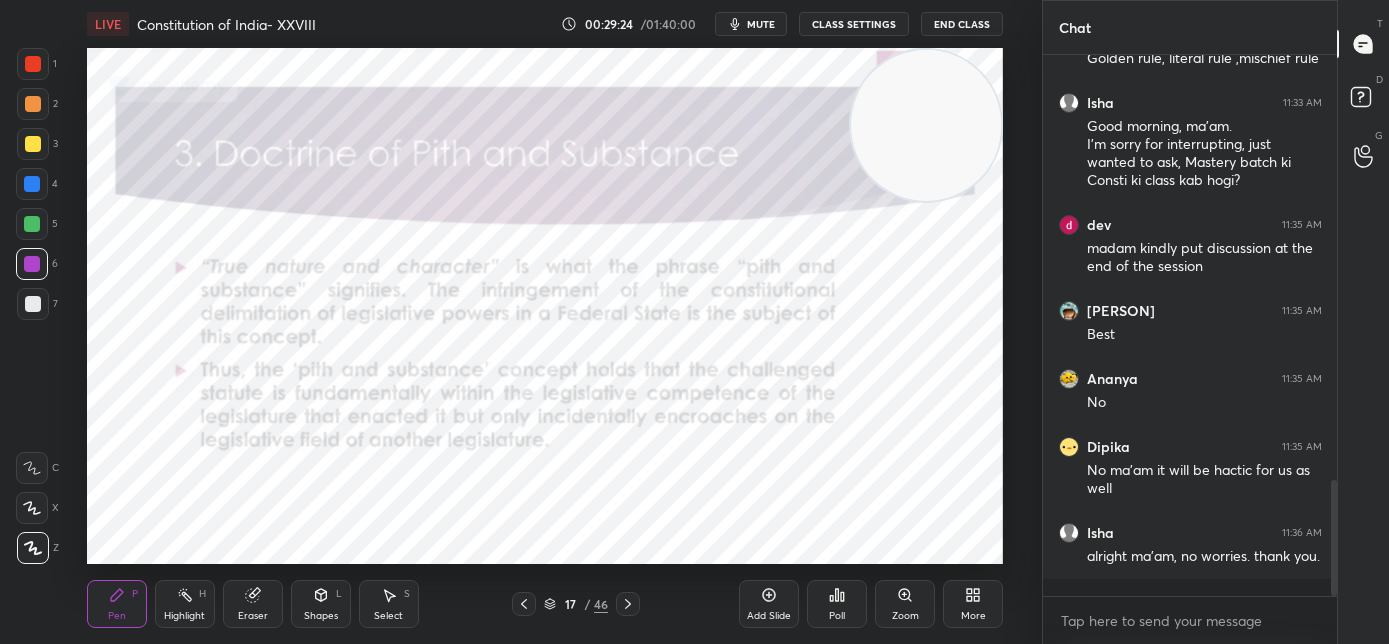 scroll, scrollTop: 494, scrollLeft: 288, axis: both 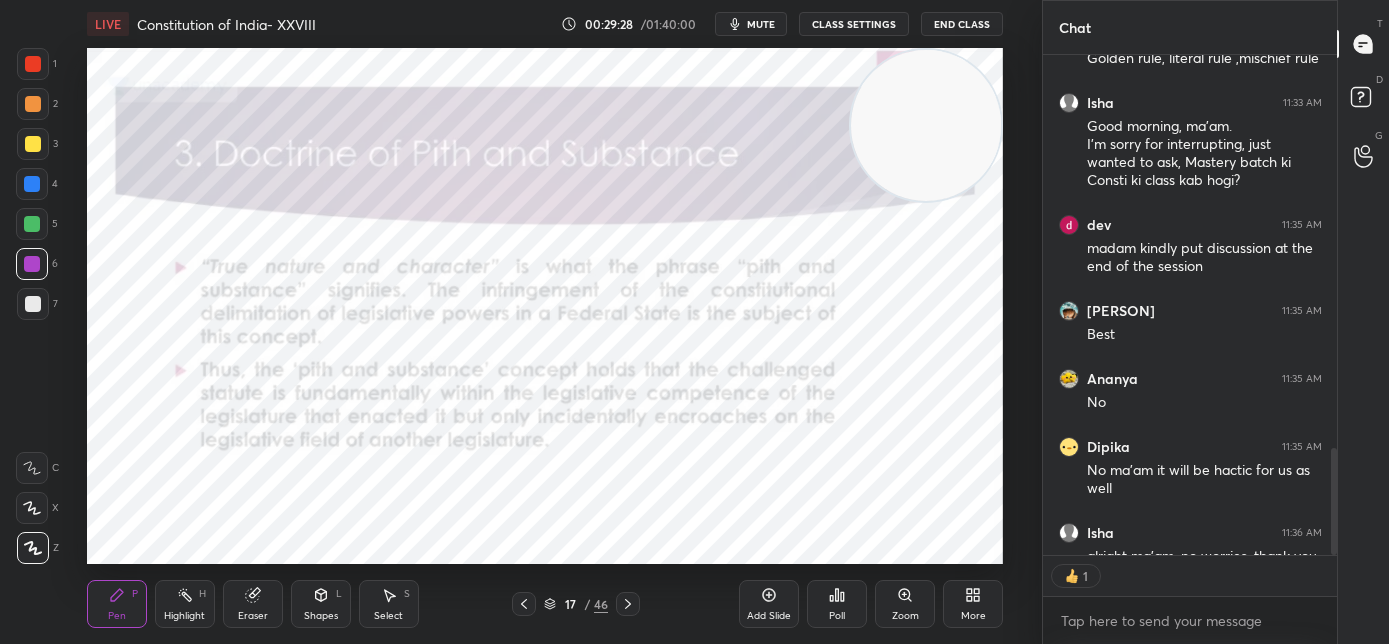 click 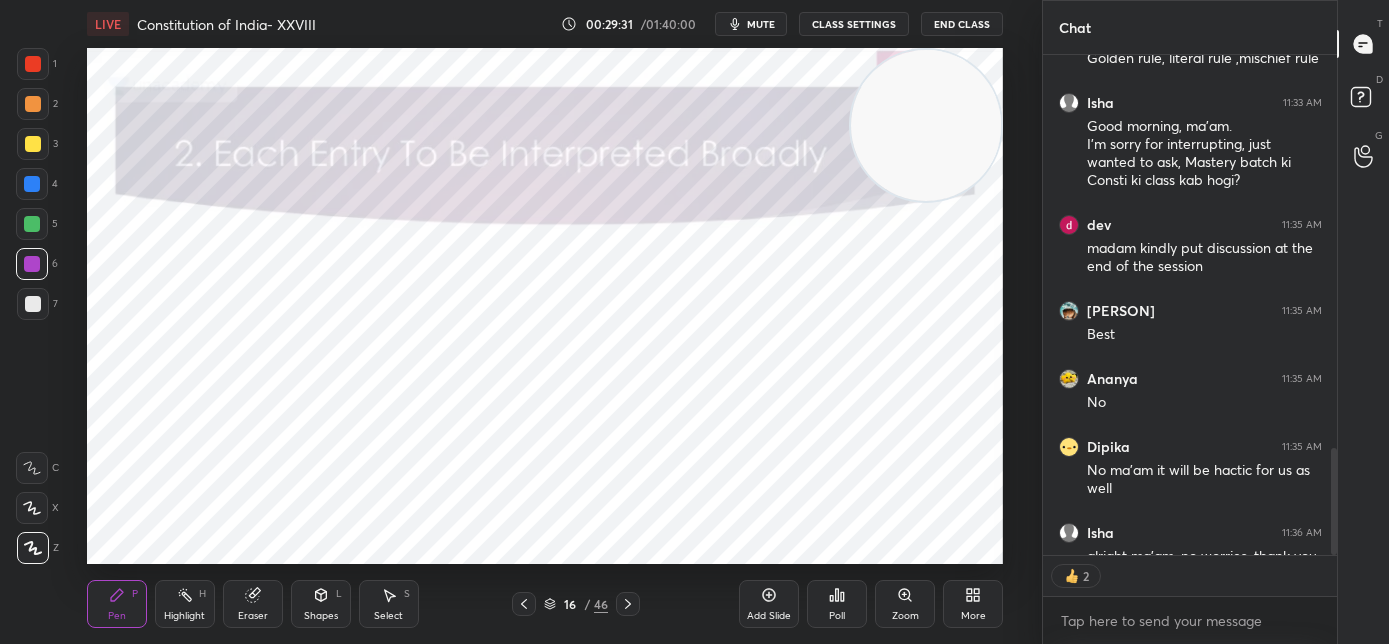 click on "More" at bounding box center [973, 604] 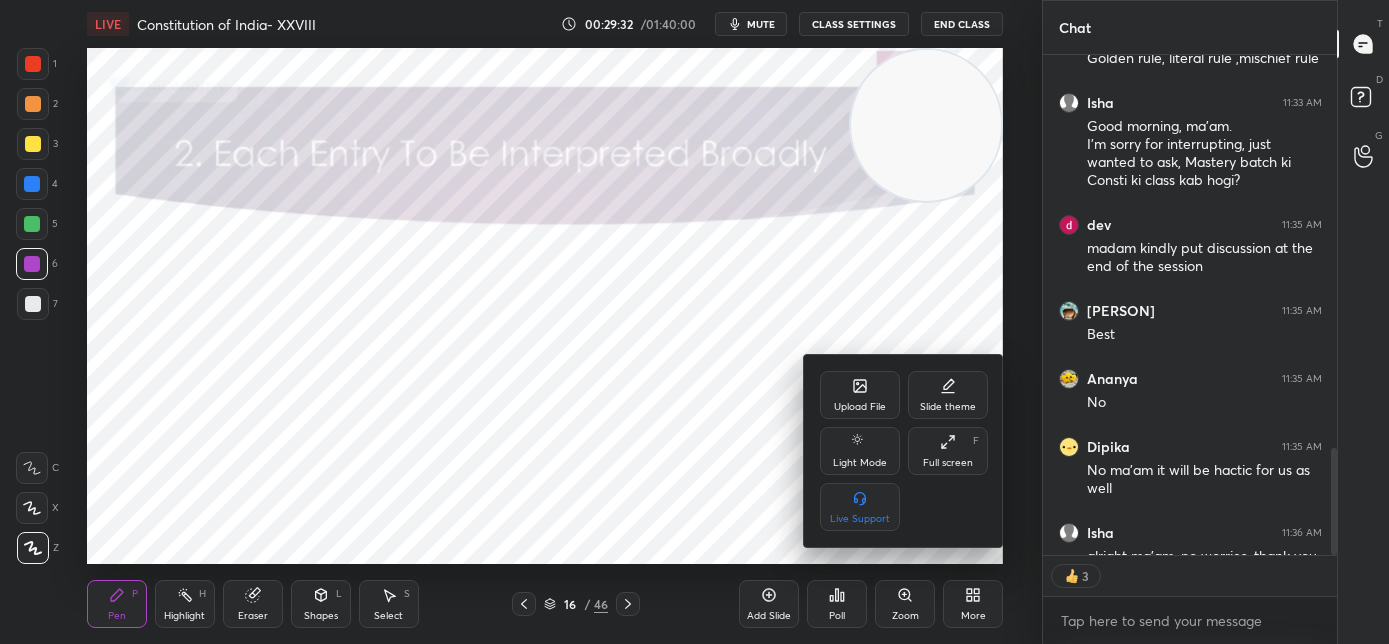 click on "Slide theme" at bounding box center [948, 395] 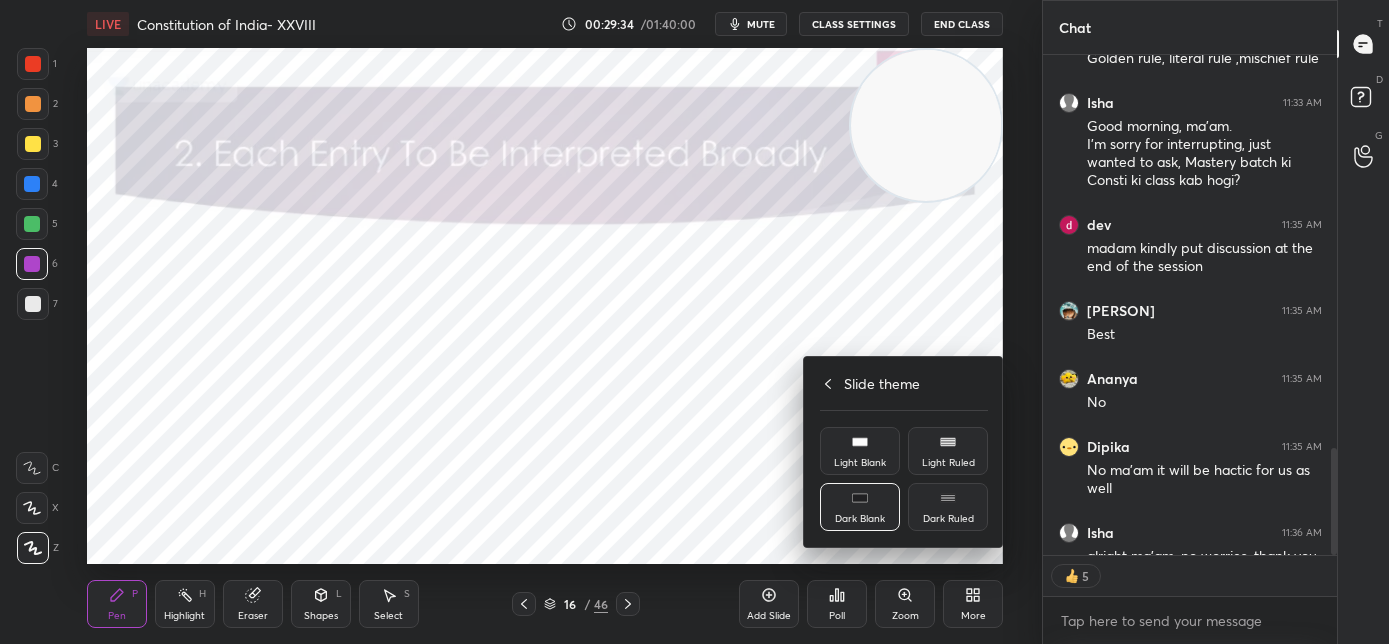 click on "Light Ruled" at bounding box center (948, 451) 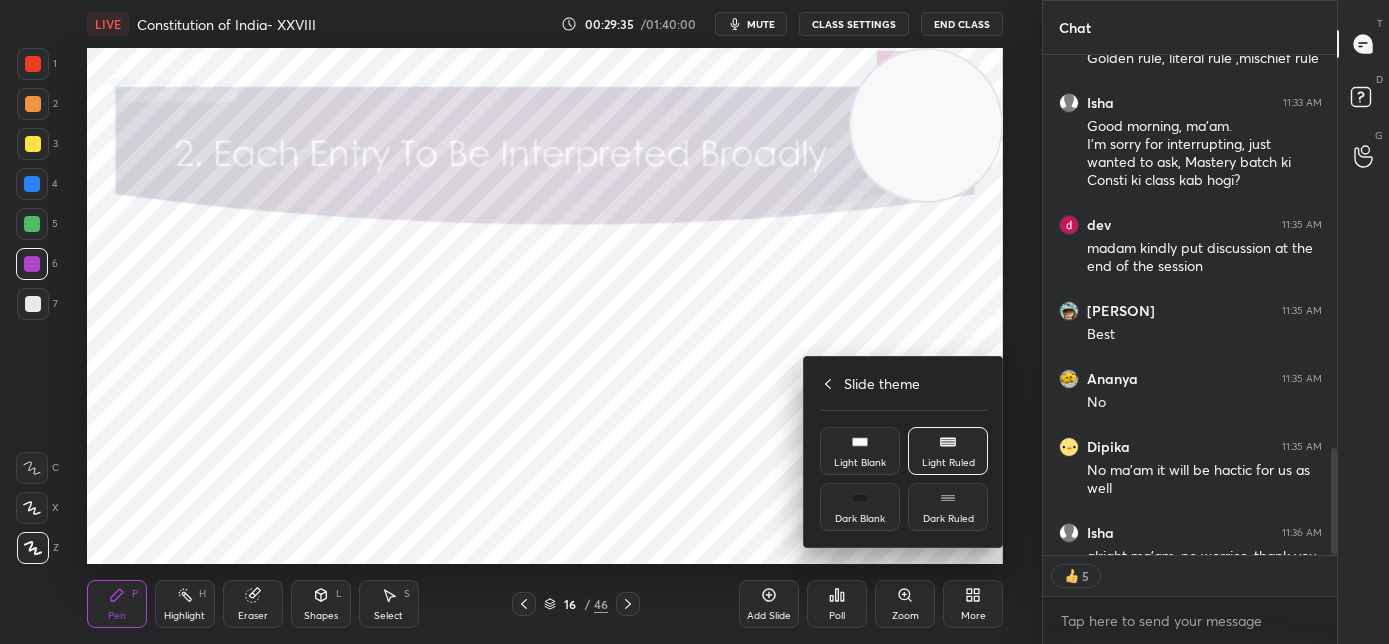 click at bounding box center (694, 322) 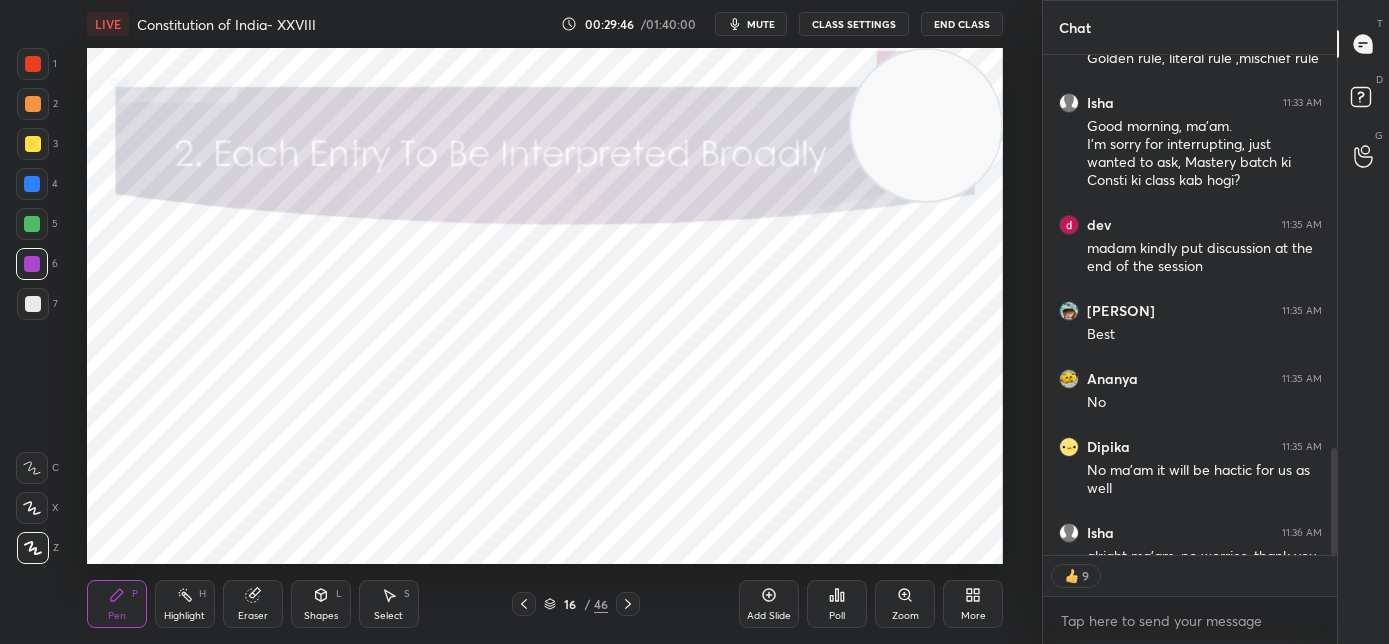click on "Add Slide" at bounding box center [769, 604] 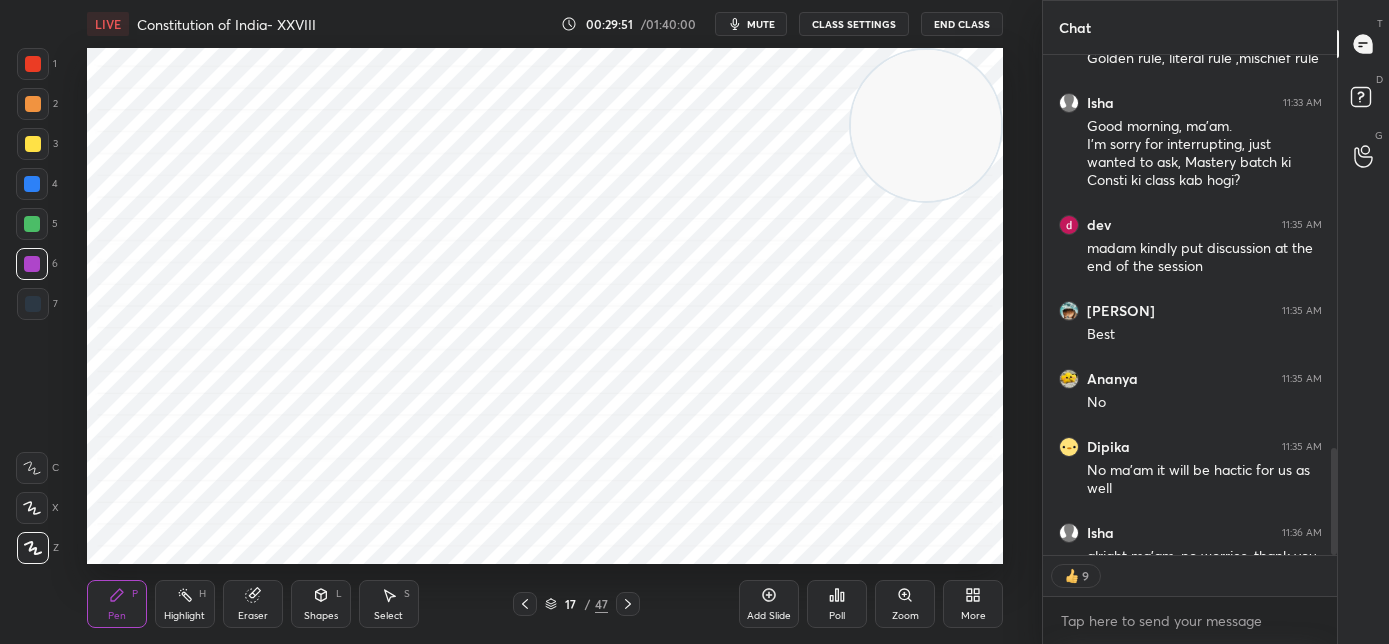 scroll, scrollTop: 6, scrollLeft: 7, axis: both 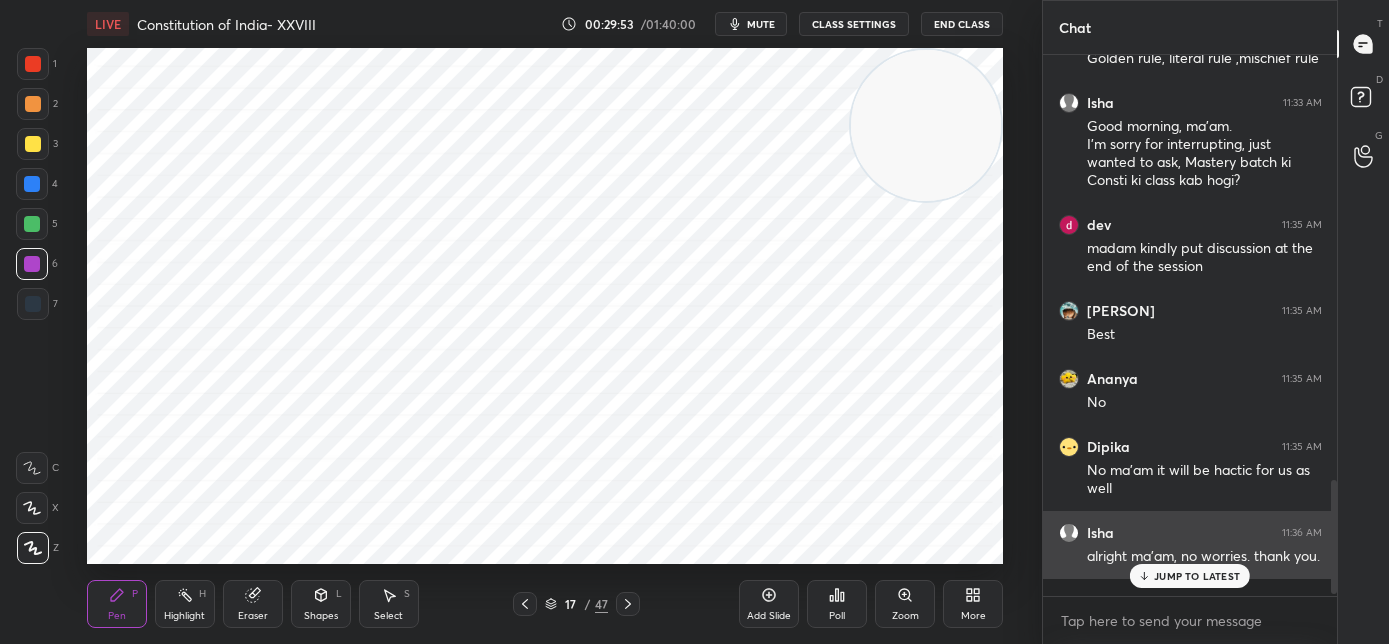 click on "JUMP TO LATEST" at bounding box center (1197, 576) 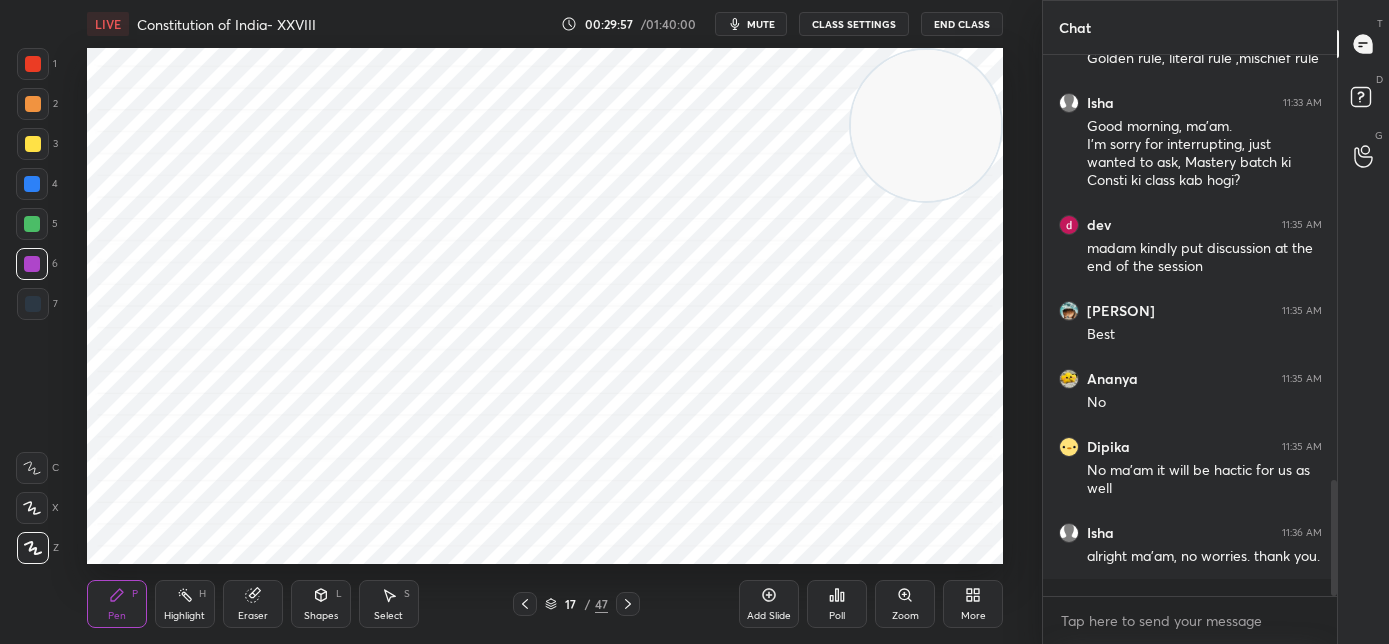 click at bounding box center [33, 64] 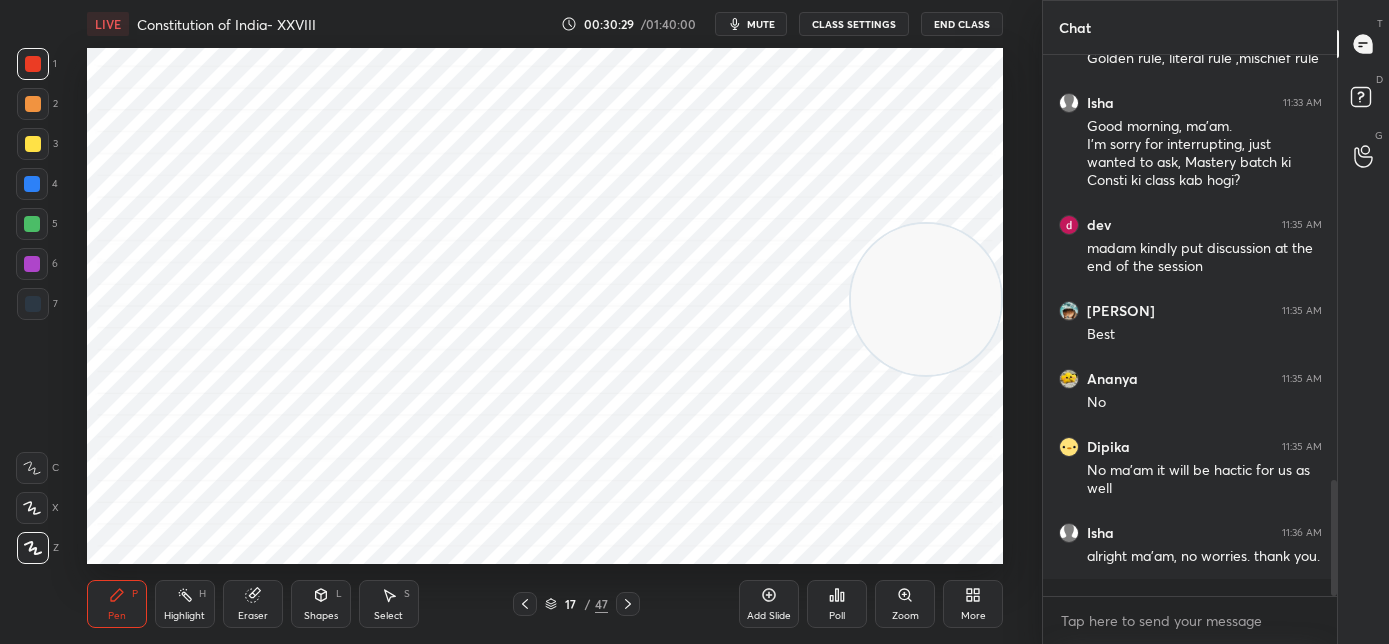 drag, startPoint x: 917, startPoint y: 306, endPoint x: 922, endPoint y: 421, distance: 115.10864 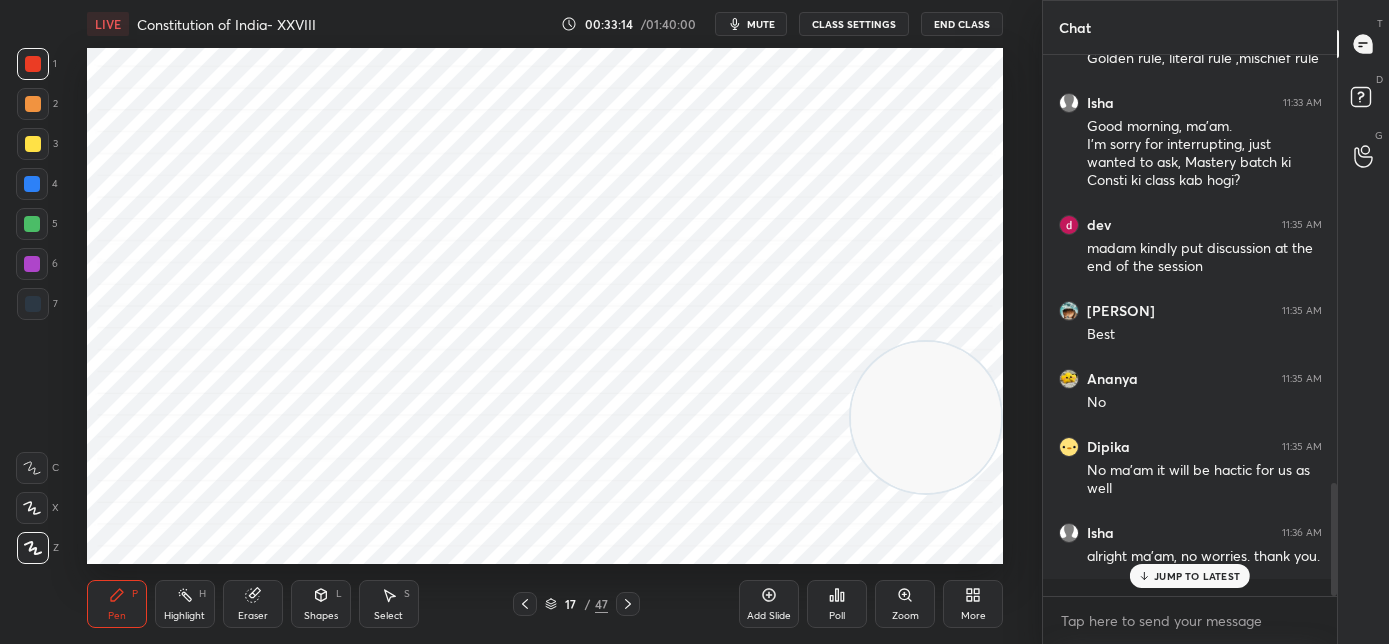 scroll, scrollTop: 2056, scrollLeft: 0, axis: vertical 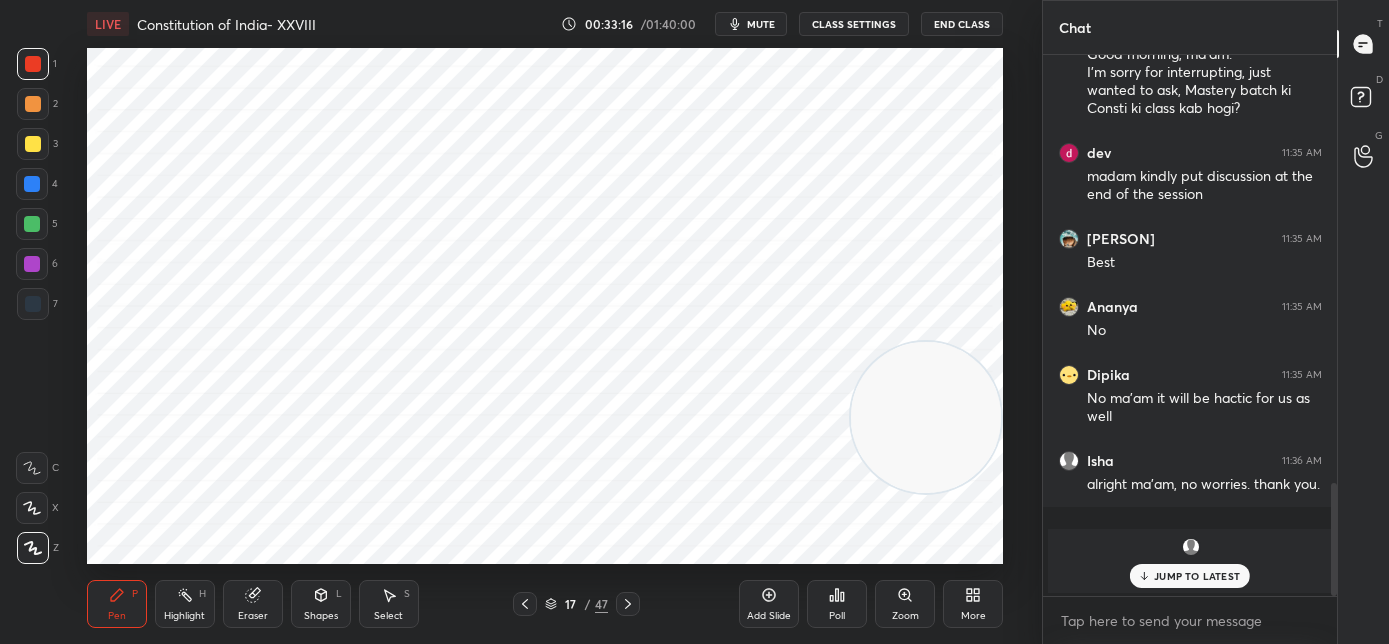 click on "JUMP TO LATEST" at bounding box center (1197, 576) 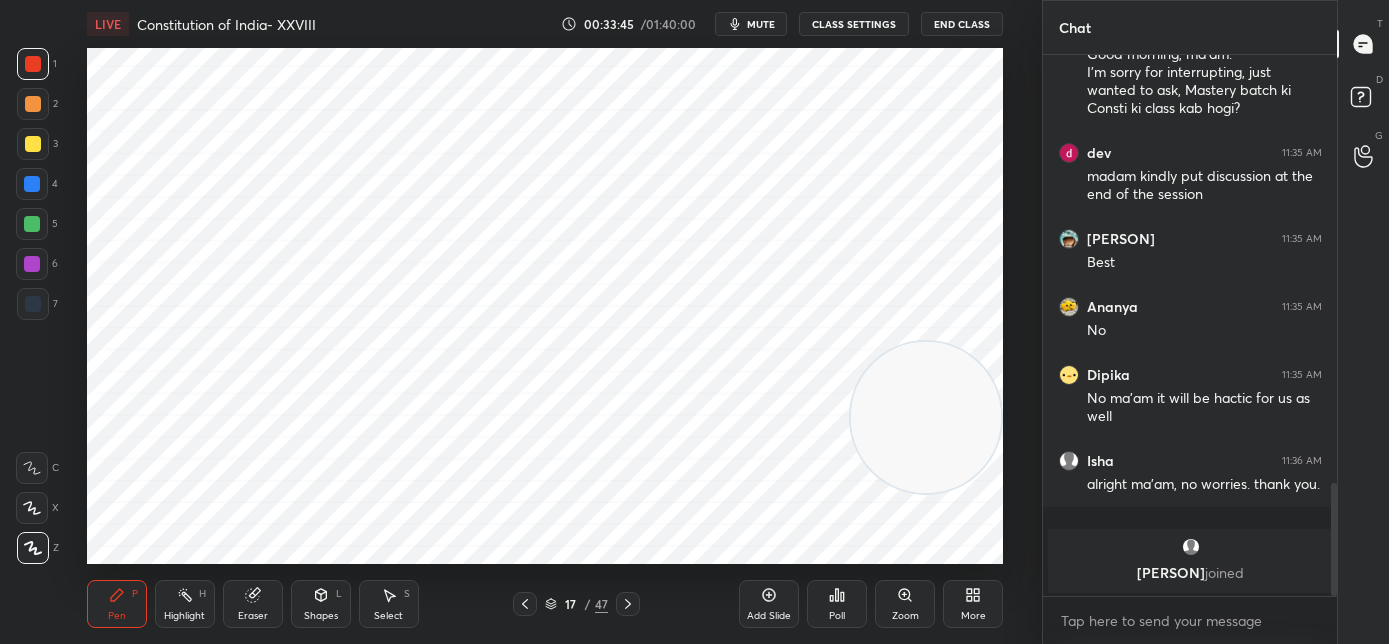 click on "Add Slide" at bounding box center [769, 616] 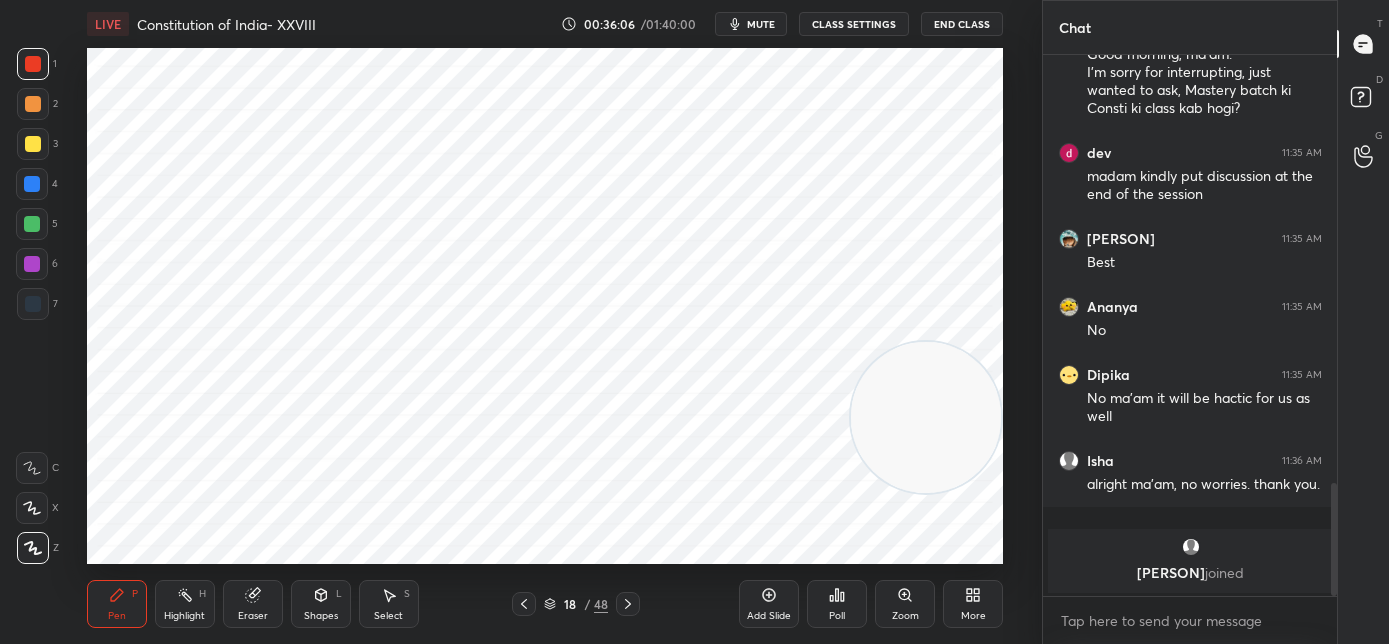 scroll, scrollTop: 1789, scrollLeft: 0, axis: vertical 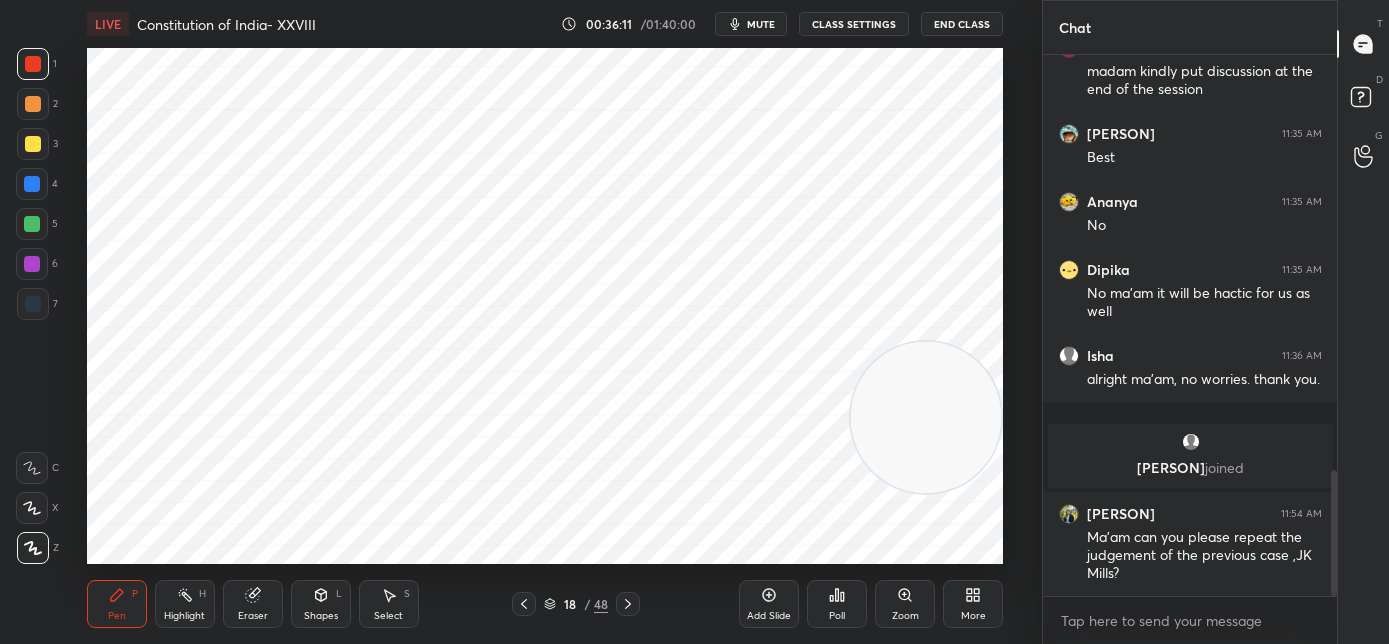 click on "LIVE Constitution of India- XXVIII 00:36:11 /  01:40:00 mute CLASS SETTINGS End Class Setting up your live class Poll for   secs No correct answer Start poll Back Constitution of India- XXVIII • L18 of Course on Constitution Law for CLAT/AILET PG - 2026 [PERSON] Pen P Highlight H Eraser Shapes L Select S 18 / 48 Add Slide Poll Zoom More" at bounding box center (545, 322) 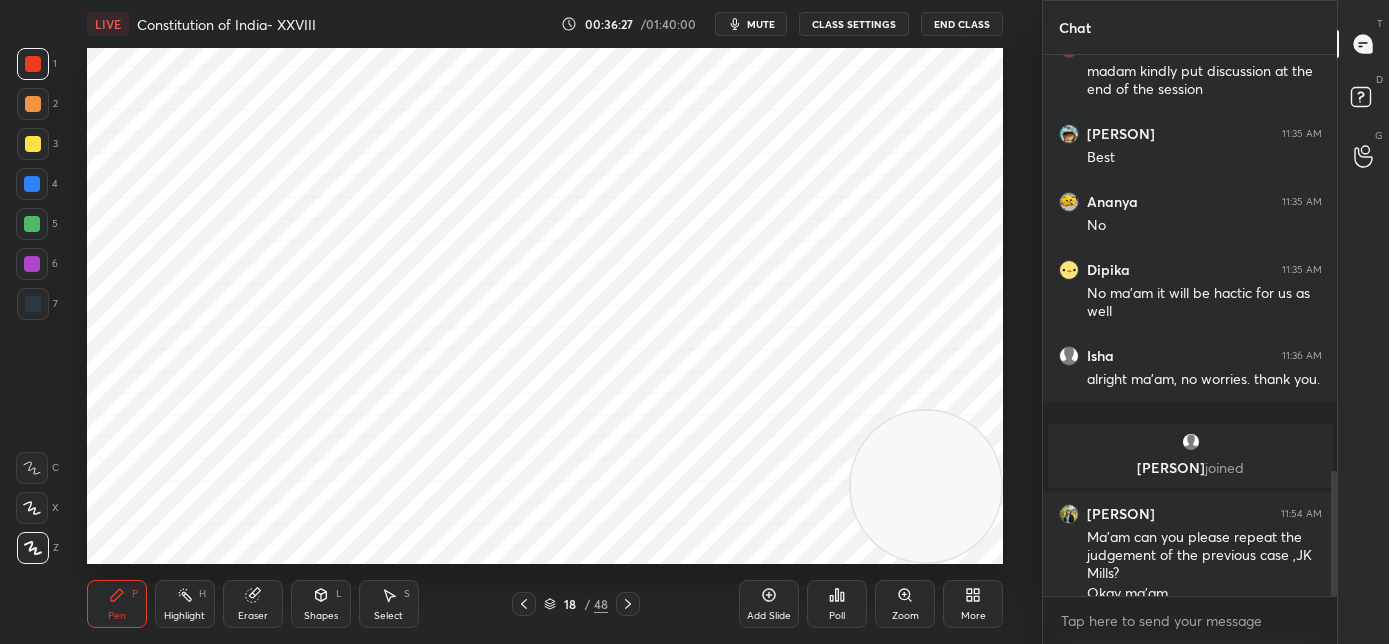 scroll, scrollTop: 1808, scrollLeft: 0, axis: vertical 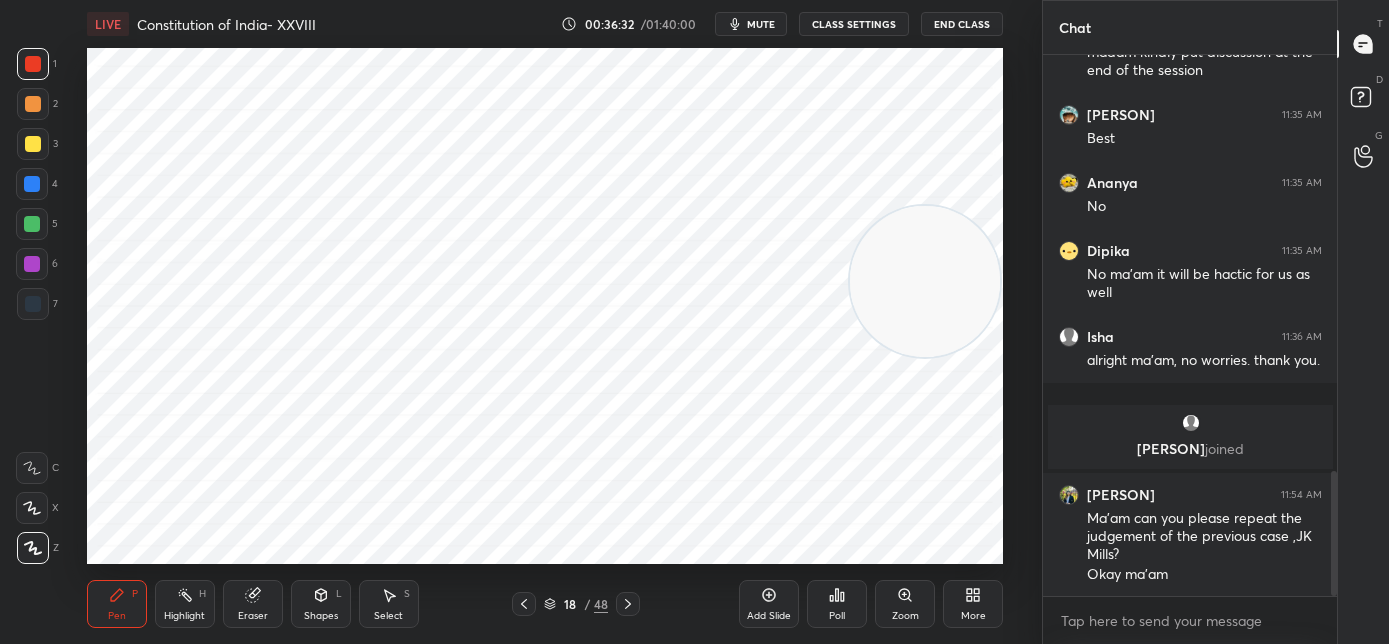 drag, startPoint x: 912, startPoint y: 325, endPoint x: 897, endPoint y: 135, distance: 190.59119 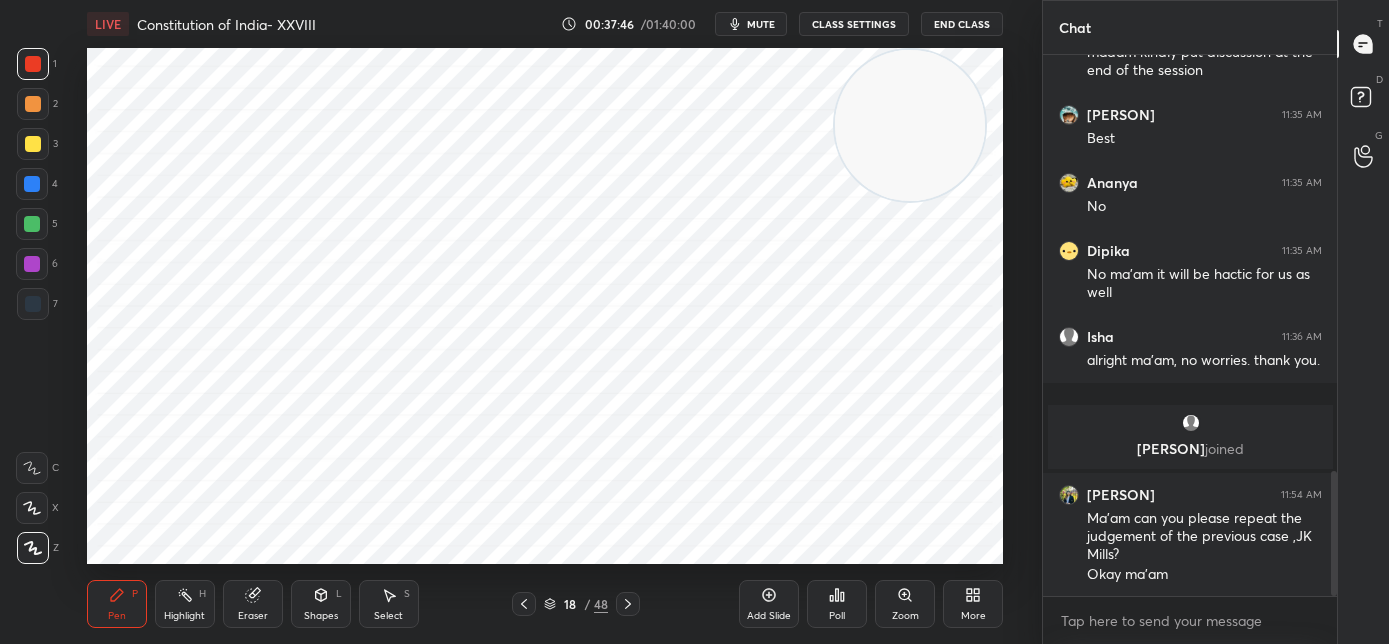 click 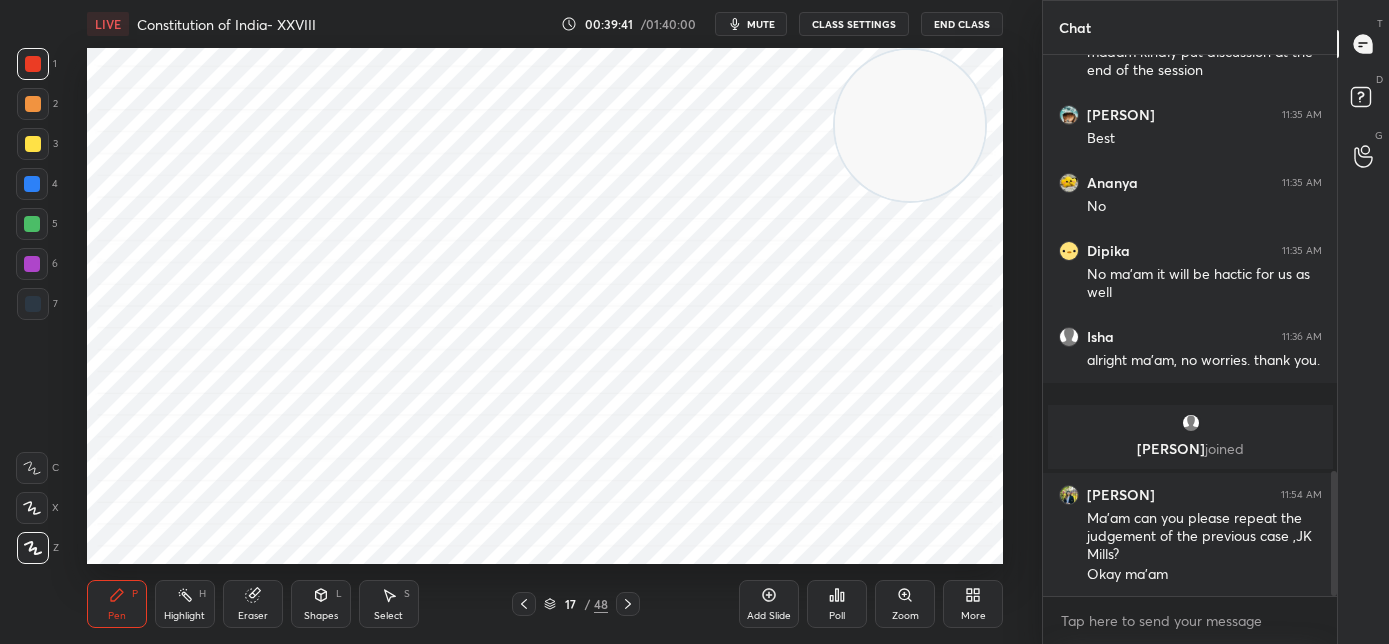click on "Add Slide" at bounding box center [769, 604] 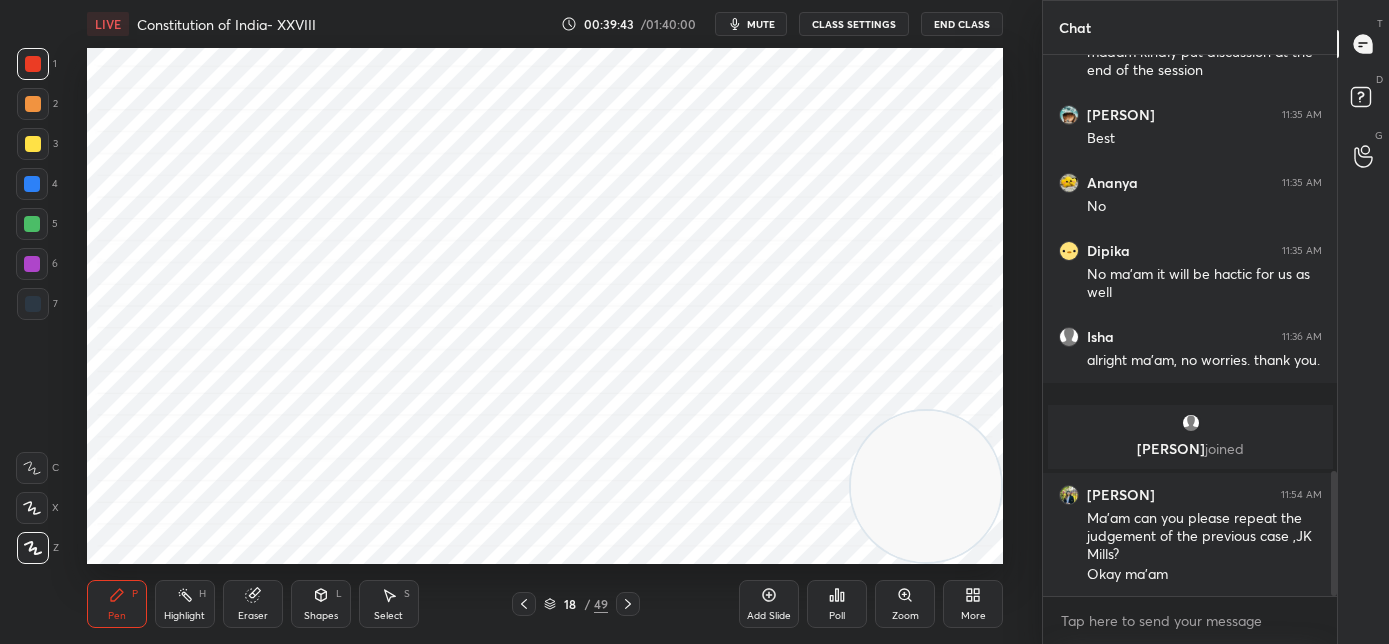 drag, startPoint x: 951, startPoint y: 394, endPoint x: 962, endPoint y: 563, distance: 169.3576 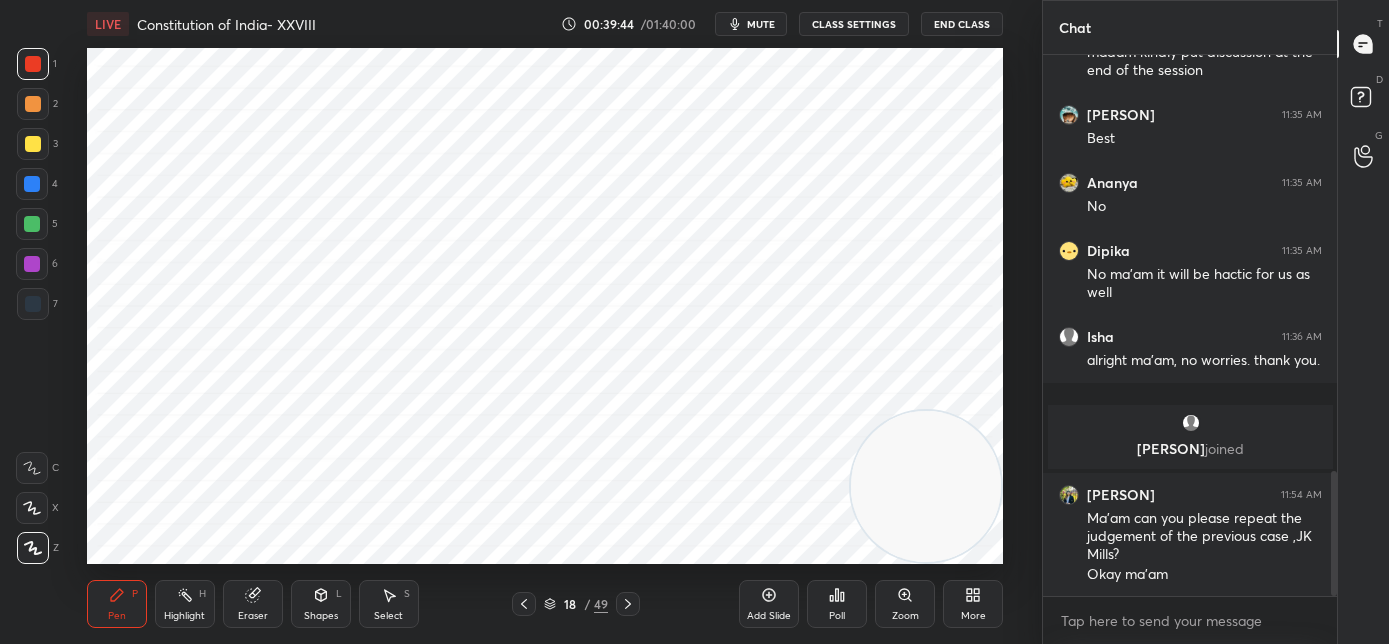 click on "18 / 49" at bounding box center (576, 604) 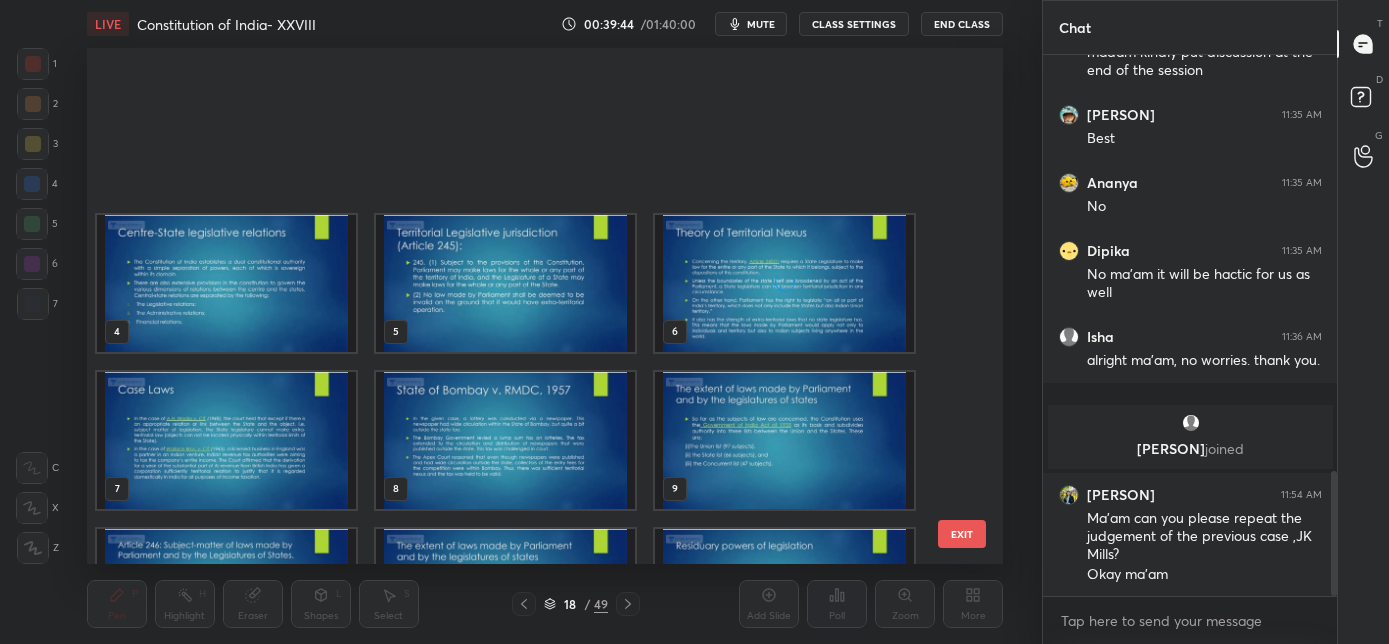 scroll, scrollTop: 425, scrollLeft: 0, axis: vertical 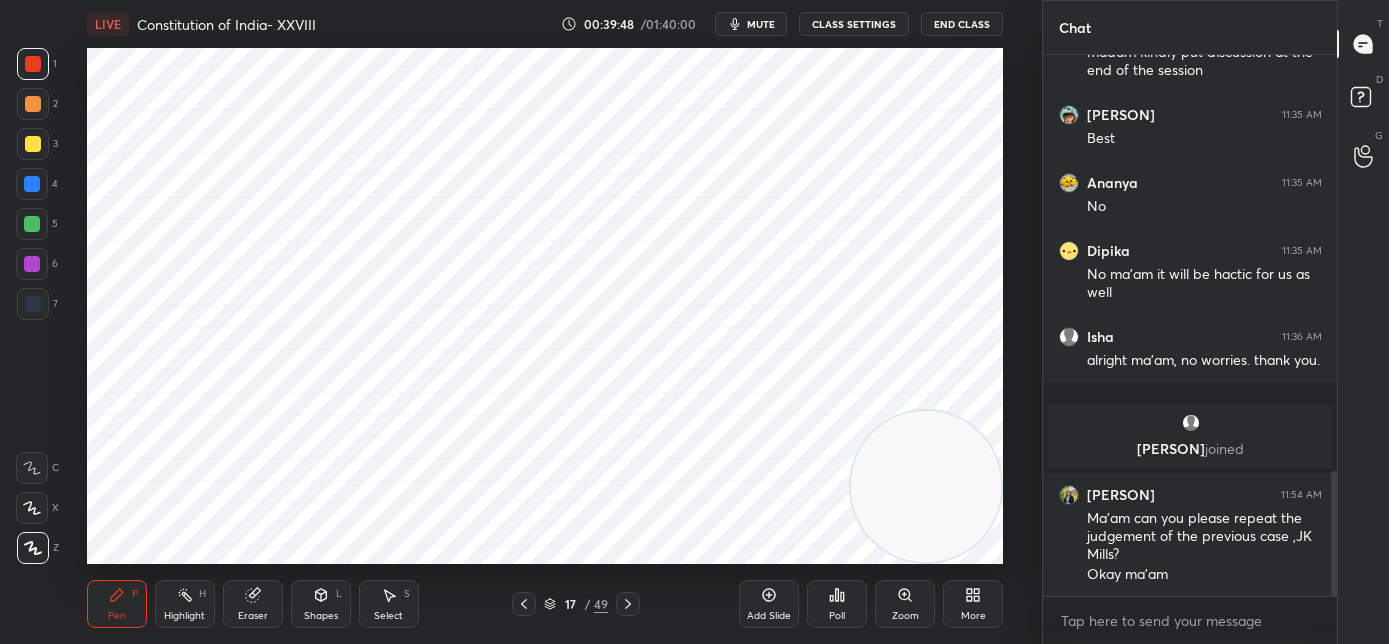 drag, startPoint x: 622, startPoint y: 604, endPoint x: 637, endPoint y: 589, distance: 21.213203 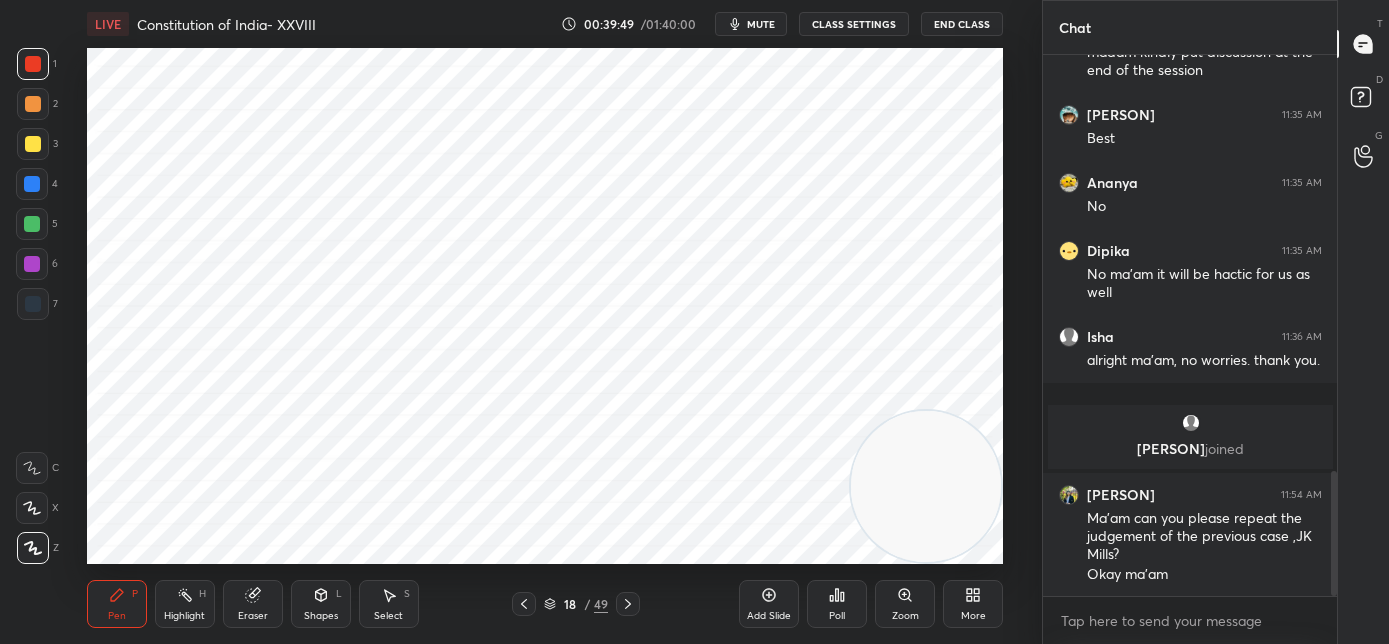 click at bounding box center (32, 184) 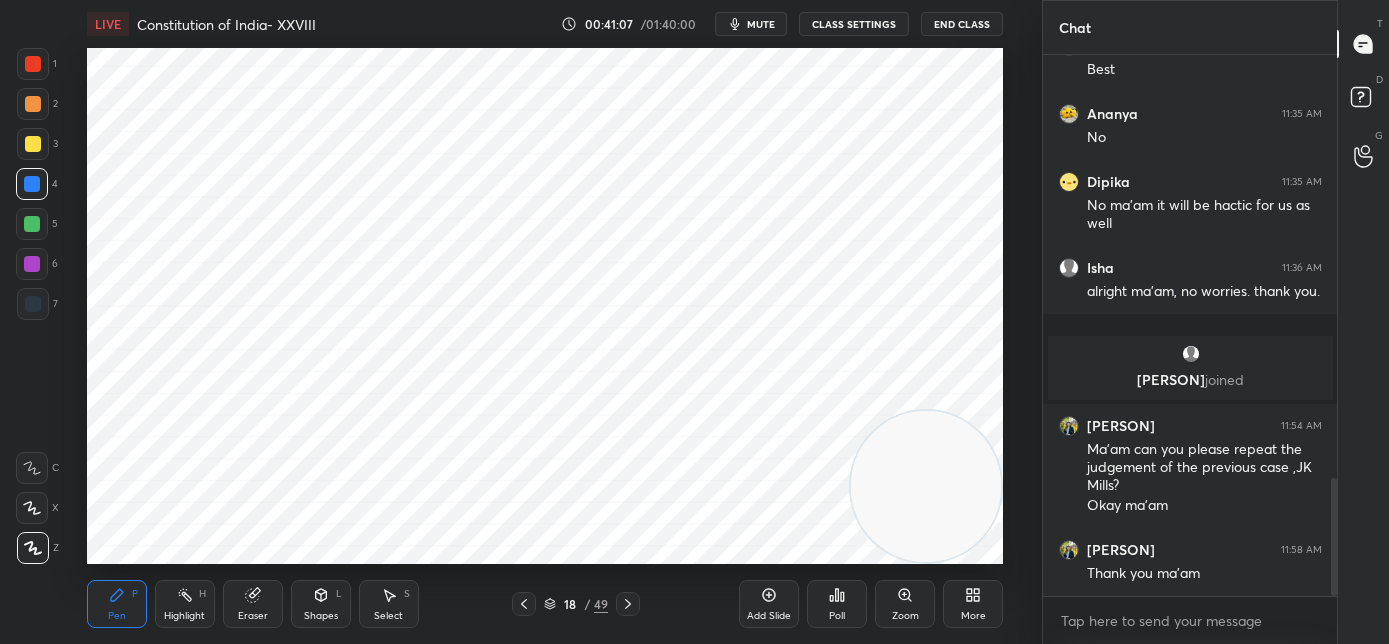 scroll, scrollTop: 1949, scrollLeft: 0, axis: vertical 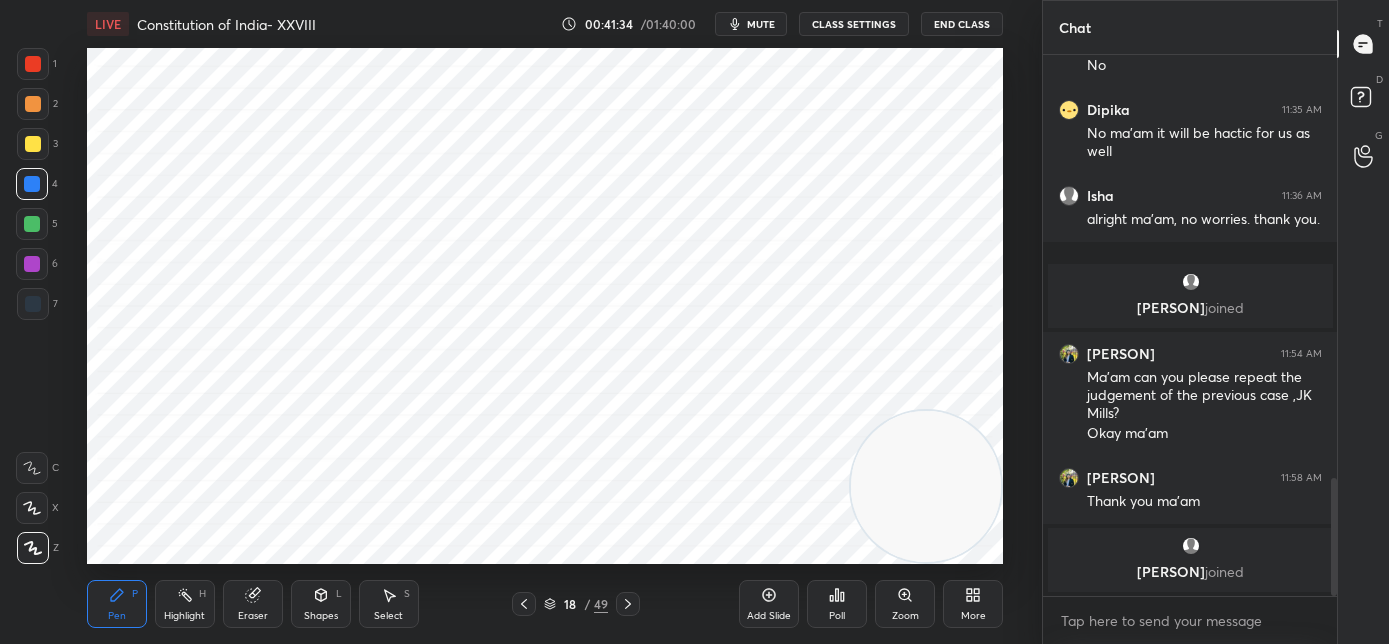 click 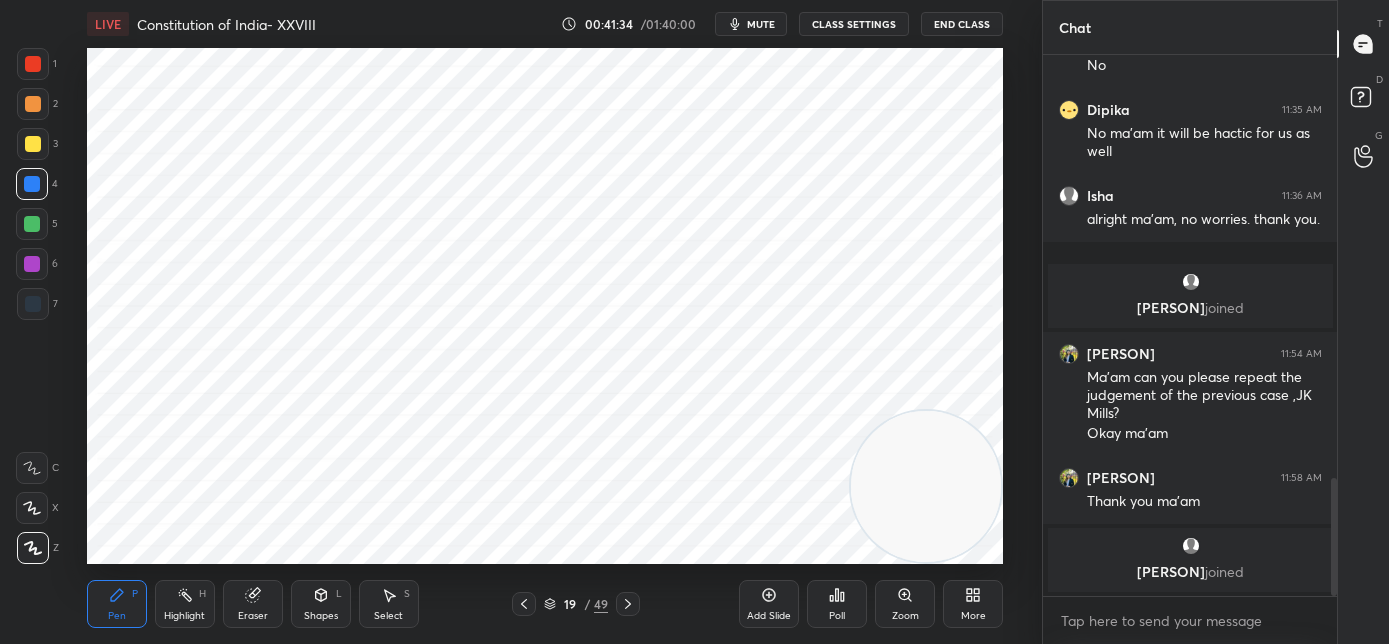 click 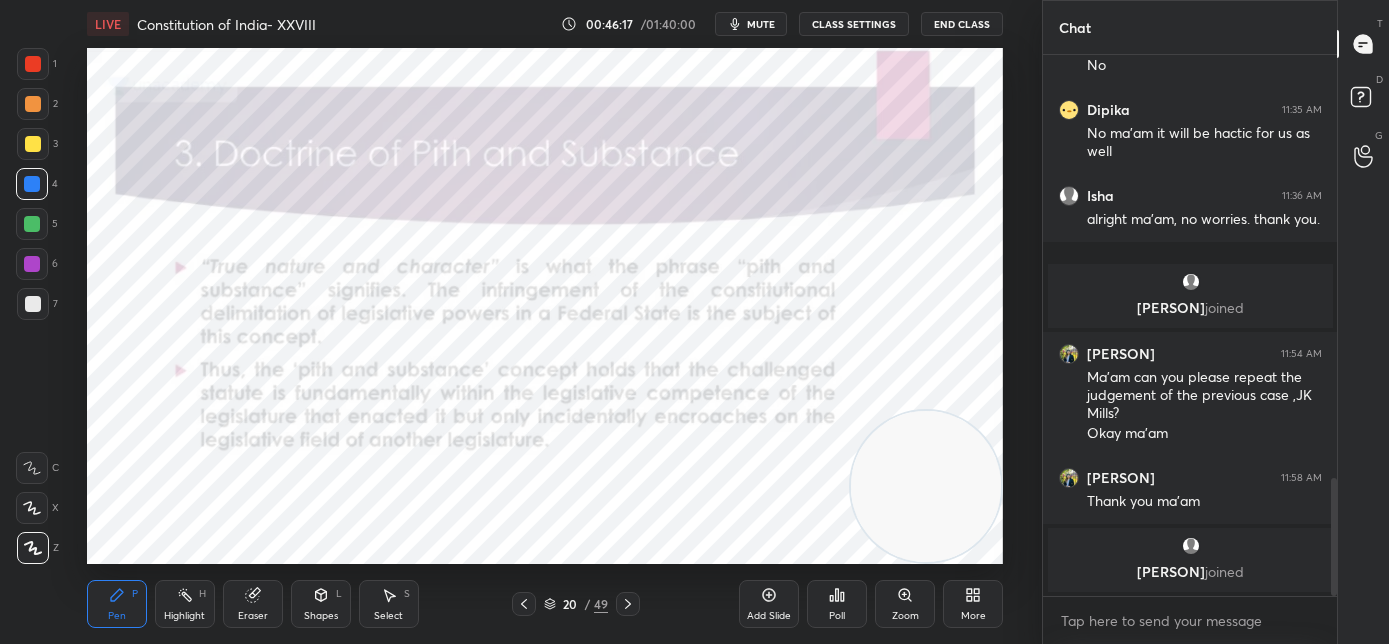 click 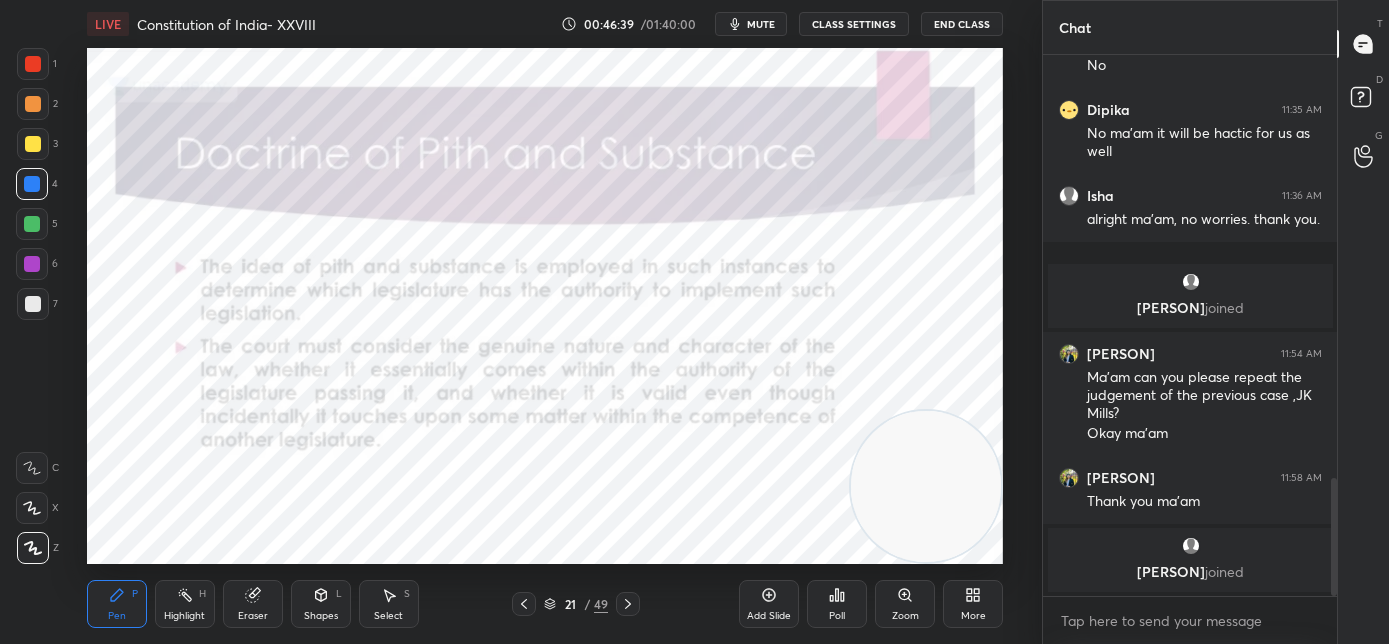click 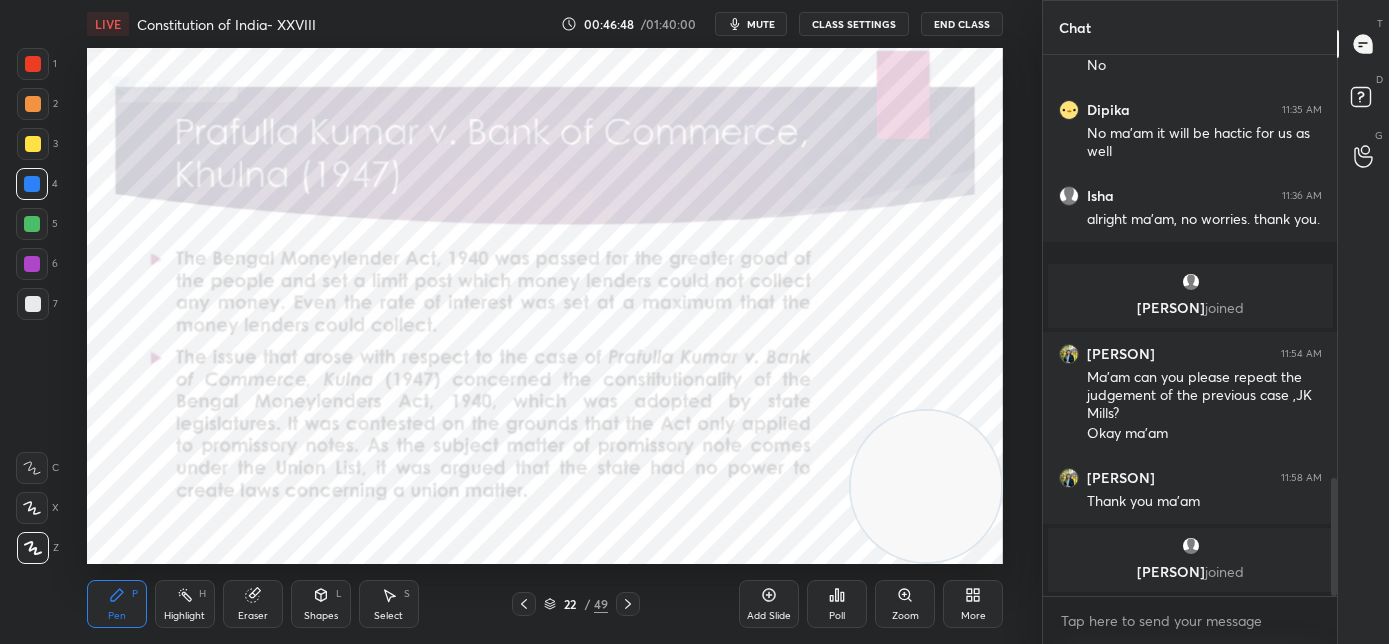 click at bounding box center (33, 304) 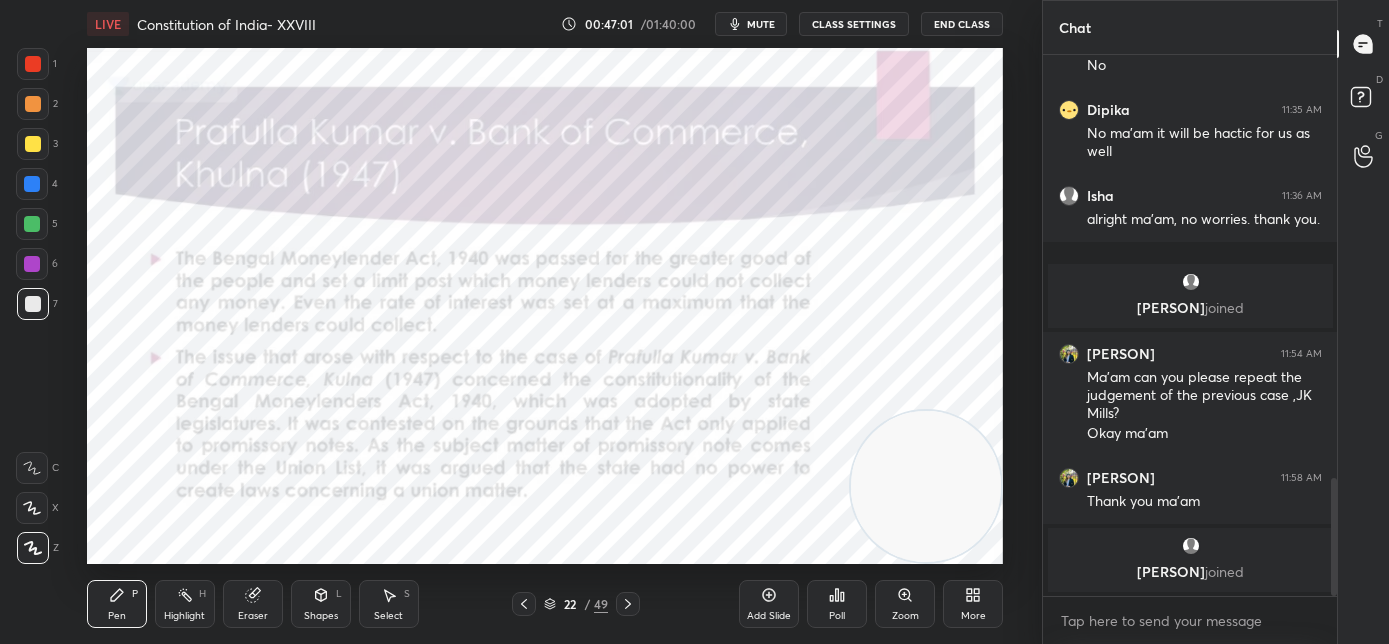 click at bounding box center (32, 264) 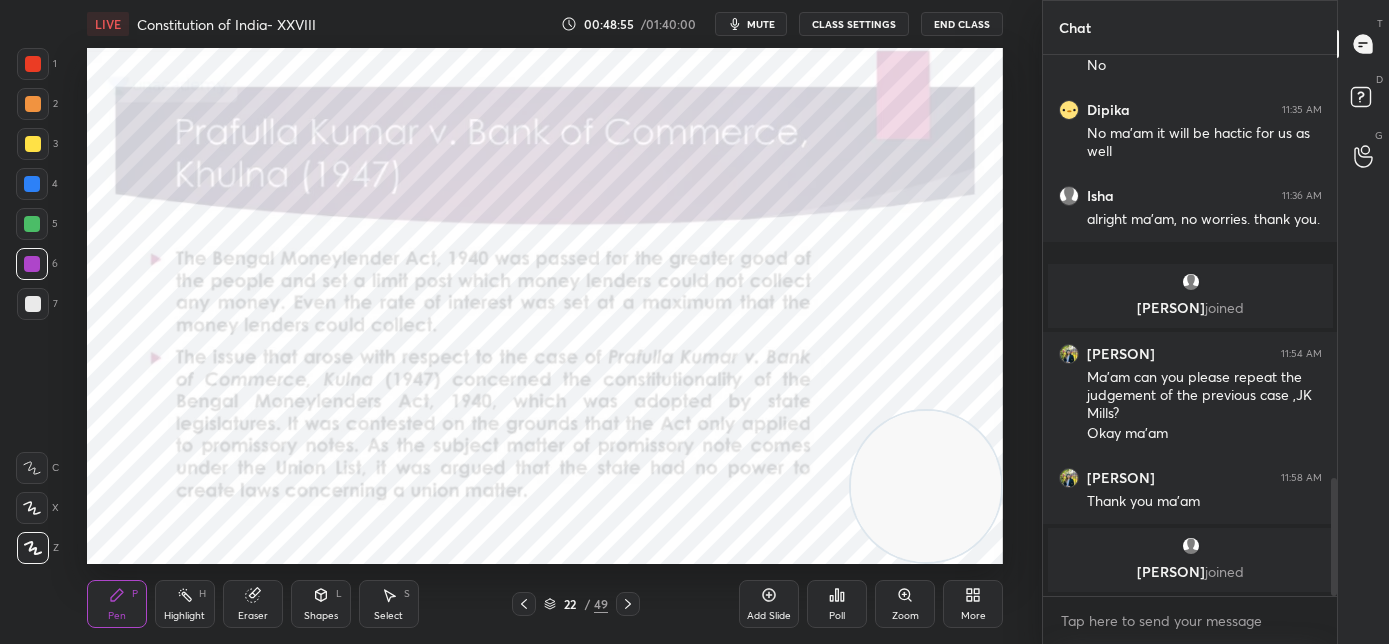 click 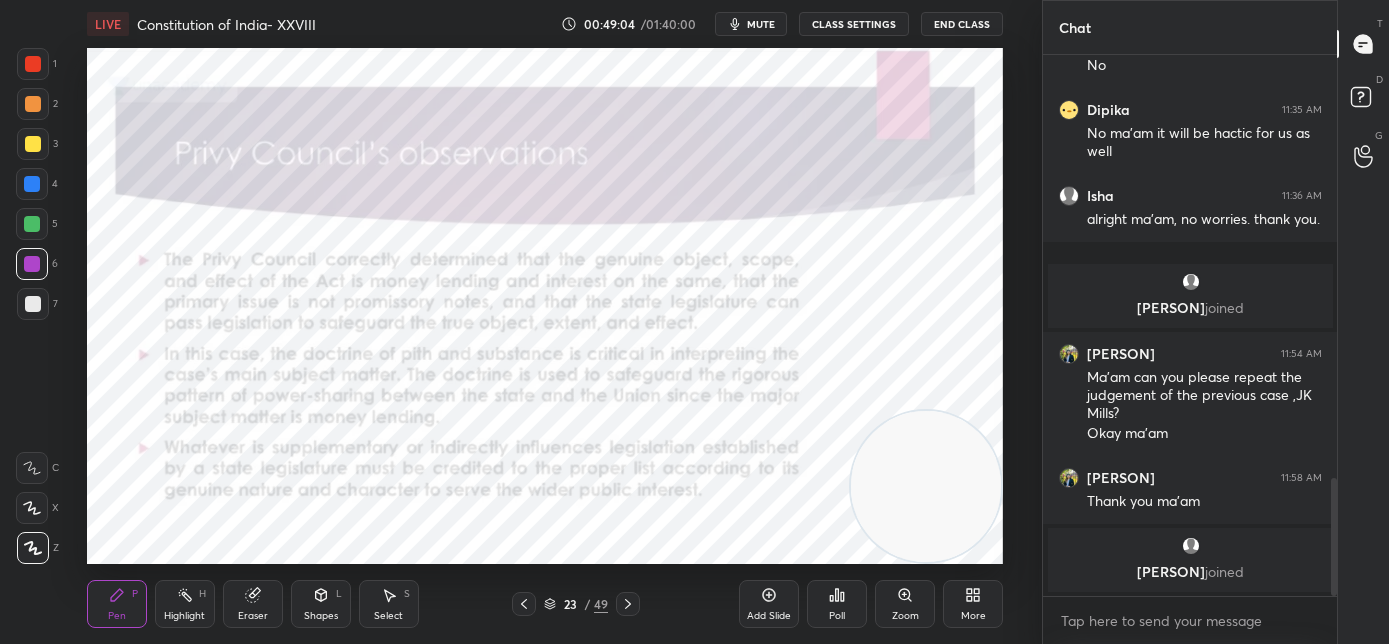 click at bounding box center (524, 604) 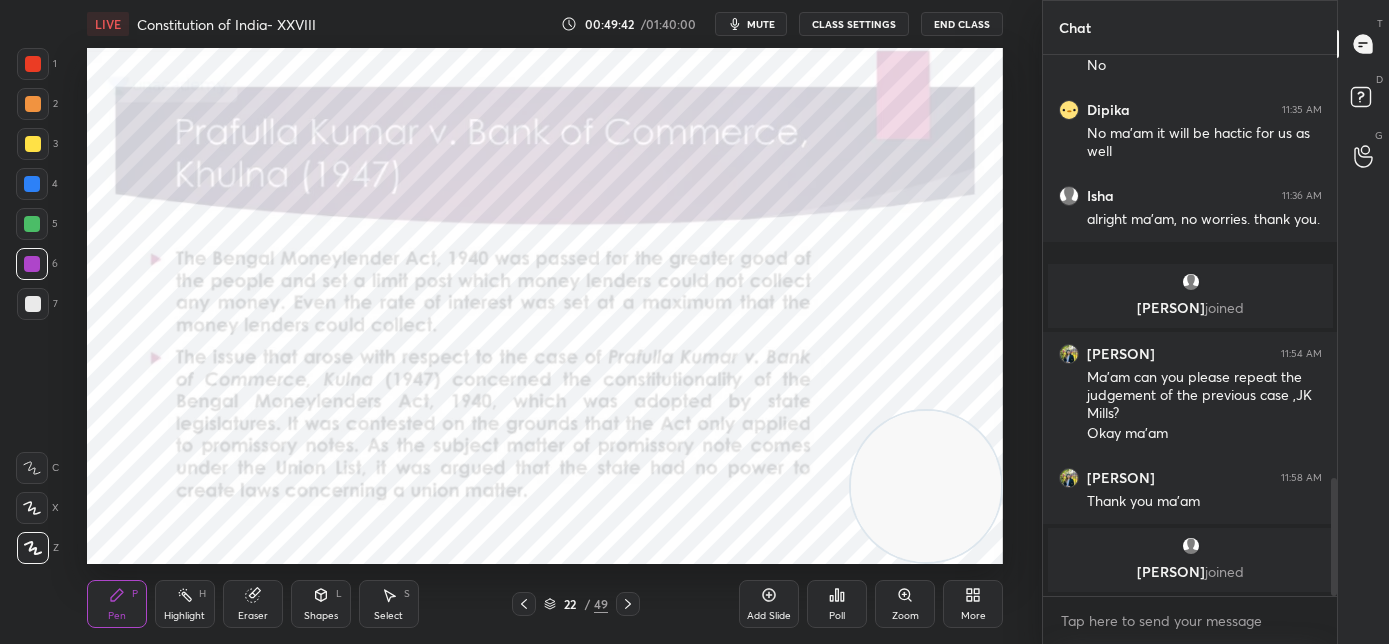 click 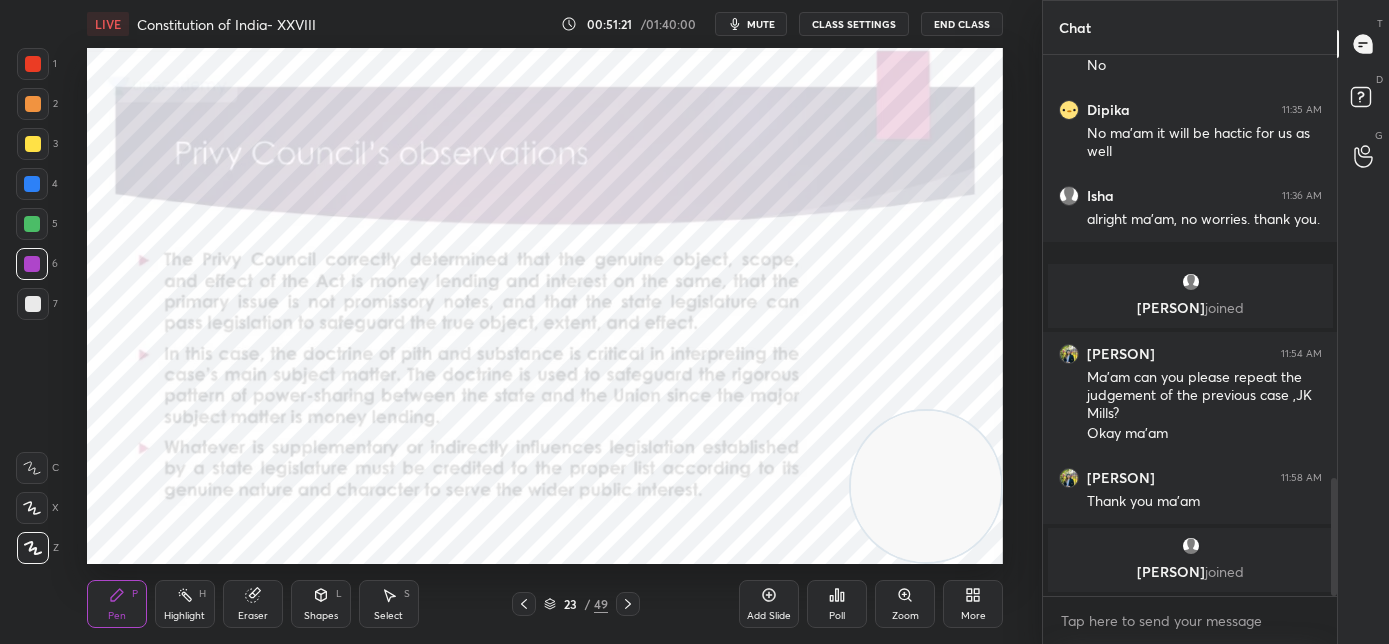 click 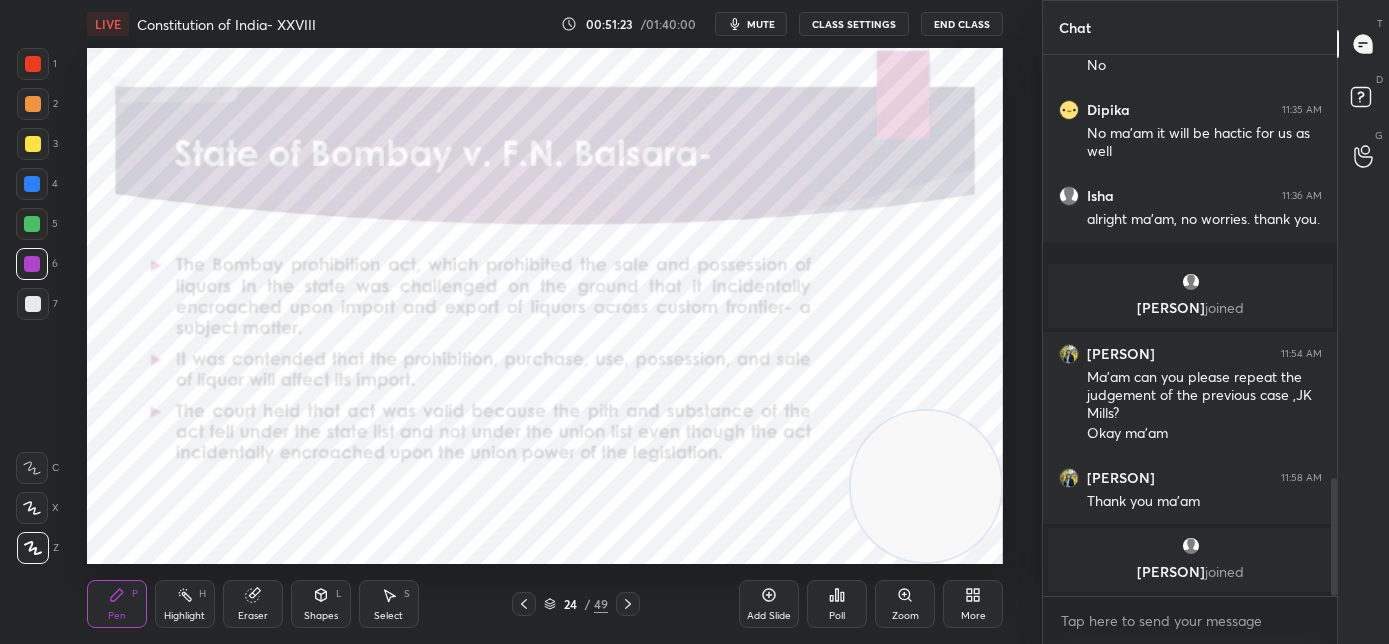 click at bounding box center (524, 604) 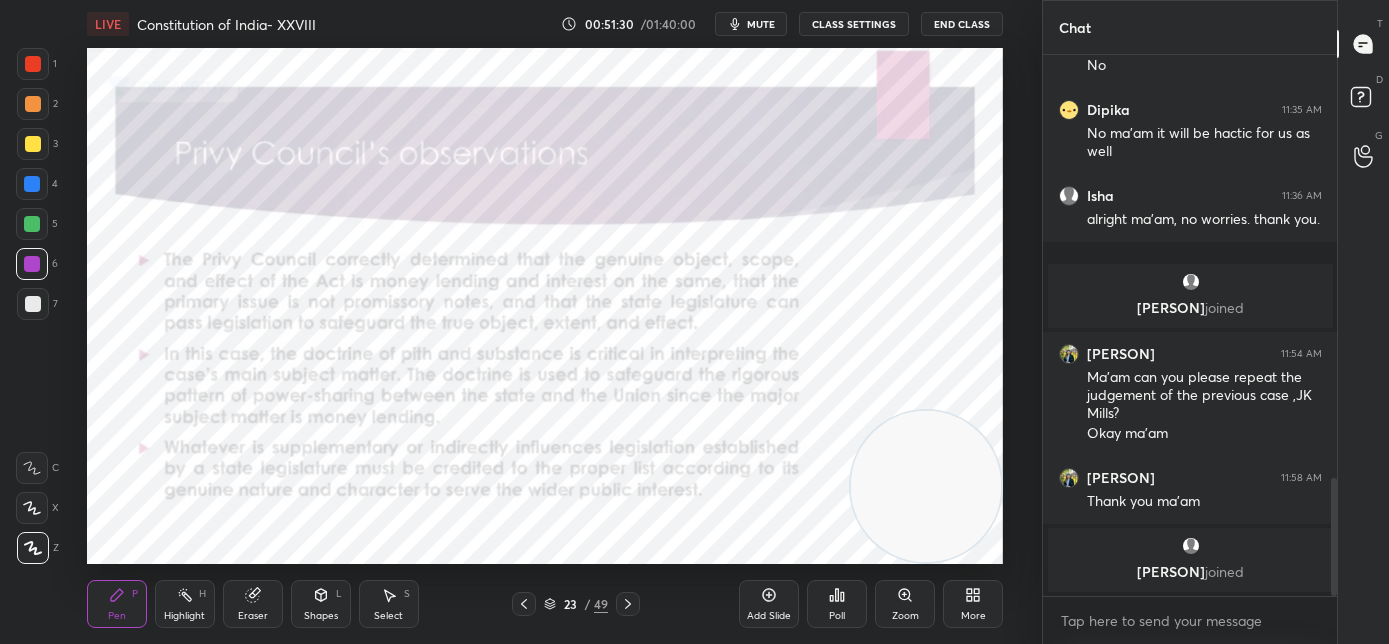 click on "Add Slide" at bounding box center [769, 604] 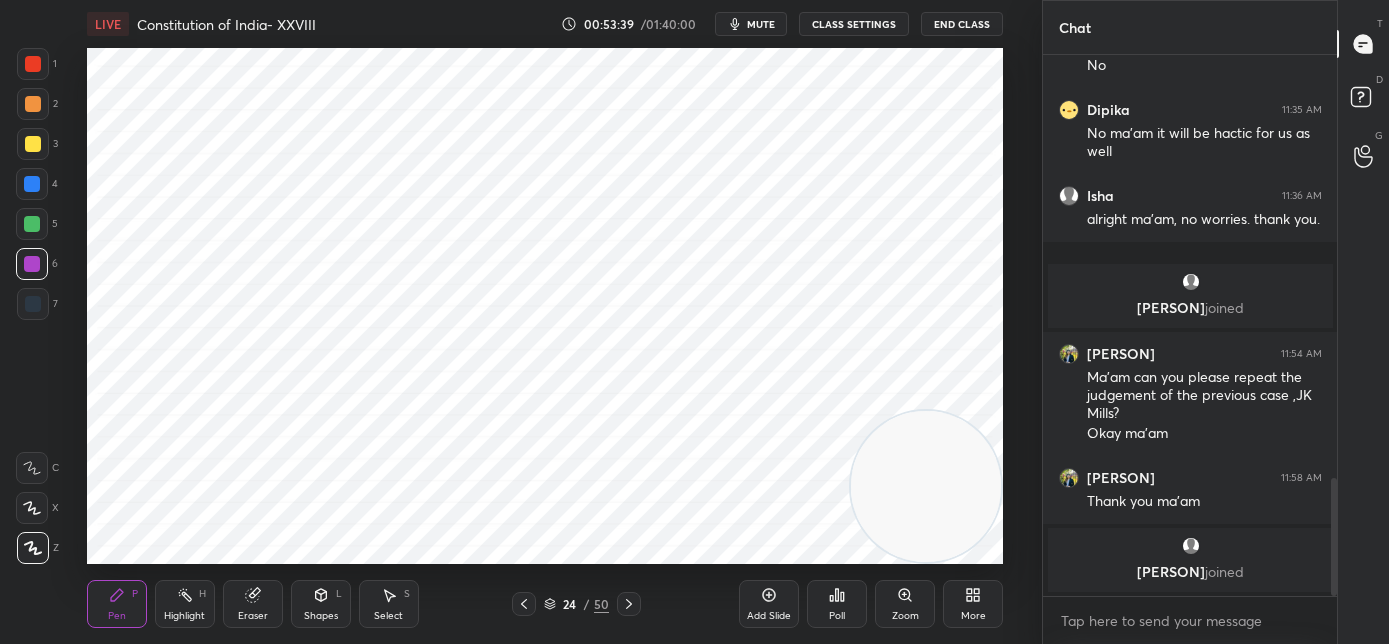 click 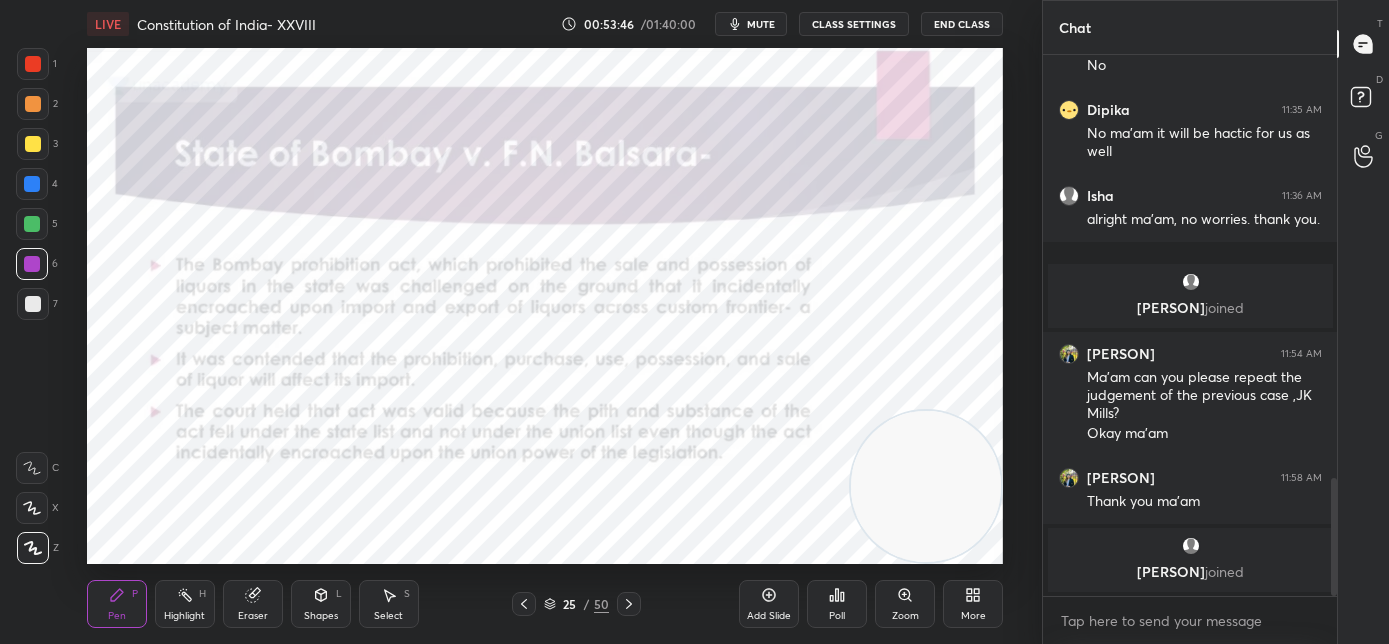 click at bounding box center (32, 264) 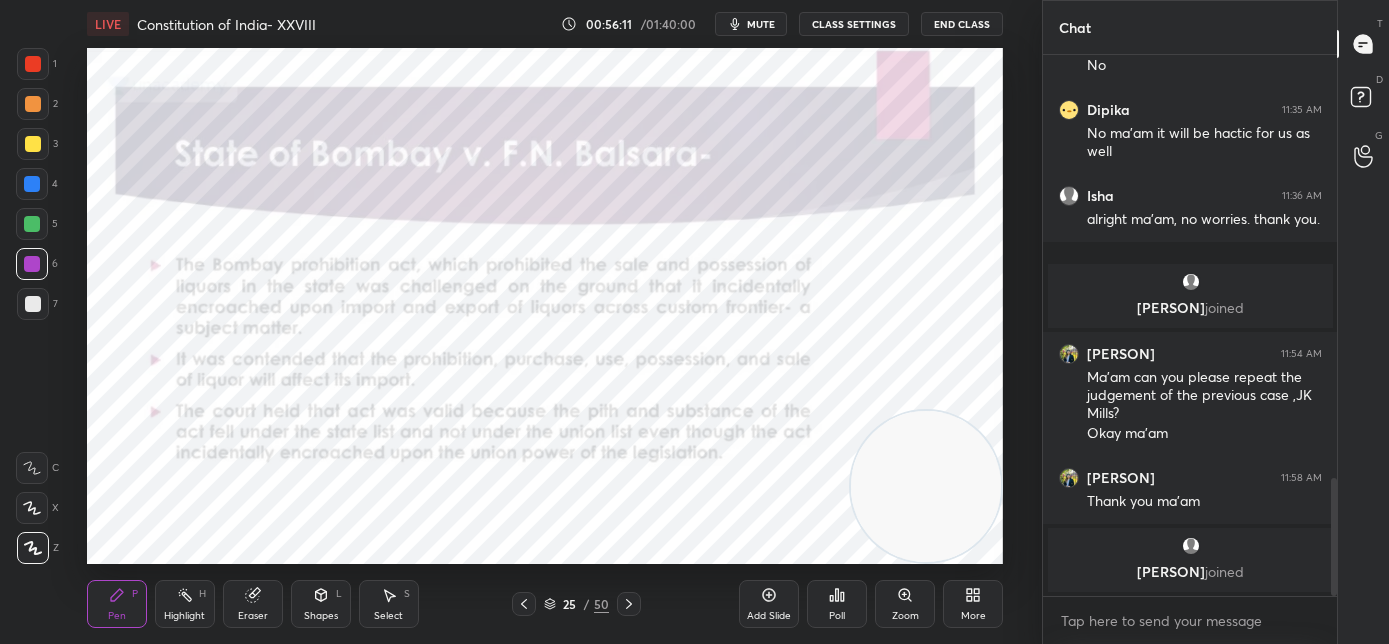 scroll, scrollTop: 494, scrollLeft: 288, axis: both 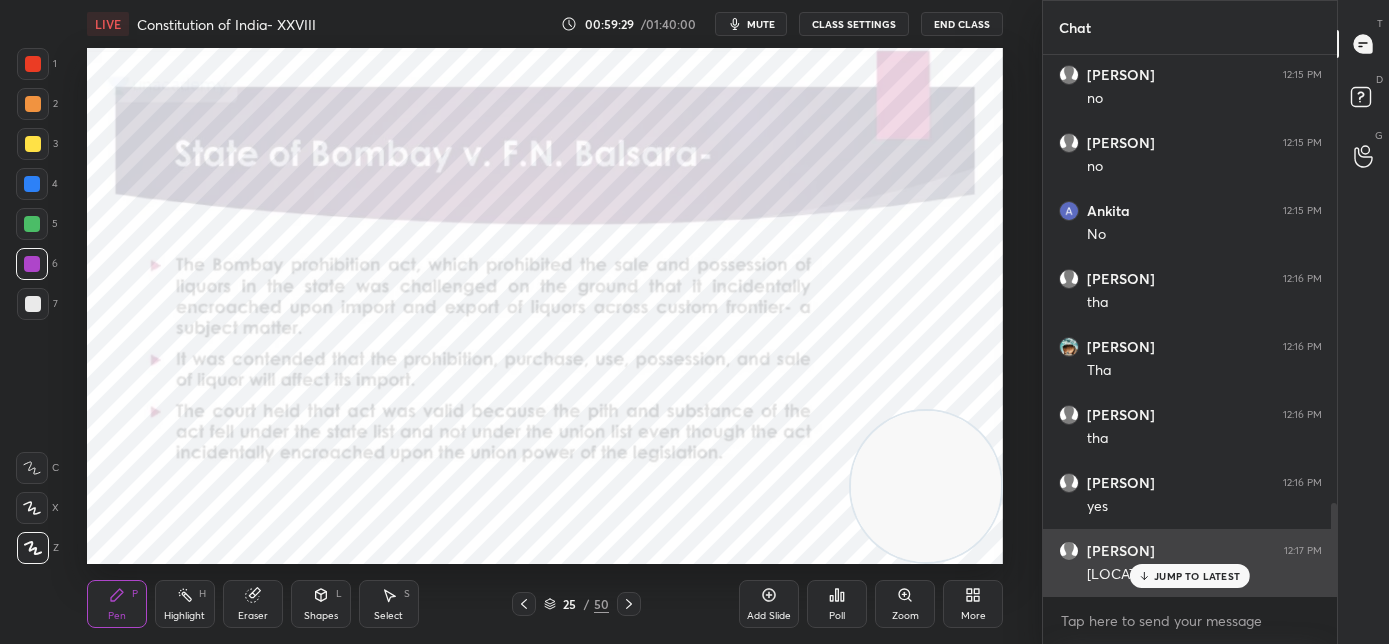 click on "JUMP TO LATEST" at bounding box center (1197, 576) 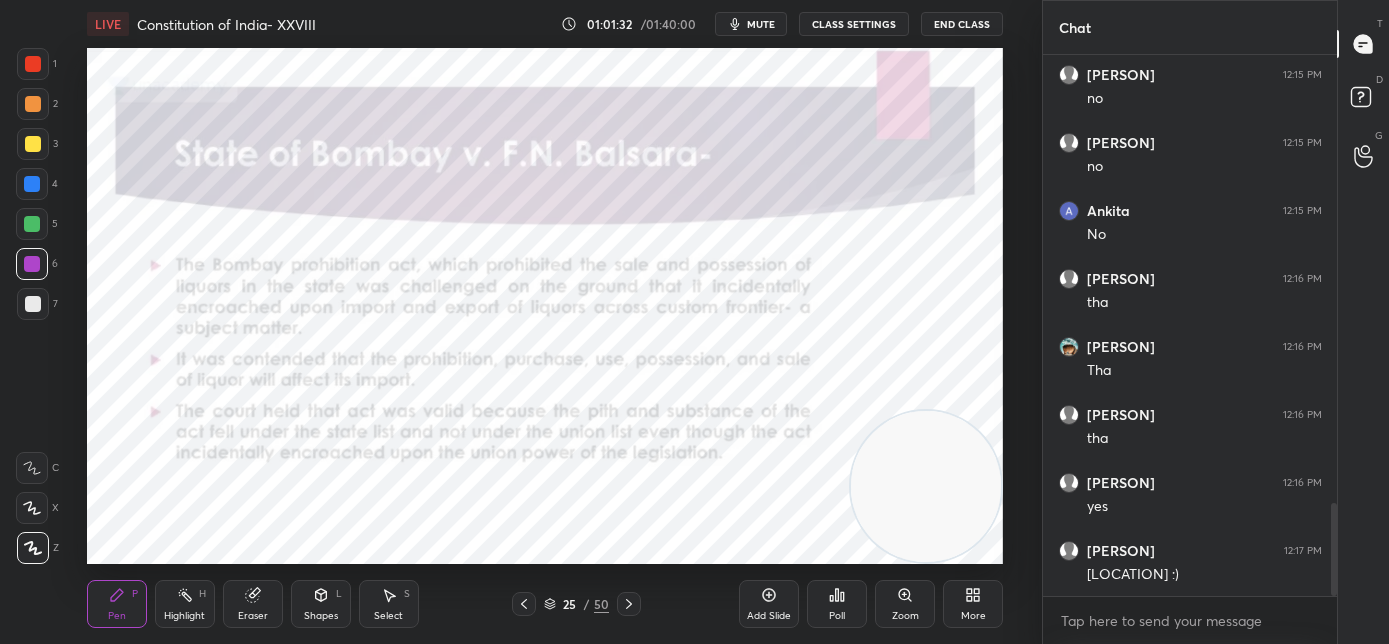 click 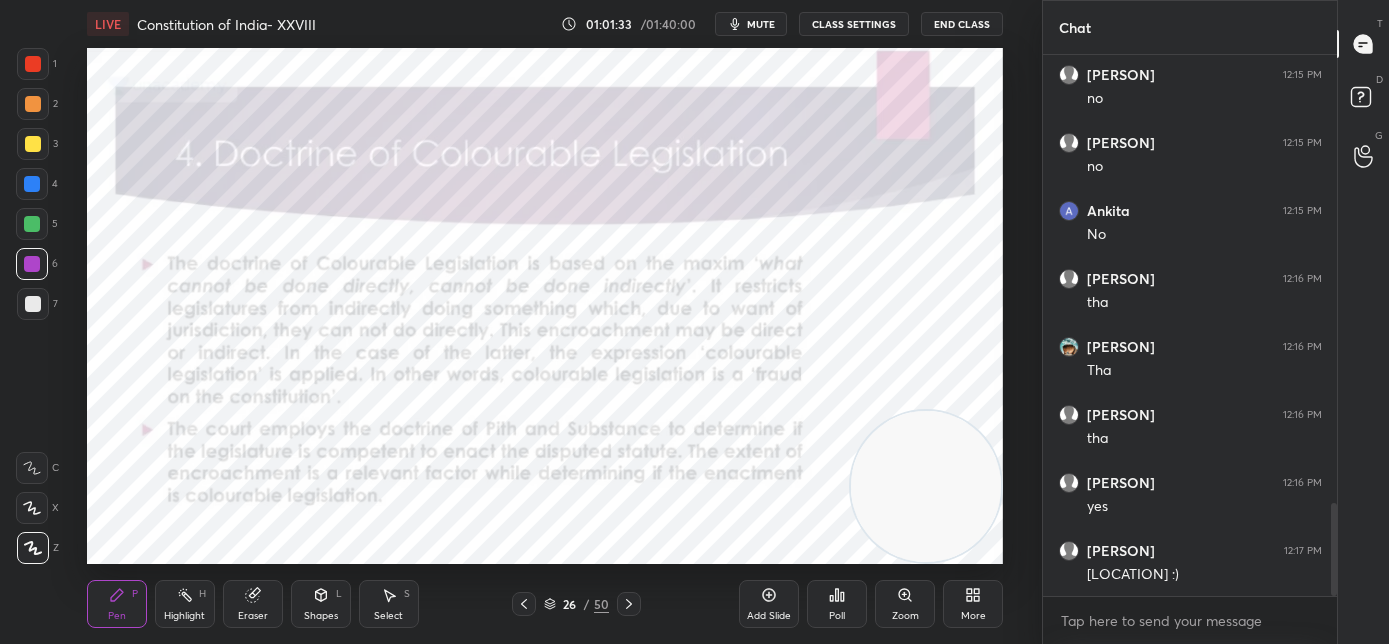 click 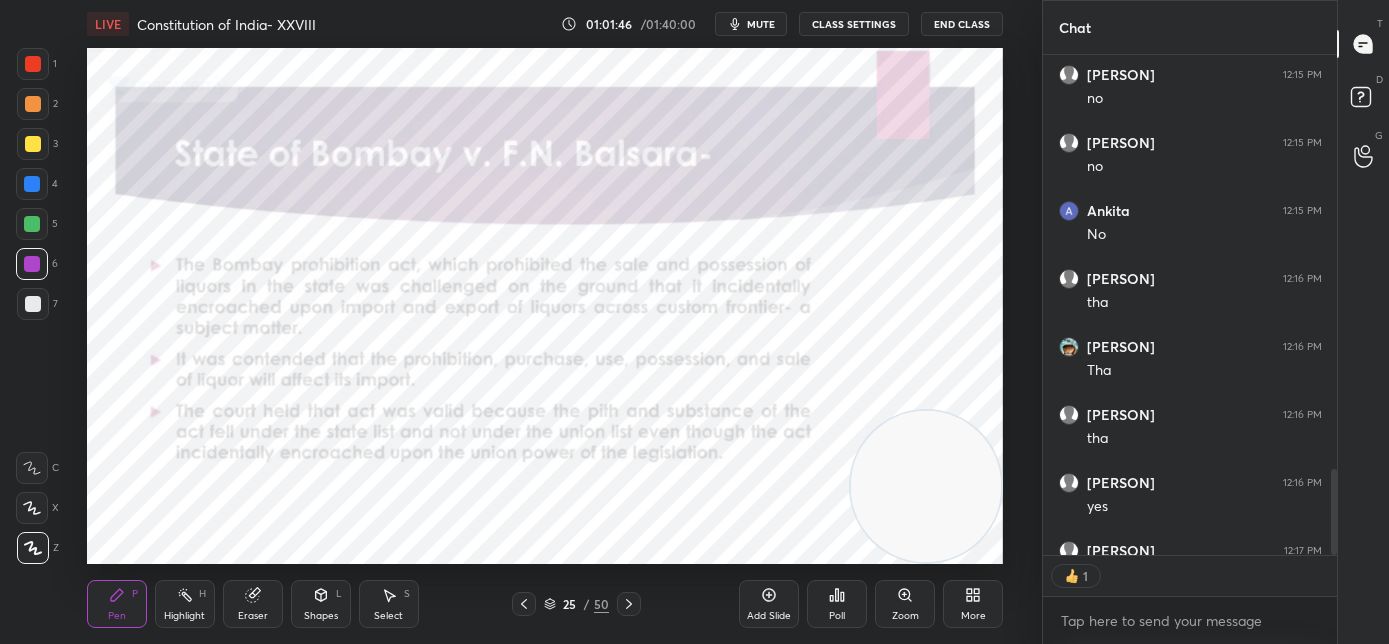 scroll, scrollTop: 494, scrollLeft: 288, axis: both 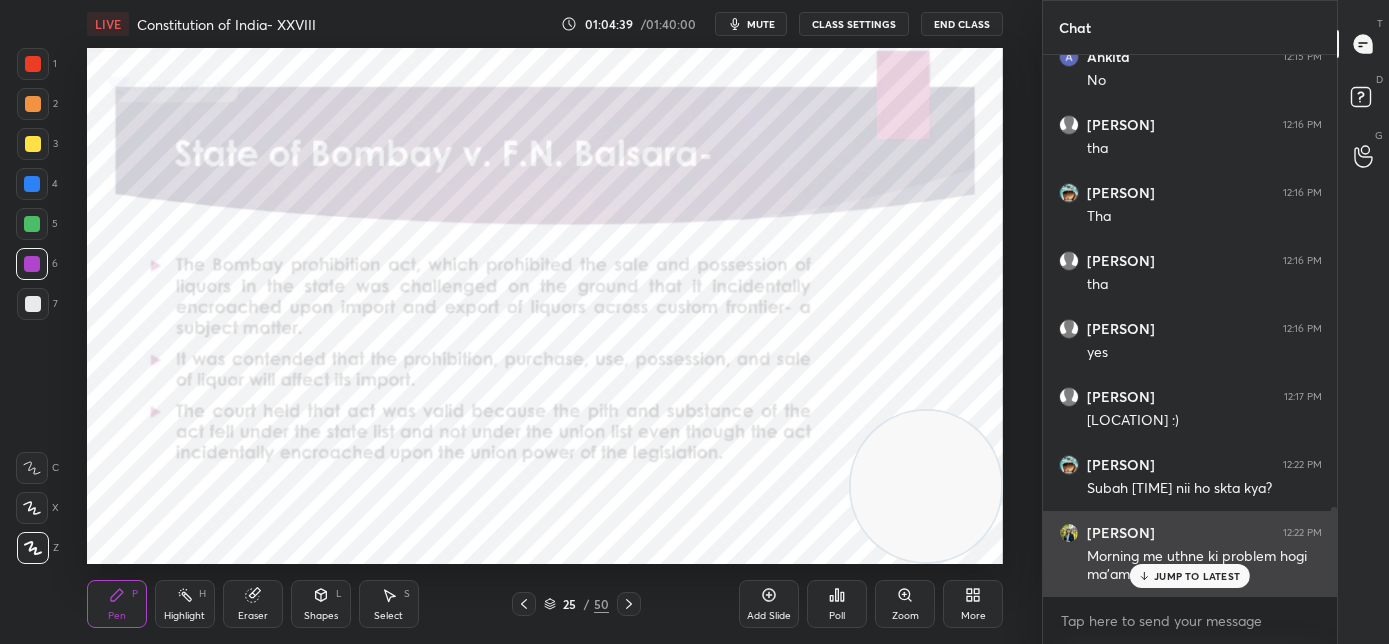 click on "JUMP TO LATEST" at bounding box center (1197, 576) 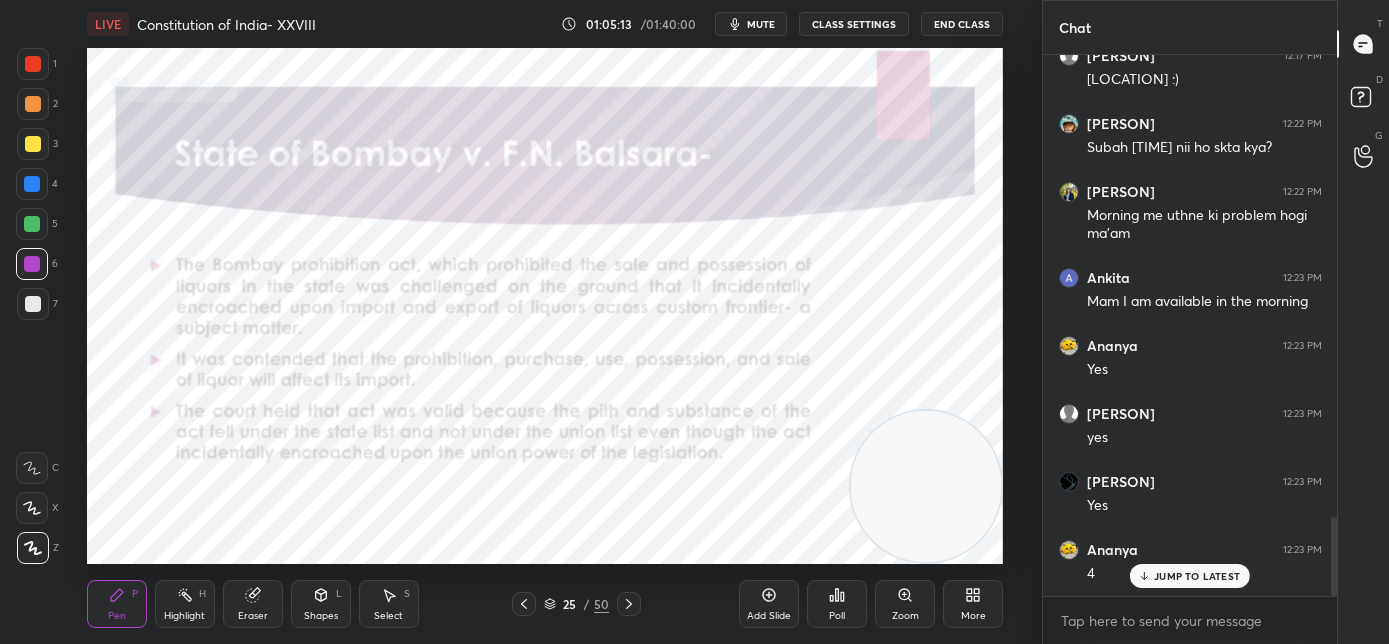 scroll, scrollTop: 3154, scrollLeft: 0, axis: vertical 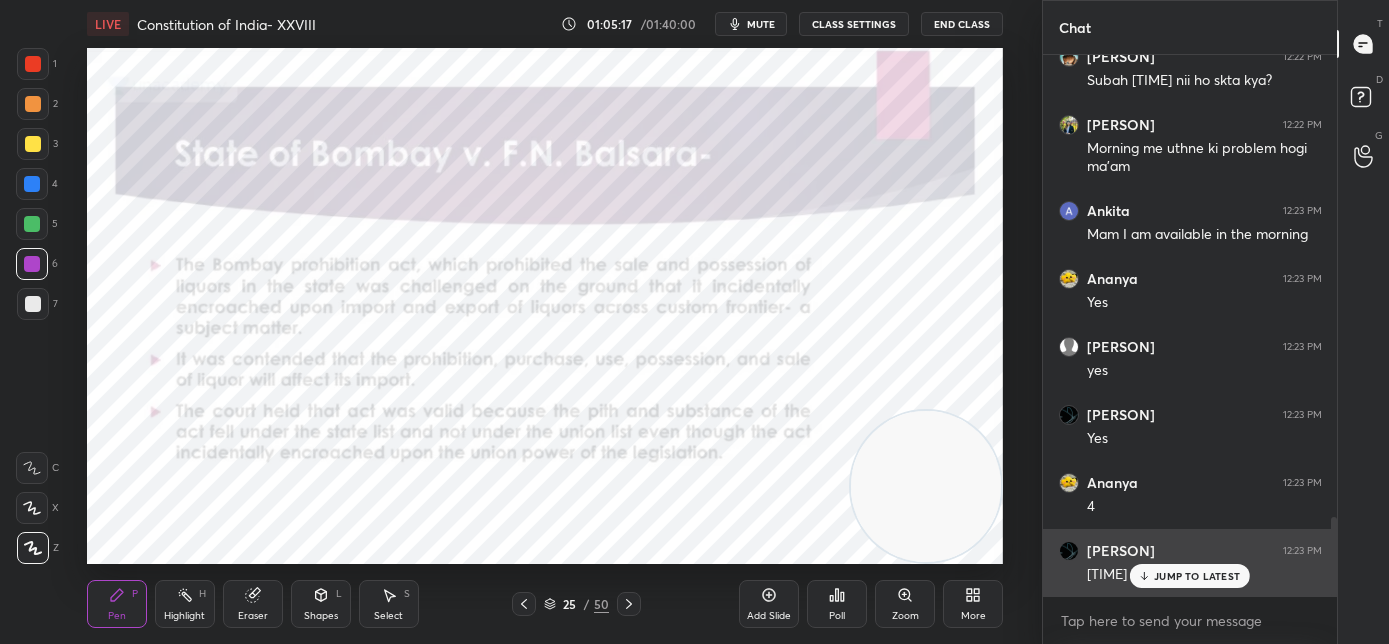 click on "JUMP TO LATEST" at bounding box center [1190, 576] 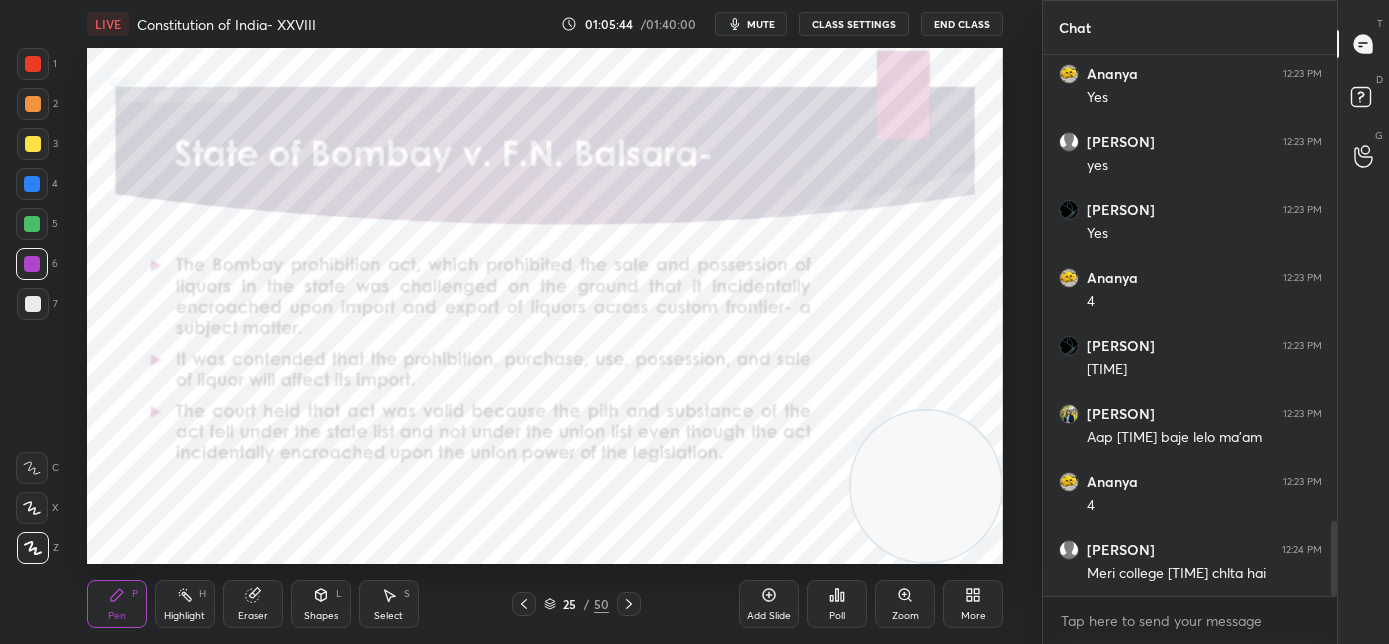scroll, scrollTop: 3426, scrollLeft: 0, axis: vertical 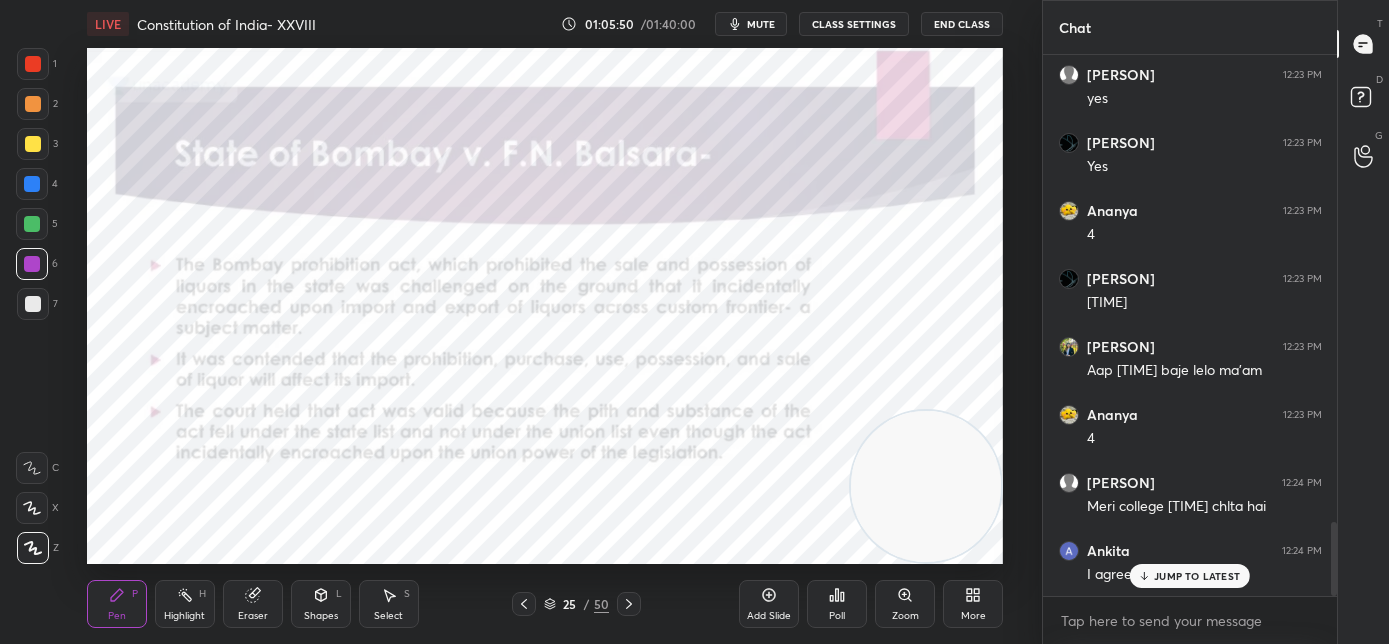 click on "JUMP TO LATEST" at bounding box center (1197, 576) 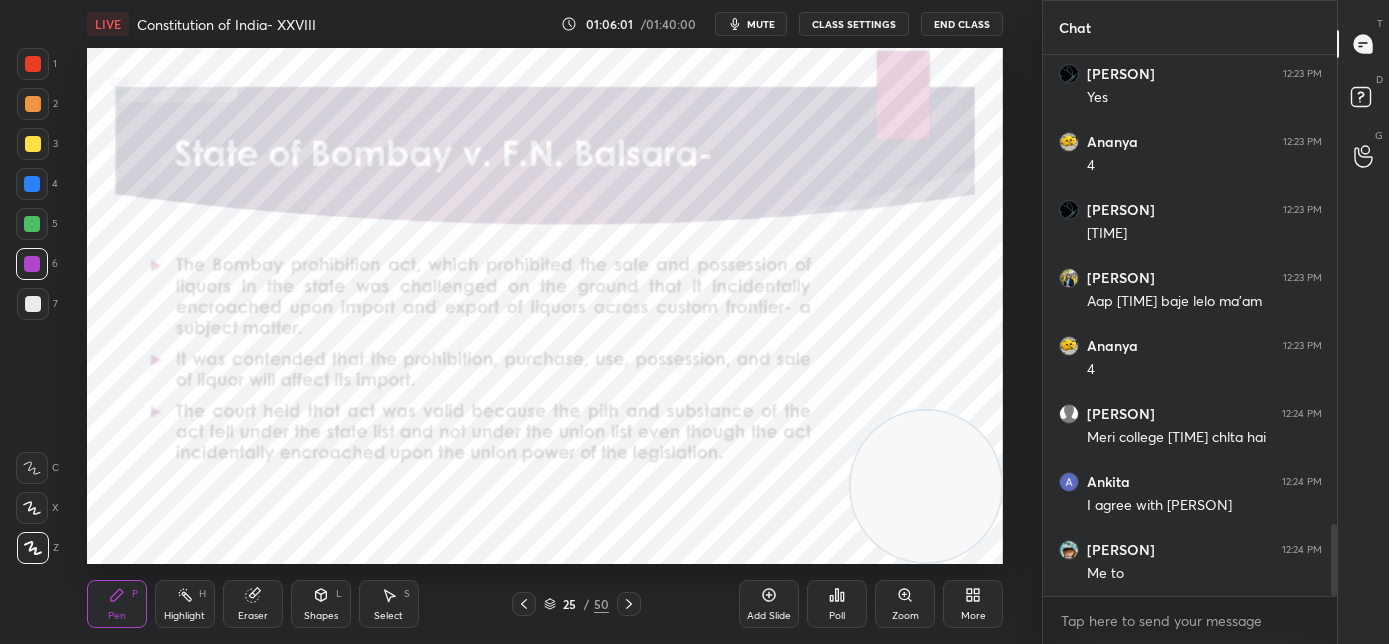 scroll, scrollTop: 3562, scrollLeft: 0, axis: vertical 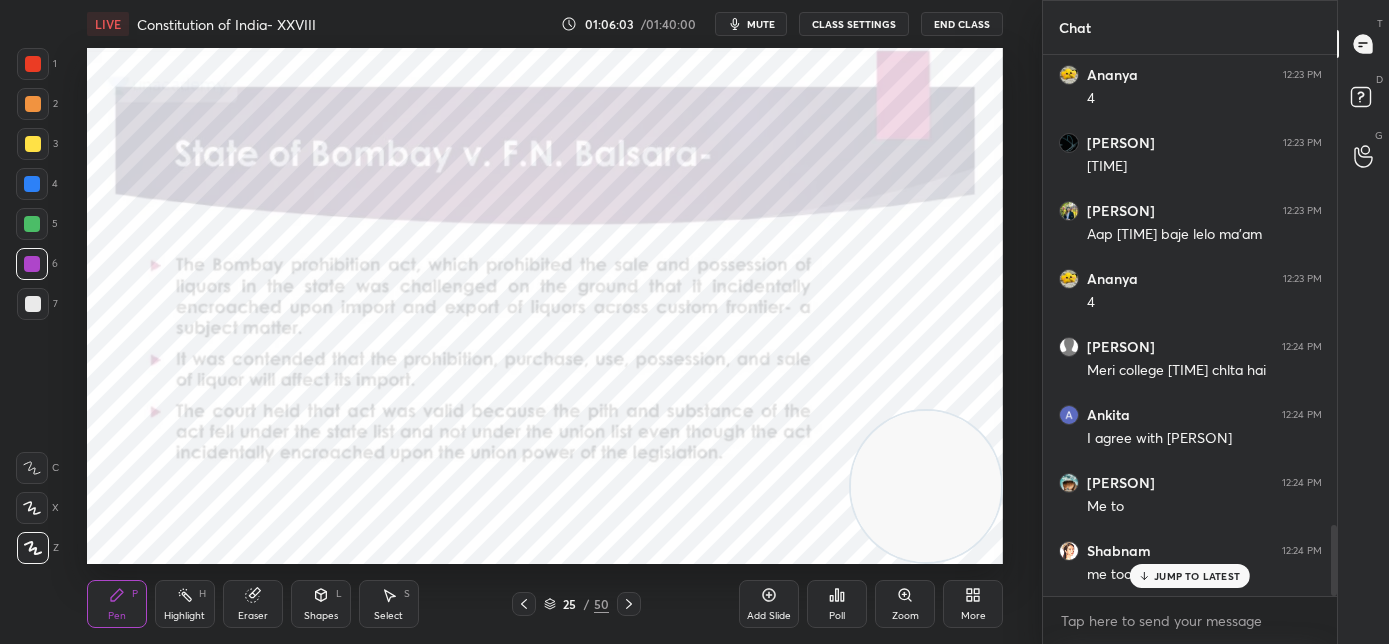 click on "JUMP TO LATEST" at bounding box center (1197, 576) 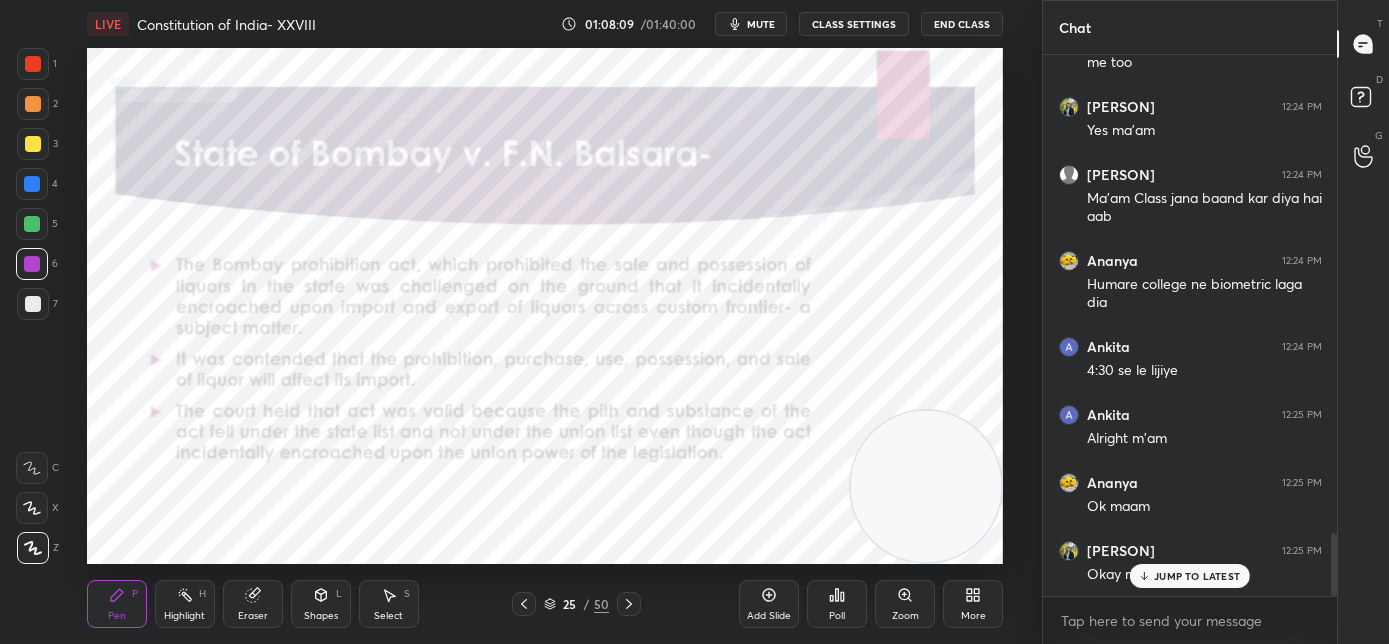 scroll, scrollTop: 4143, scrollLeft: 0, axis: vertical 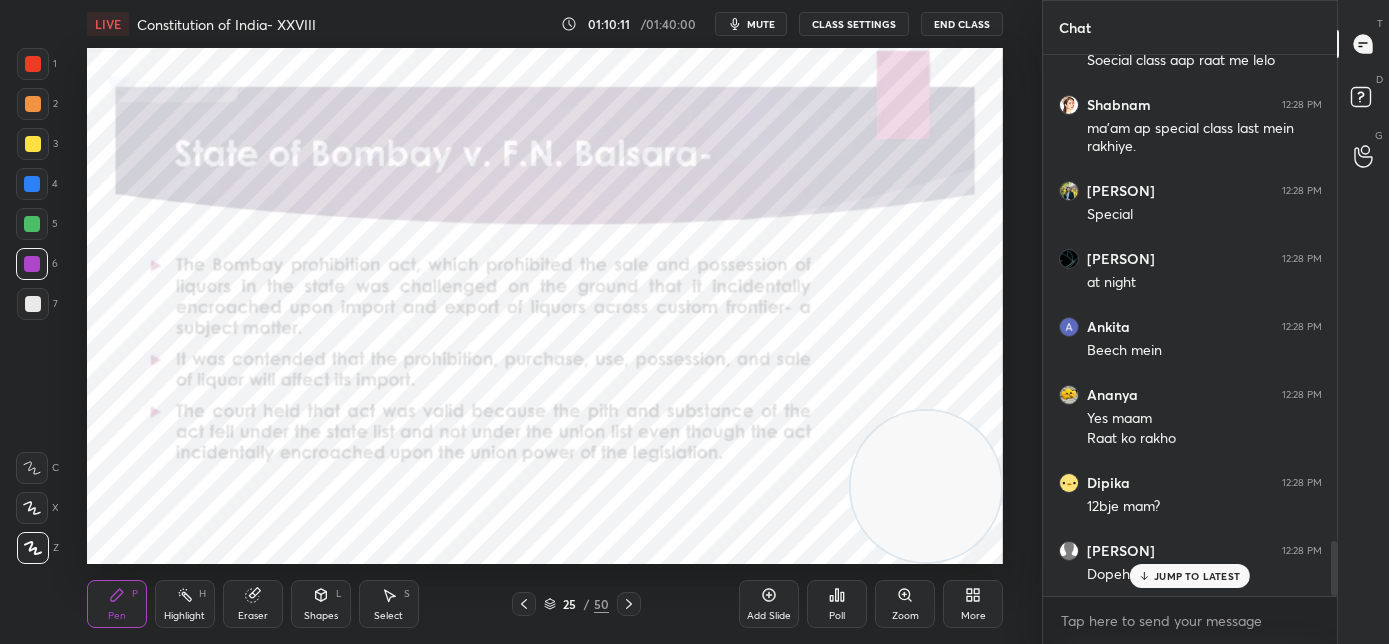 click on "JUMP TO LATEST" at bounding box center [1197, 576] 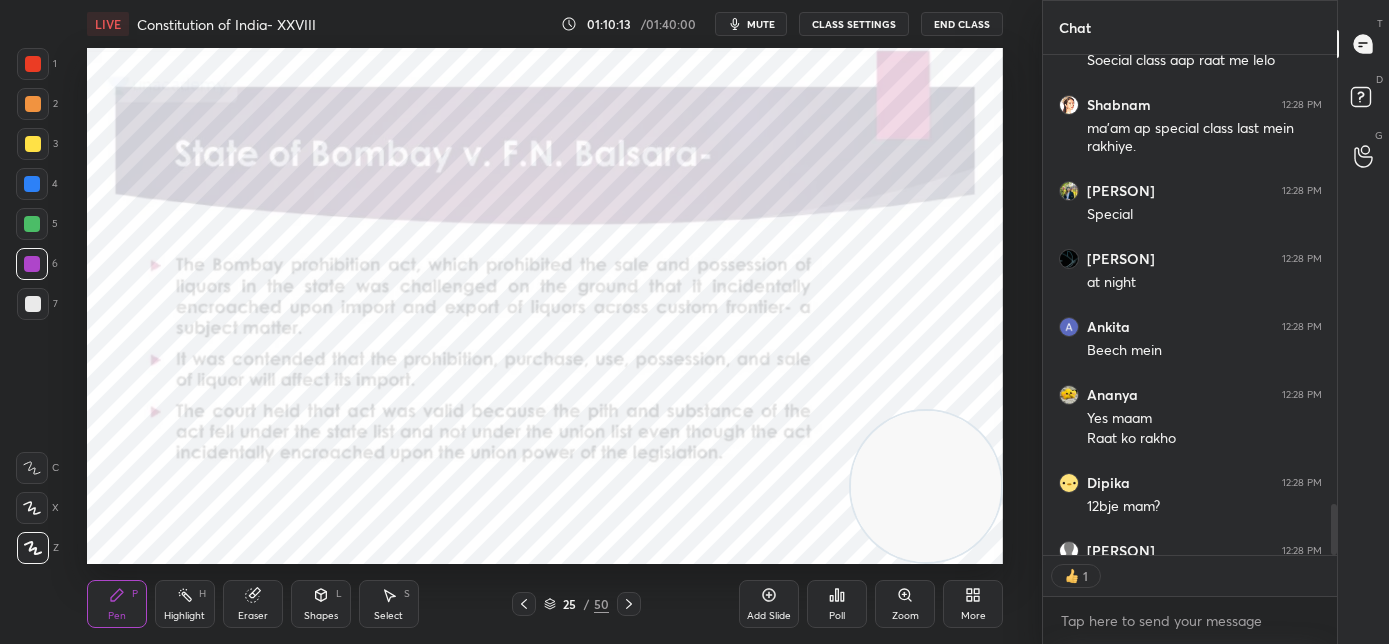 scroll, scrollTop: 494, scrollLeft: 288, axis: both 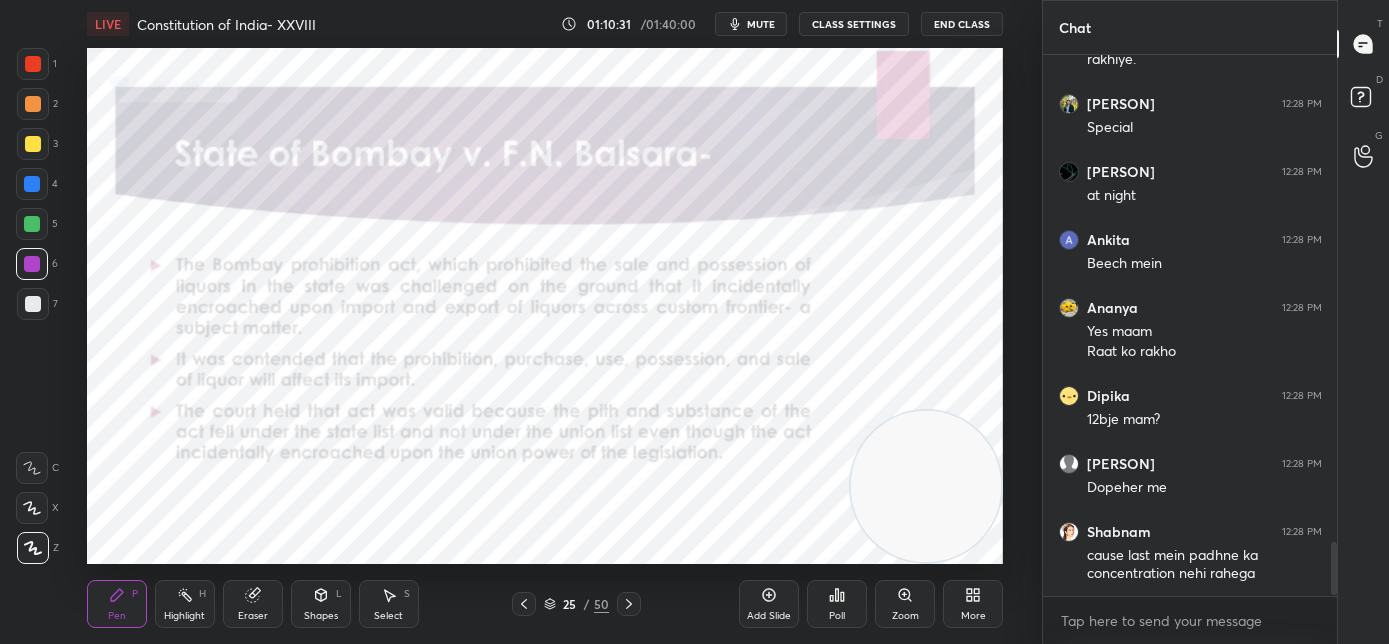 drag, startPoint x: 774, startPoint y: 613, endPoint x: 787, endPoint y: 590, distance: 26.41969 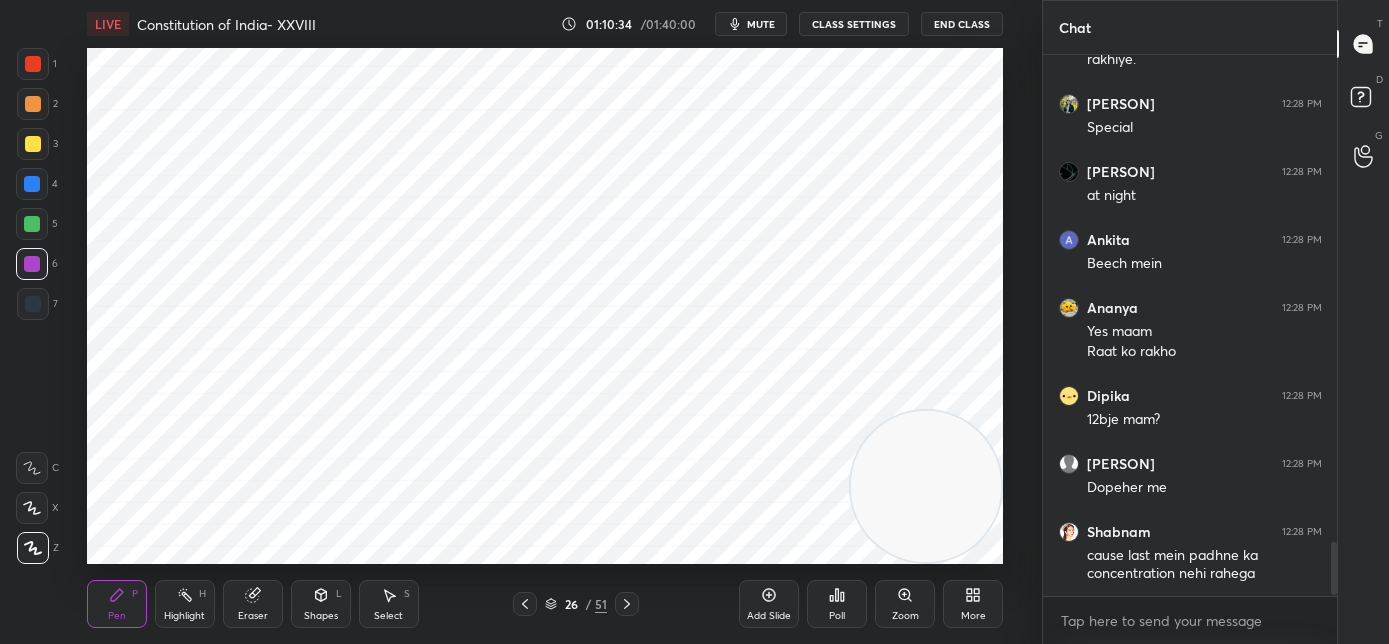 drag, startPoint x: 34, startPoint y: 64, endPoint x: 46, endPoint y: 72, distance: 14.422205 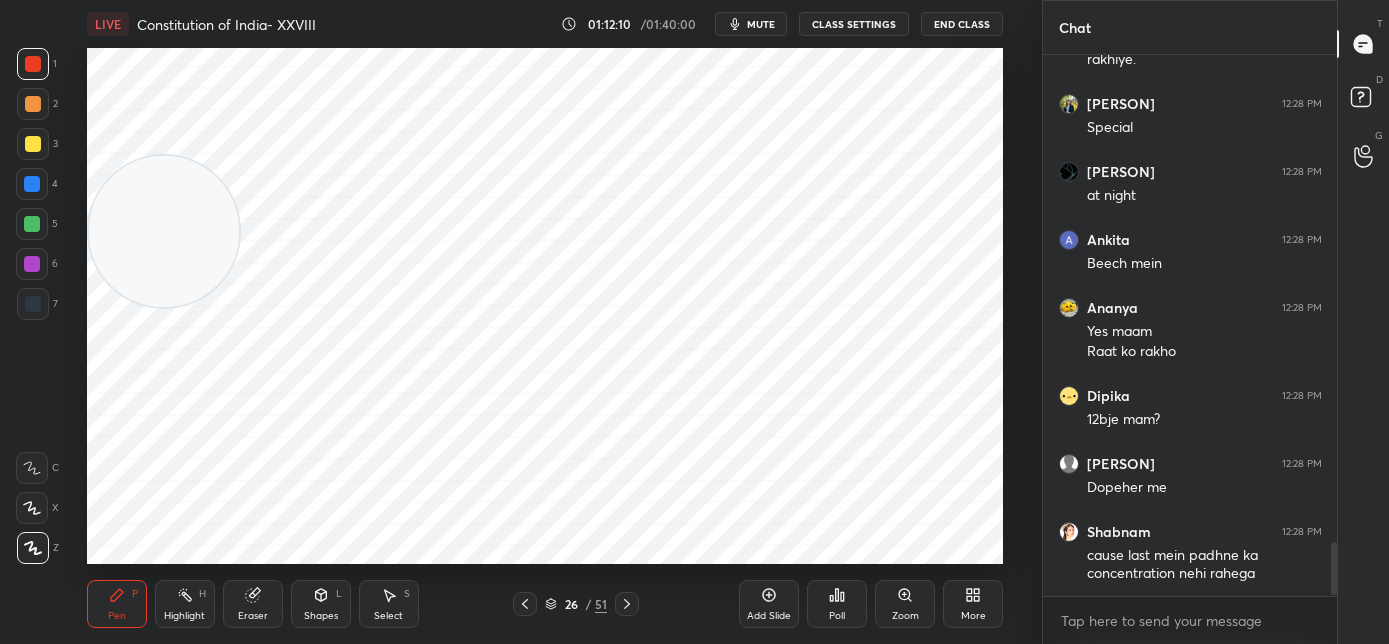 drag, startPoint x: 116, startPoint y: 240, endPoint x: 48, endPoint y: -28, distance: 276.4923 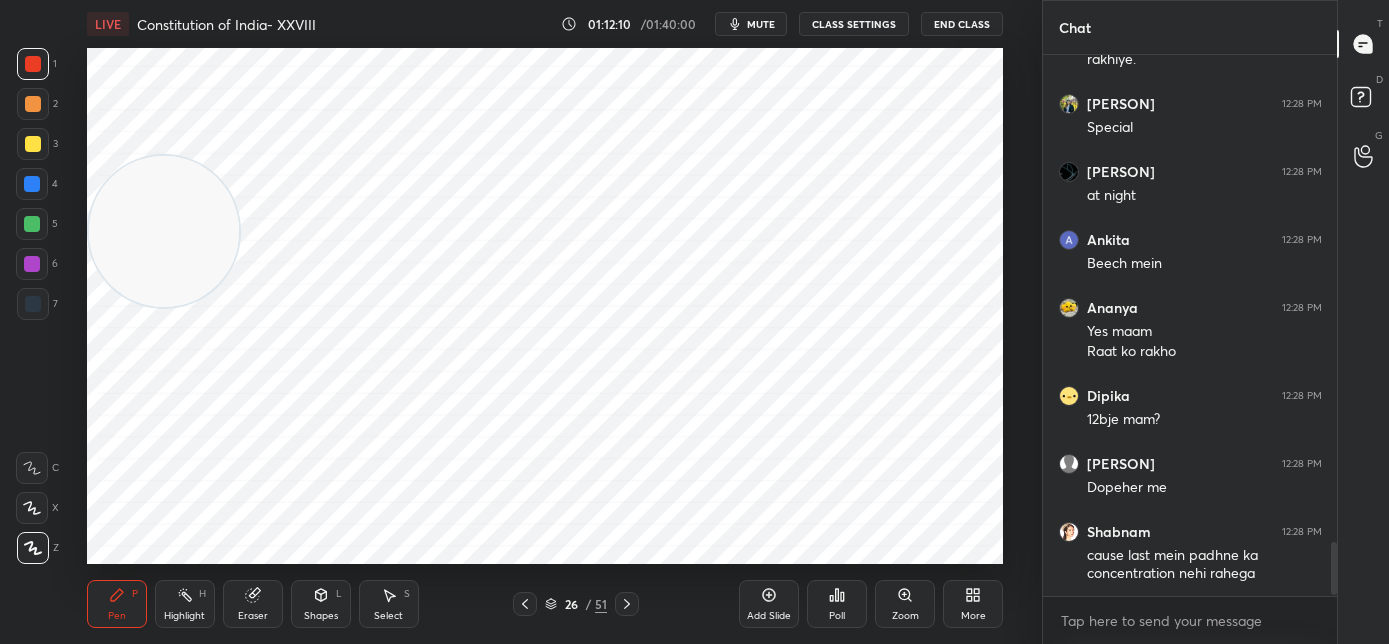 click on "1 2 3 4 5 6 7 C X Z C X Z E E Erase all   H H LIVE Constitution of India- XXVIII 01:12:10 /  01:40:00 mute CLASS SETTINGS End Class Setting up your live class Poll for   secs No correct answer Start poll Back Constitution of India- XXVIII • L18 of Course on Constitution Law for CLAT/AILET PG - 2026 [PERSON] Pen P Highlight H Eraser Shapes L Select S 26 / 51 Add Slide Poll Zoom More Chat [PERSON] 12:24 PM me too [PERSON] 12:24 PM Yes ma’am [PERSON] 12:24 PM Ma'am Class jana baand kar diya hai aab [PERSON] 12:24 PM Humare college ne biometric laga dia [PERSON] 12:24 PM 4:30 se le lijiye [PERSON] 12:25 PM Alright m'am [PERSON] 12:25 PM Ok maam [PERSON] 12:25 PM Okay ma’am no issues [PERSON] 12:26 PM Okk [PERSON] 12:27 PM Soecial class aap raat me lelo Soecial class aap raat me lelo [PERSON] 12:28 PM ma'am ap special class last mein rakhiye. [PERSON] 12:28 PM Special [PERSON] 12:28 PM at night [PERSON] 12:28 PM Beech mein [PERSON] 12:28 PM Yes maam Raat ko rakho [PERSON] 12:28 PM 12bje mam? [PERSON] 12:28 PM Dopeher me x   T" at bounding box center (694, 0) 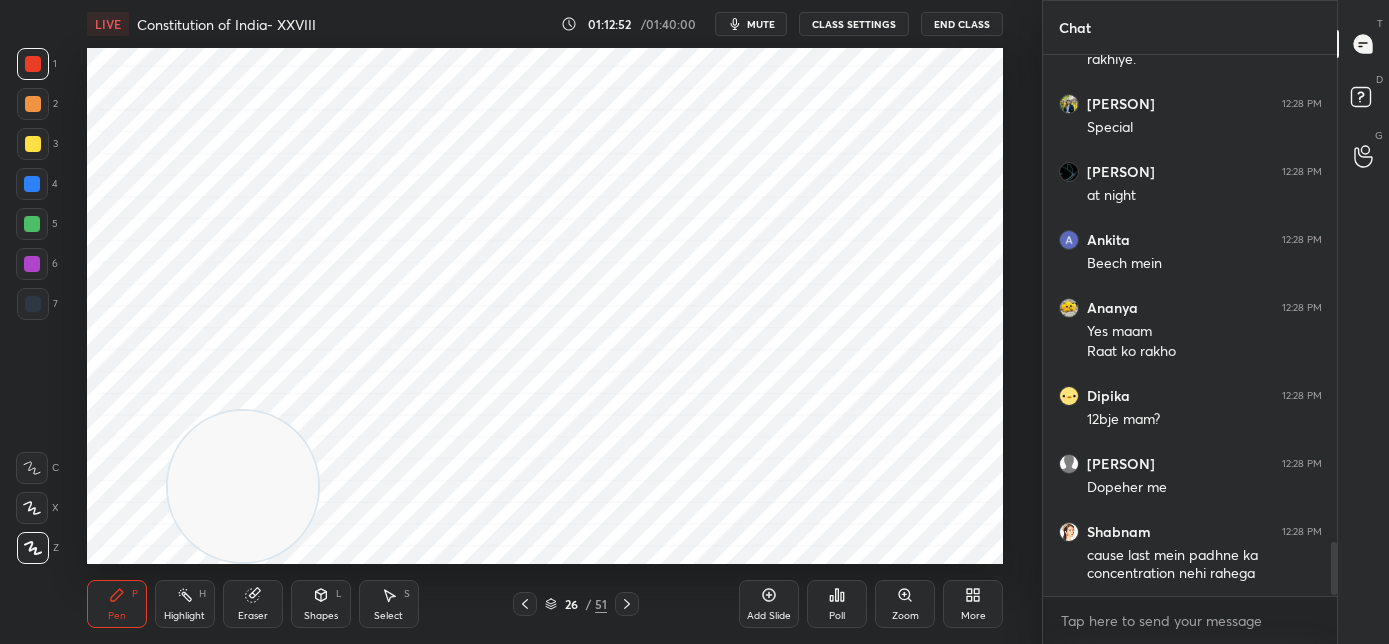 drag, startPoint x: 293, startPoint y: 575, endPoint x: 298, endPoint y: 664, distance: 89.140335 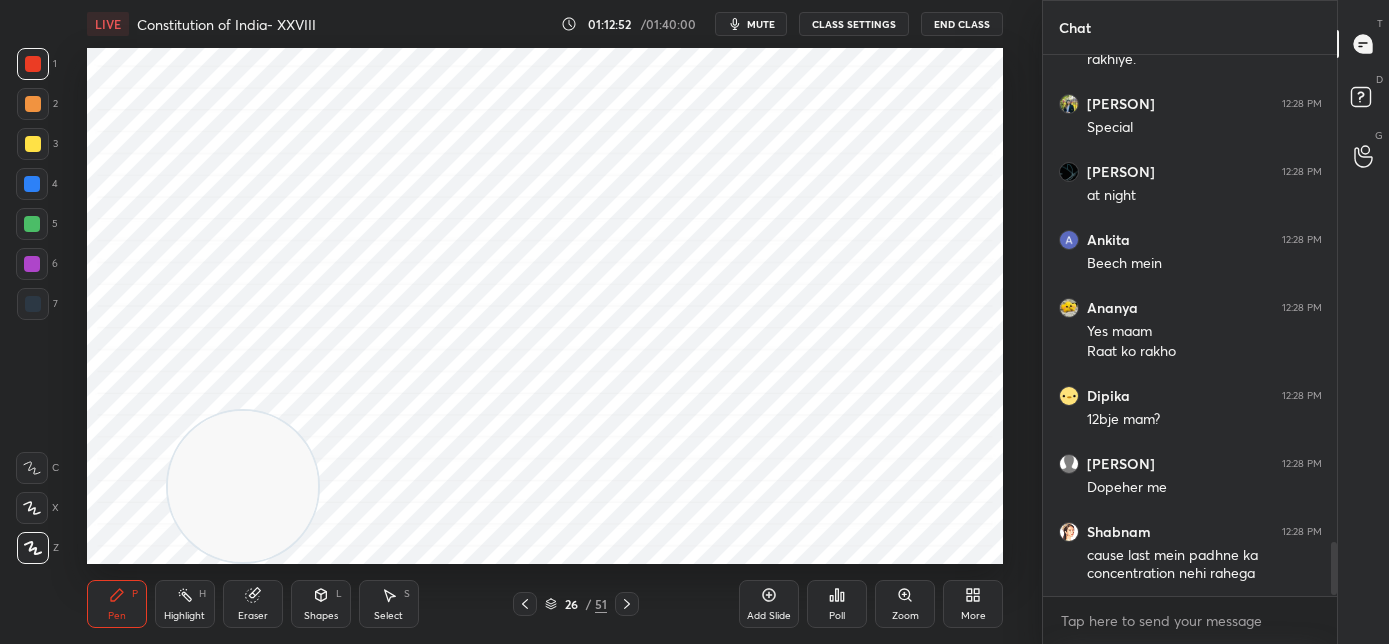 click on "1 2 3 4 5 6 7 C X Z C X Z E E Erase all   H H LIVE Constitution of India- XXVIII 01:12:52 /  01:40:00 mute CLASS SETTINGS End Class Setting up your live class Poll for   secs No correct answer Start poll Back Constitution of India- XXVIII • L18 of Course on Constitution Law for CLAT/AILET PG - 2026 [PERSON] Pen P Highlight H Eraser Shapes L Select S 26 / 51 Add Slide Poll Zoom More Chat [PERSON] 12:24 PM me too [PERSON] 12:24 PM Yes ma’am [PERSON] 12:24 PM Ma'am Class jana baand kar diya hai aab [PERSON] 12:24 PM Humare college ne biometric laga dia [PERSON] 12:24 PM 4:30 se le lijiye [PERSON] 12:25 PM Alright m'am [PERSON] 12:25 PM Ok maam [PERSON] 12:25 PM Okay ma’am no issues [PERSON] 12:26 PM Okk [PERSON] 12:27 PM Soecial class aap raat me lelo Soecial class aap raat me lelo [PERSON] 12:28 PM ma'am ap special class last mein rakhiye. [PERSON] 12:28 PM Special [PERSON] 12:28 PM at night [PERSON] 12:28 PM Beech mein [PERSON] 12:28 PM Yes maam Raat ko rakho [PERSON] 12:28 PM 12bje mam? [PERSON] 12:28 PM Dopeher me x   T" at bounding box center (694, 0) 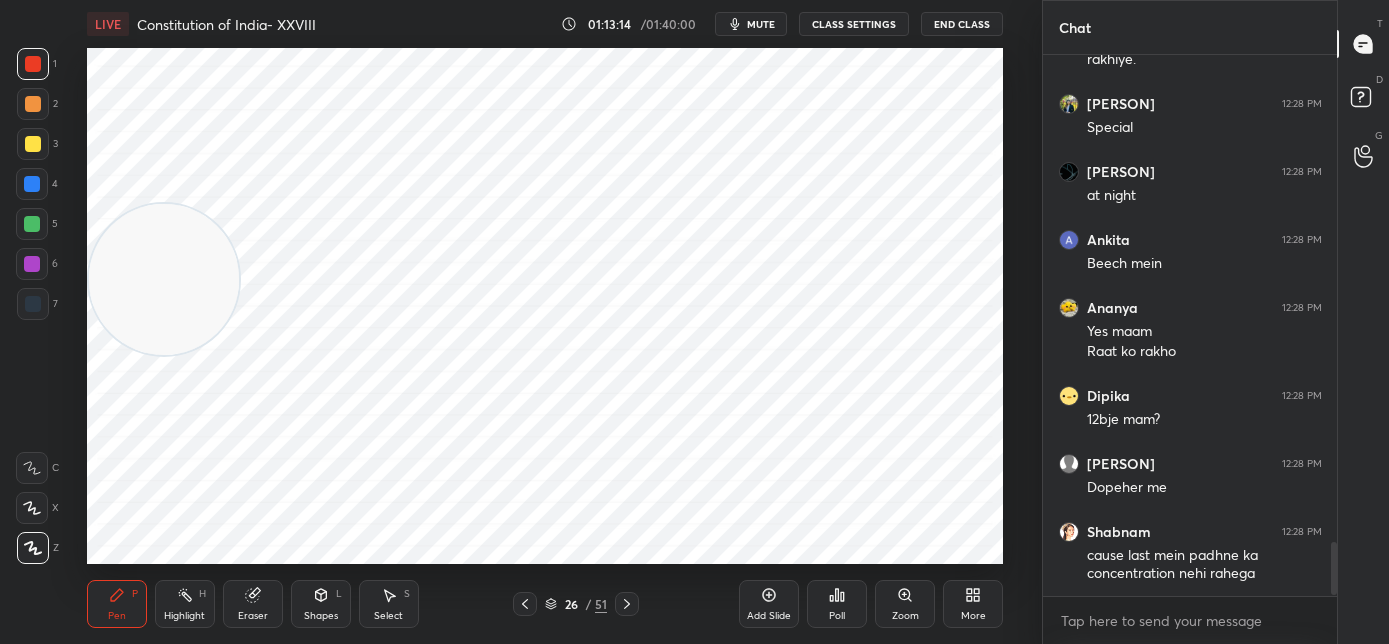 drag, startPoint x: 265, startPoint y: 521, endPoint x: 113, endPoint y: 315, distance: 256.0078 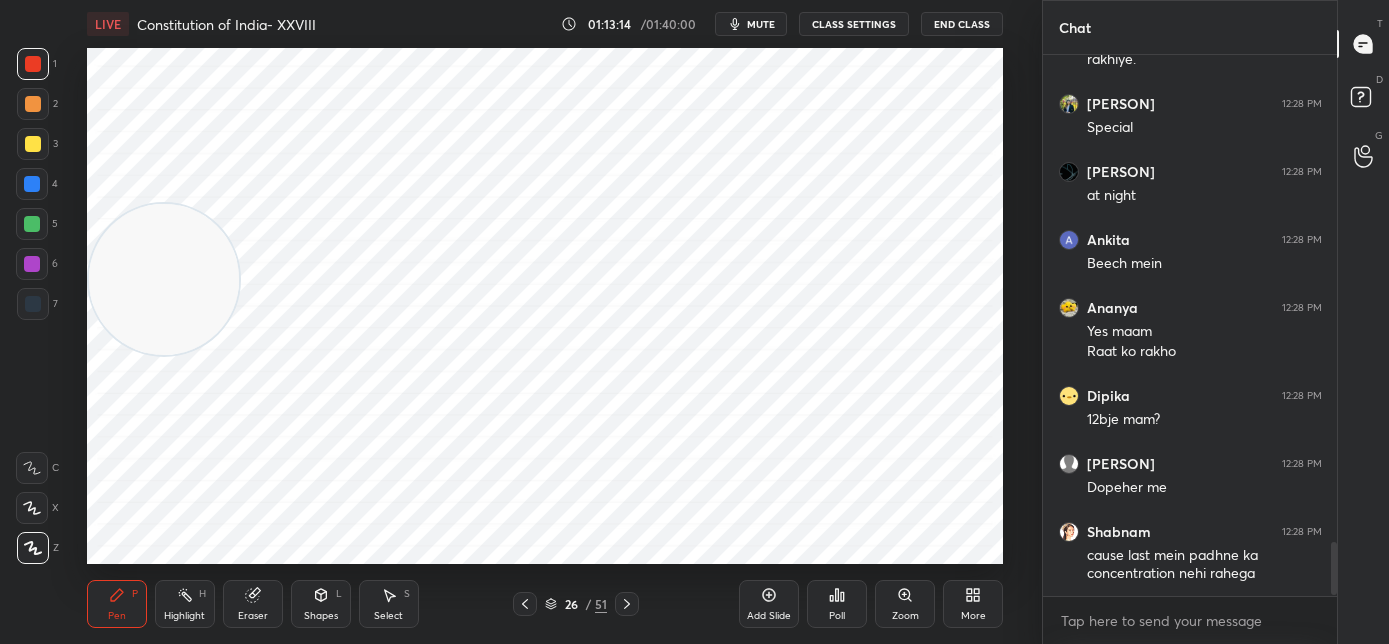 click at bounding box center (164, 279) 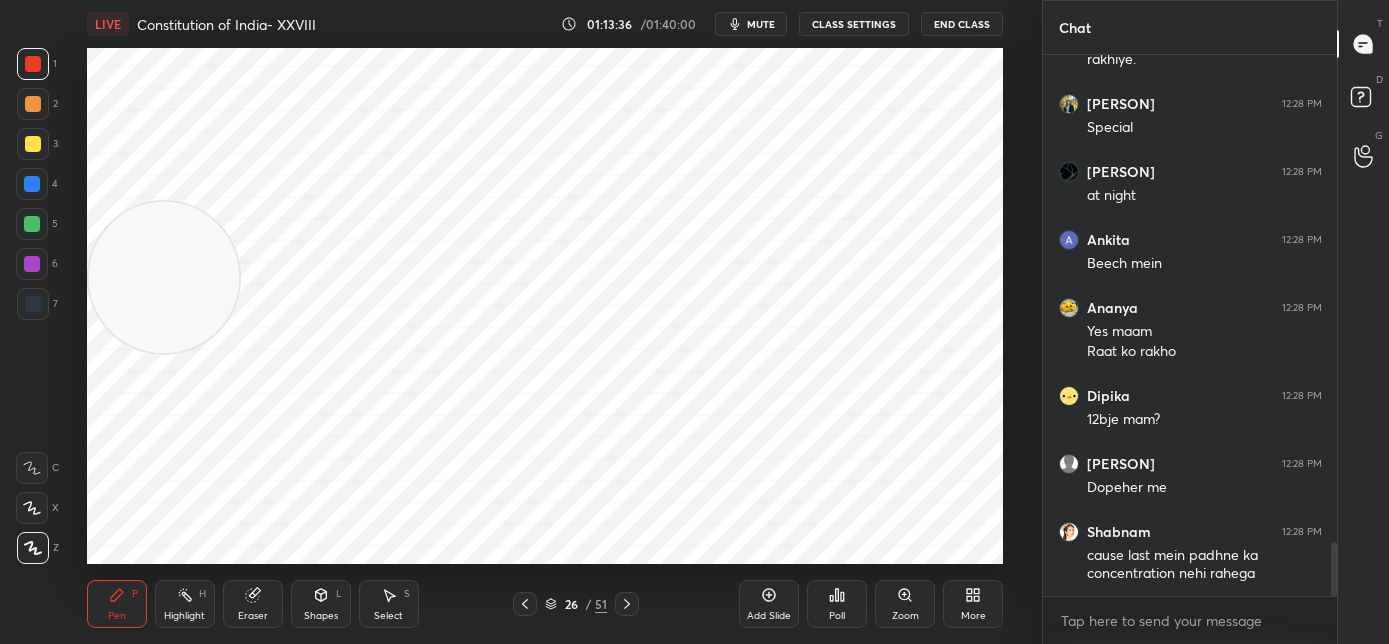 scroll, scrollTop: 4898, scrollLeft: 0, axis: vertical 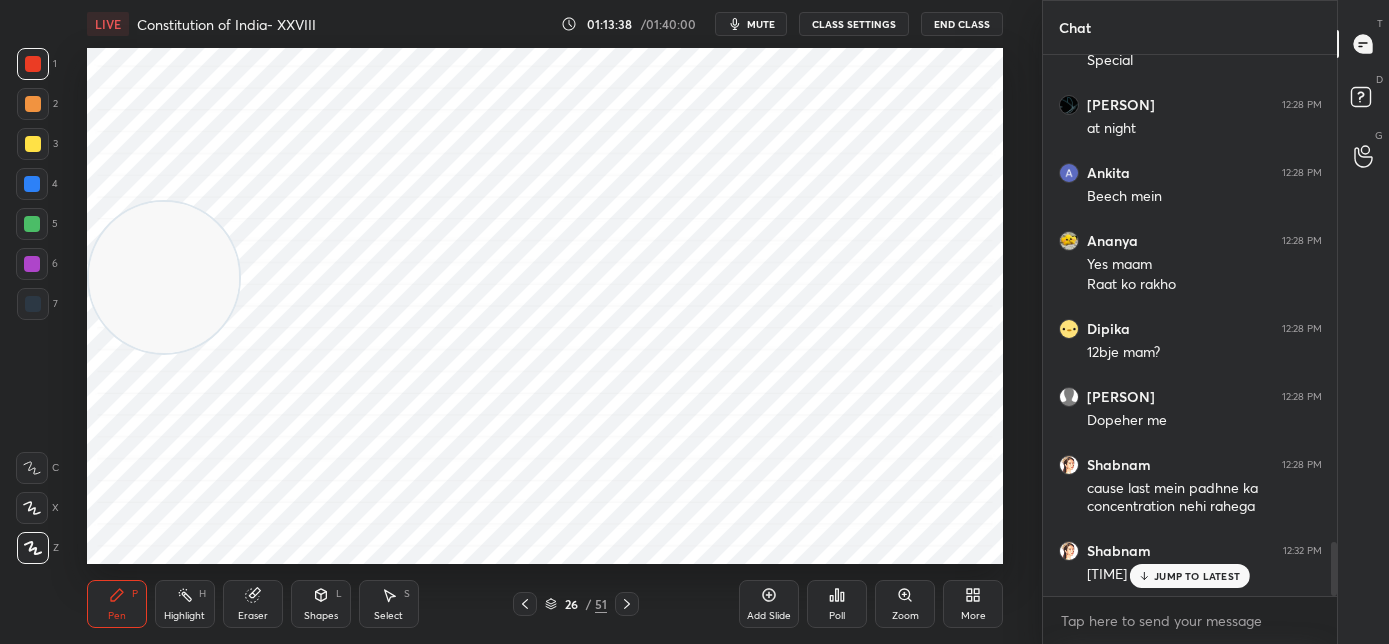 click on "JUMP TO LATEST" at bounding box center [1197, 576] 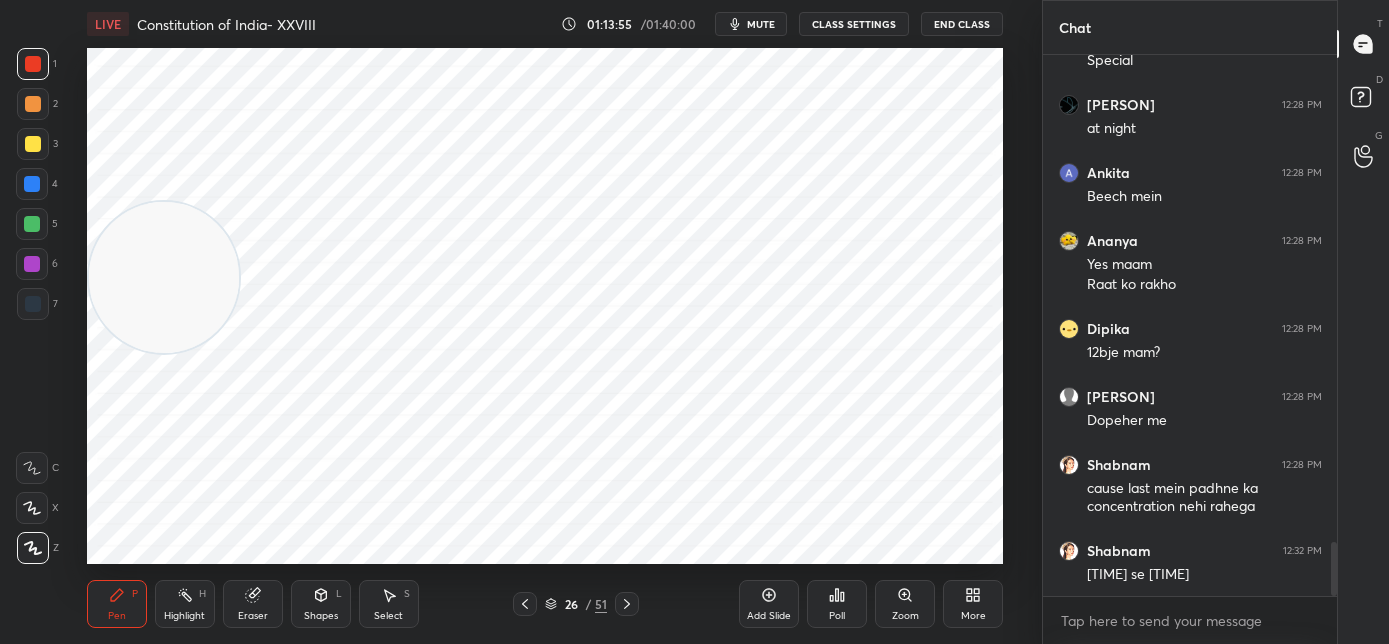 scroll, scrollTop: 4984, scrollLeft: 0, axis: vertical 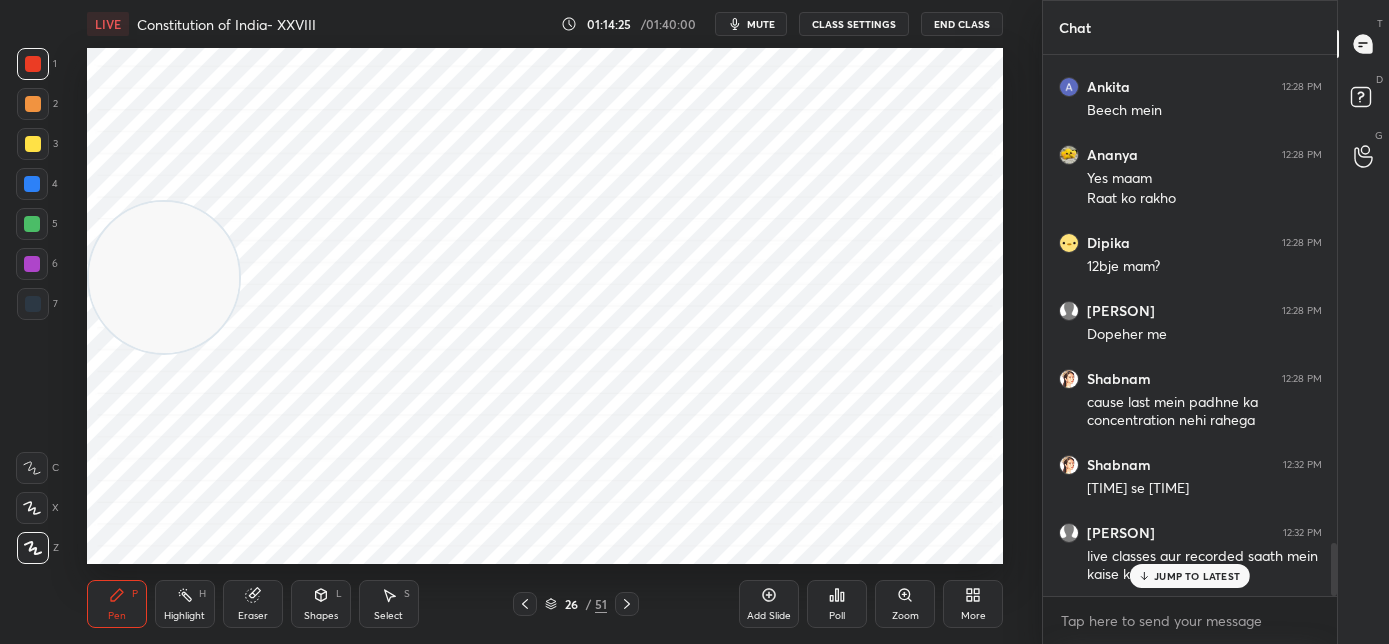 click on "JUMP TO LATEST" at bounding box center [1197, 576] 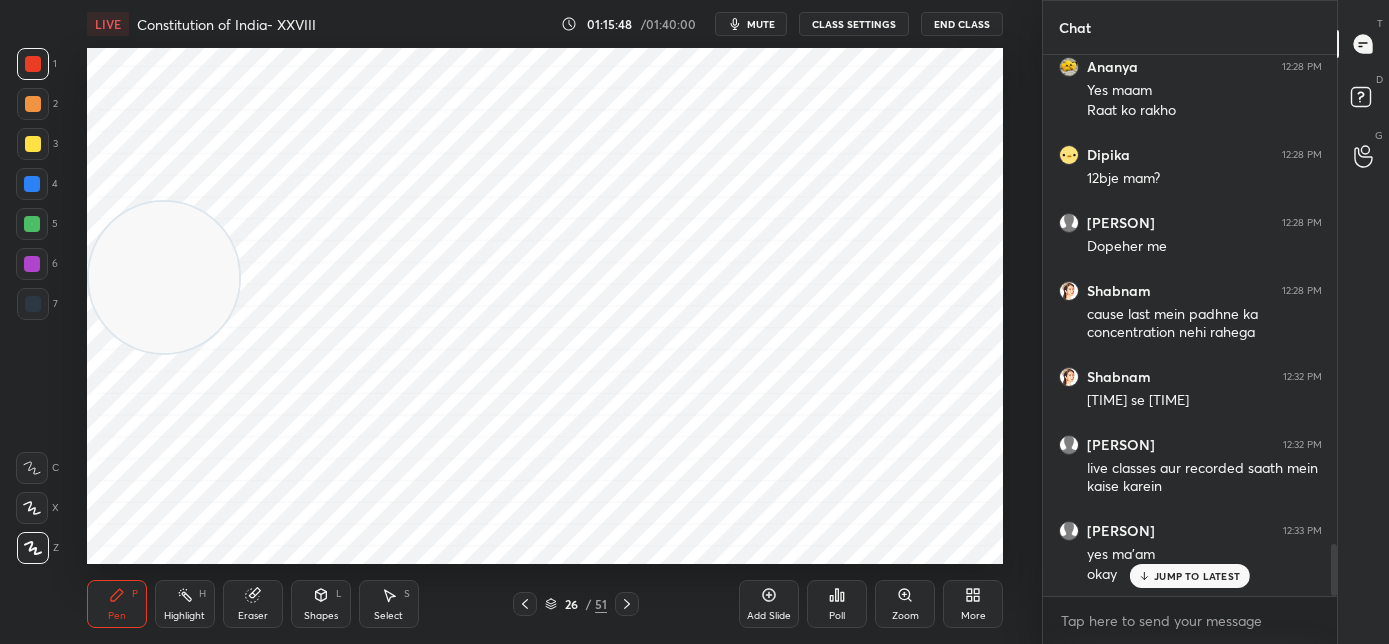 scroll, scrollTop: 5141, scrollLeft: 0, axis: vertical 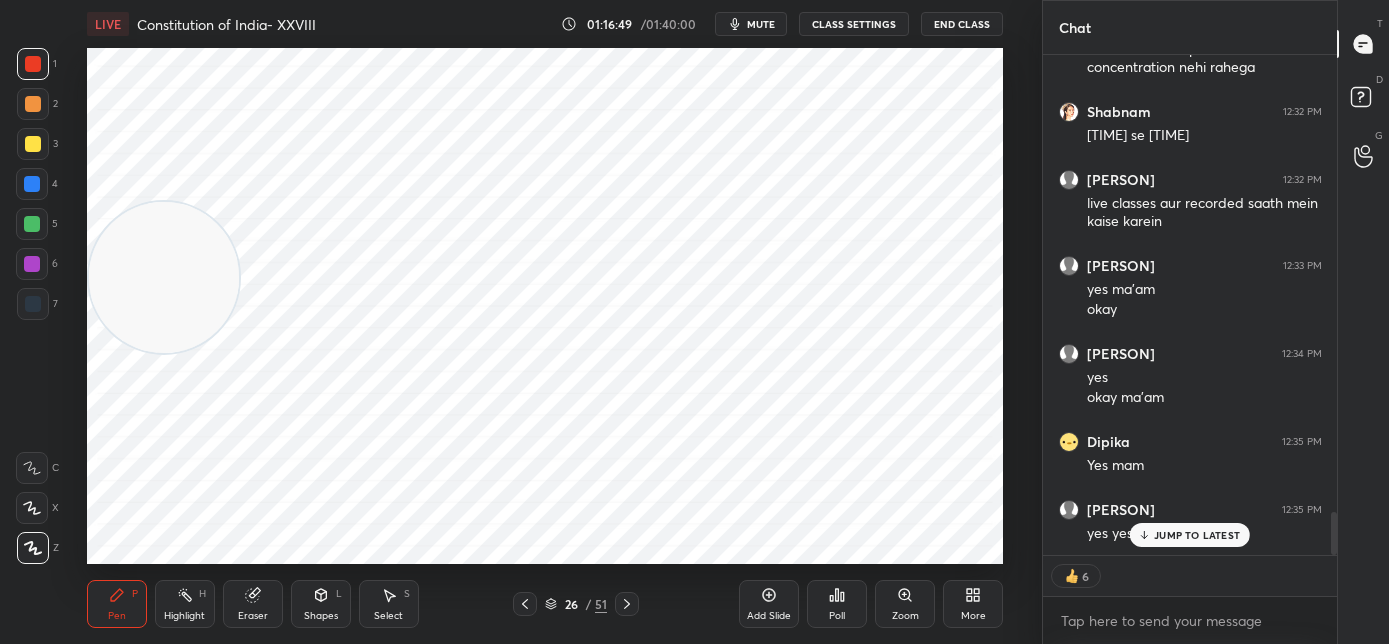 drag, startPoint x: 1165, startPoint y: 534, endPoint x: 1025, endPoint y: 525, distance: 140.28899 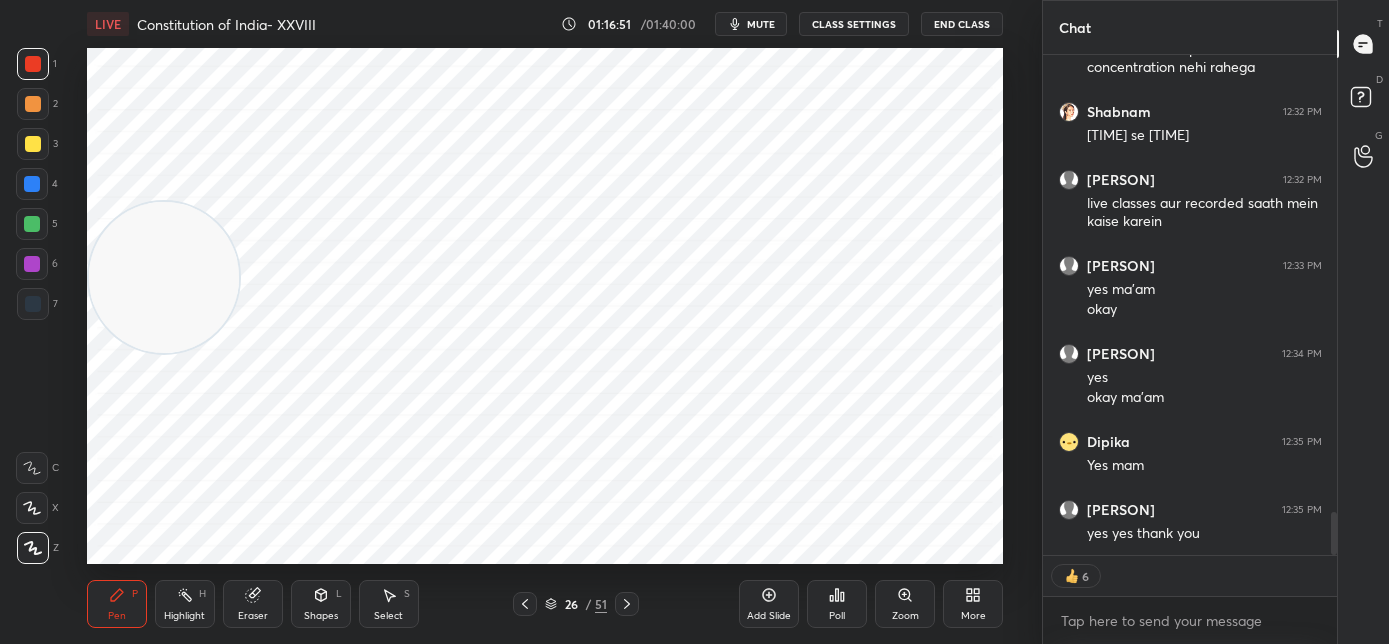scroll, scrollTop: 6, scrollLeft: 7, axis: both 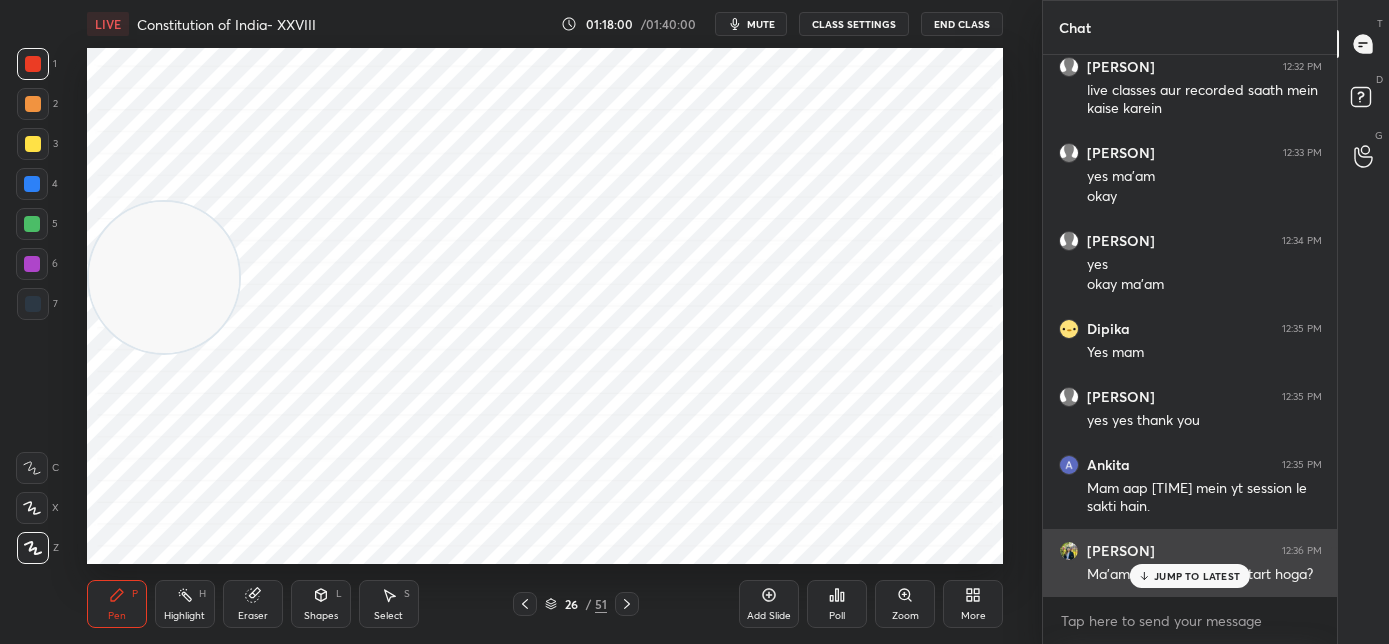 click 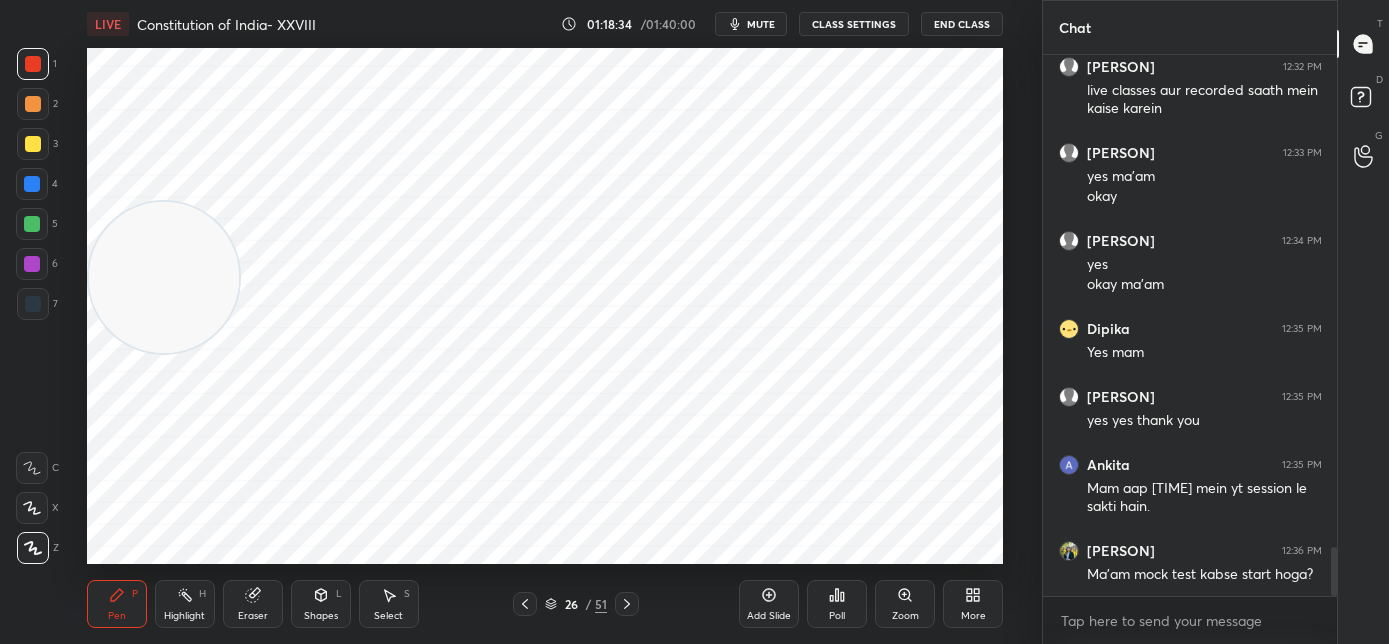 scroll, scrollTop: 5519, scrollLeft: 0, axis: vertical 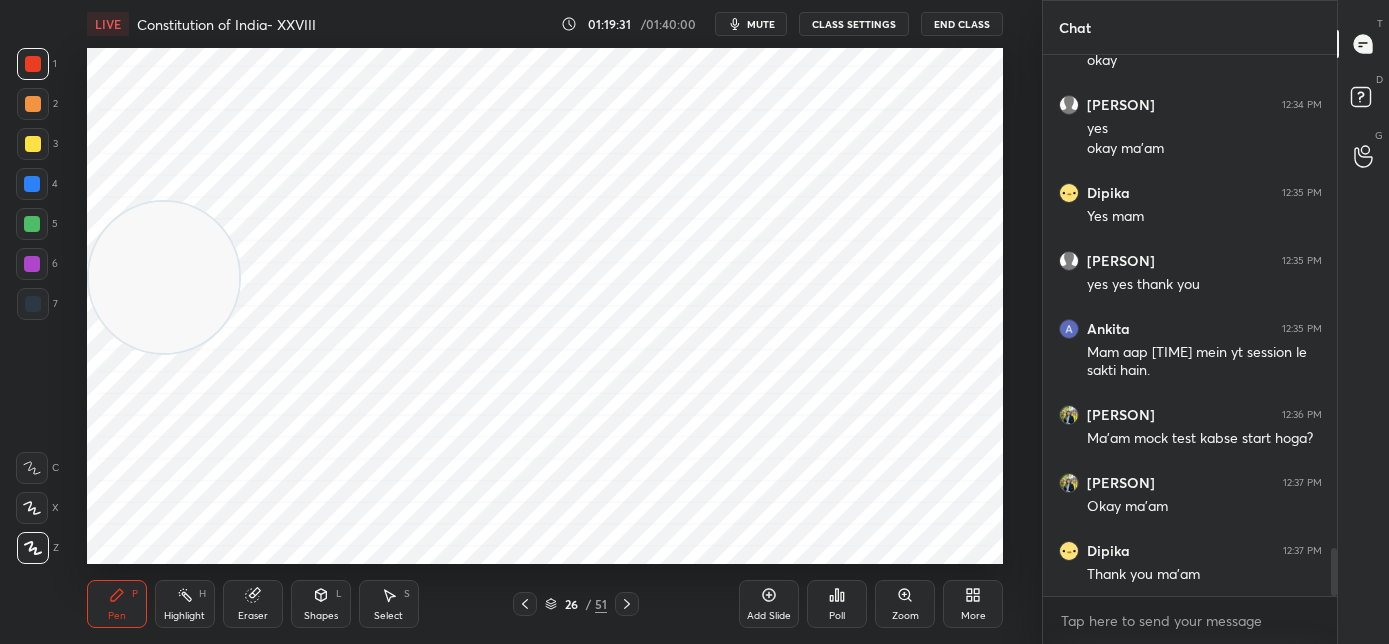 click on "mute" at bounding box center [751, 24] 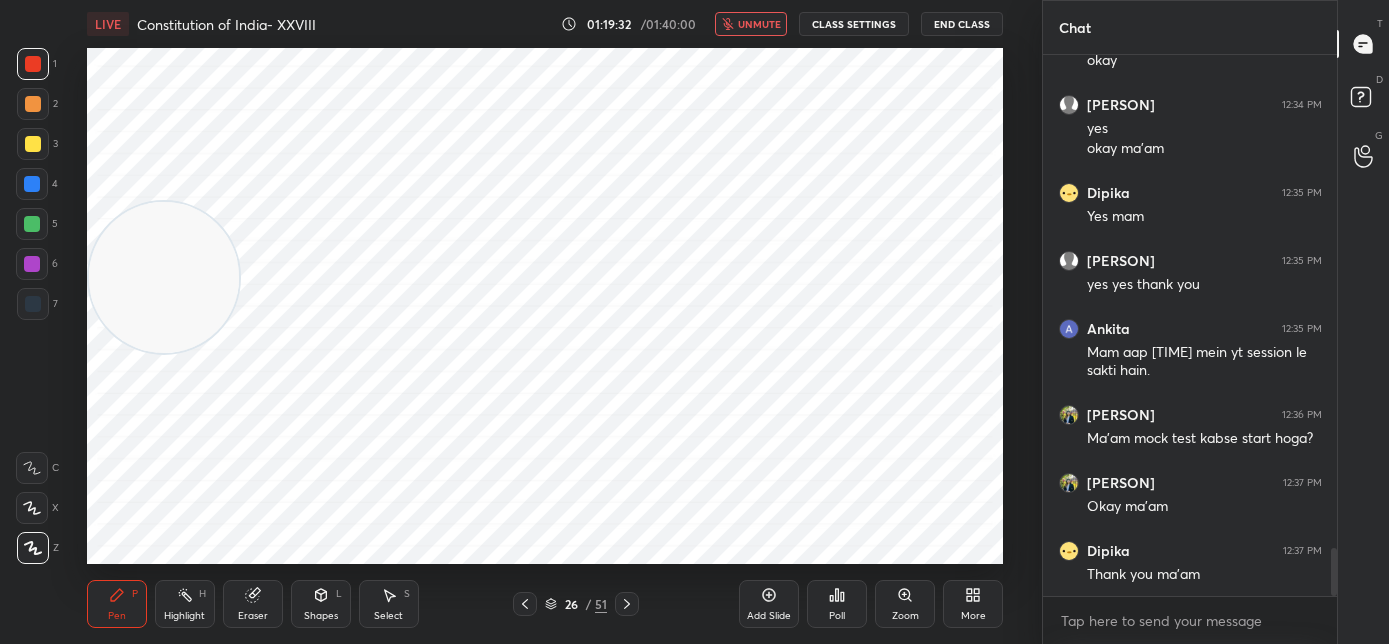 click on "End Class" at bounding box center [962, 24] 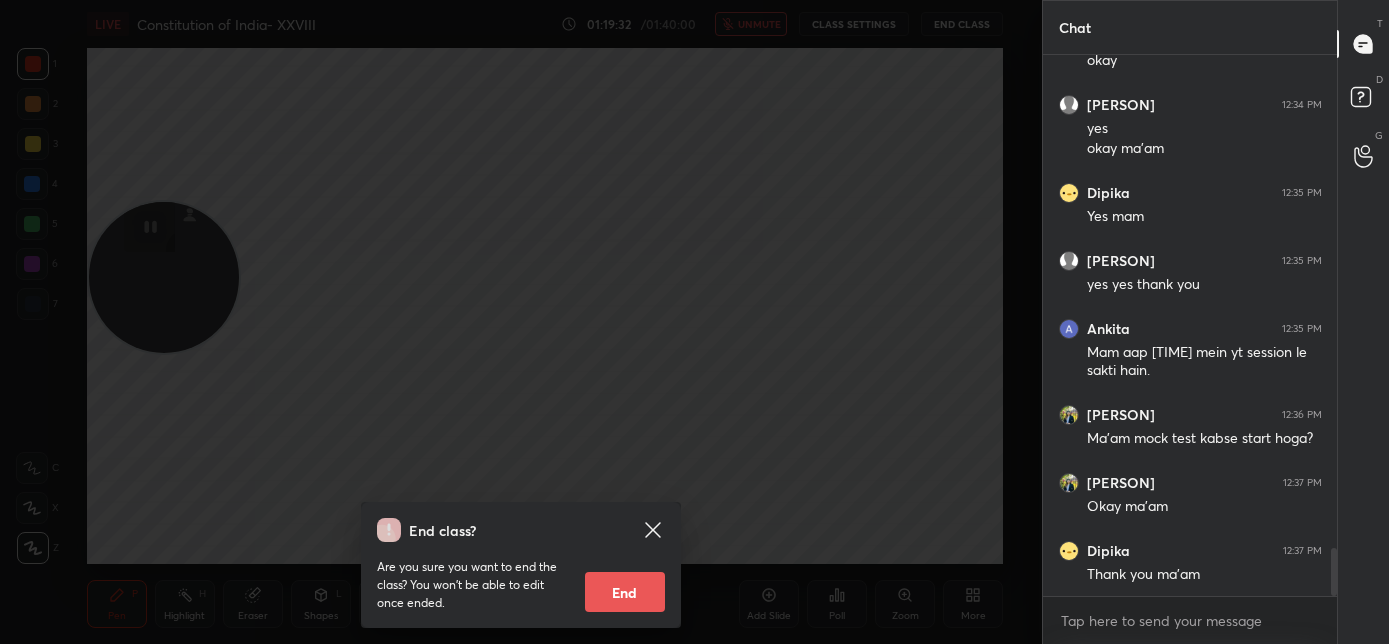 click on "End" at bounding box center [625, 592] 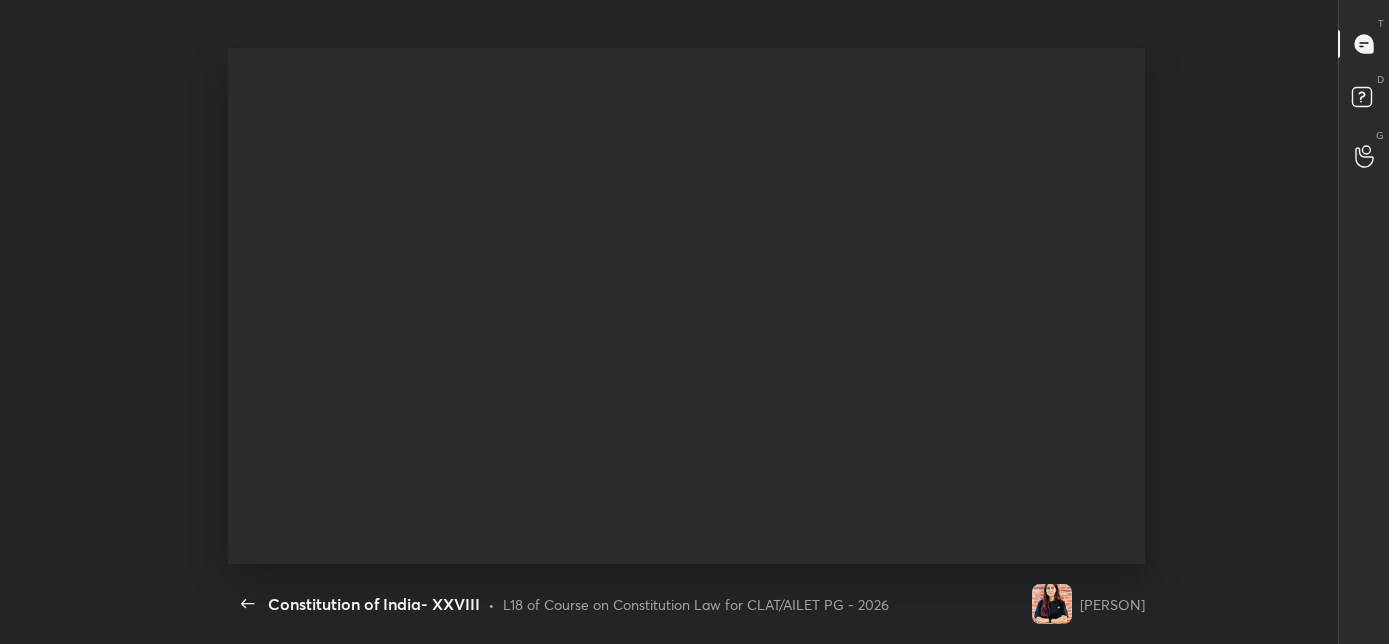 scroll, scrollTop: 99484, scrollLeft: 98973, axis: both 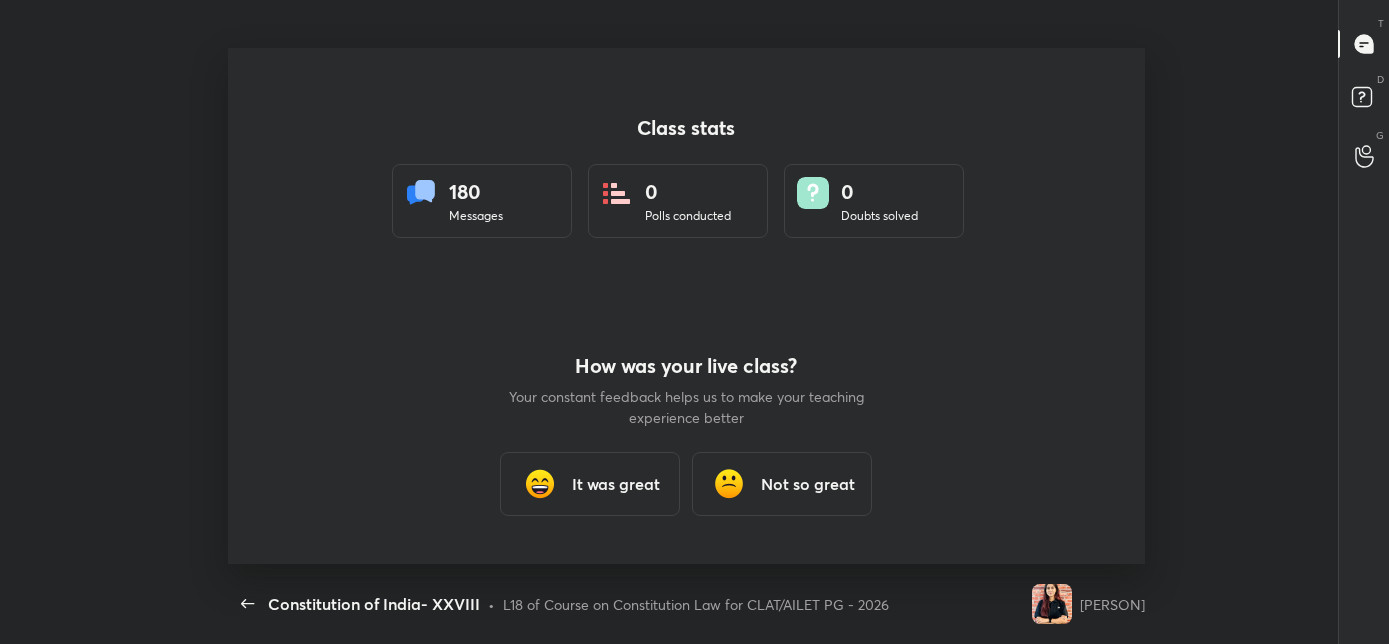 click on "It was great" at bounding box center (590, 484) 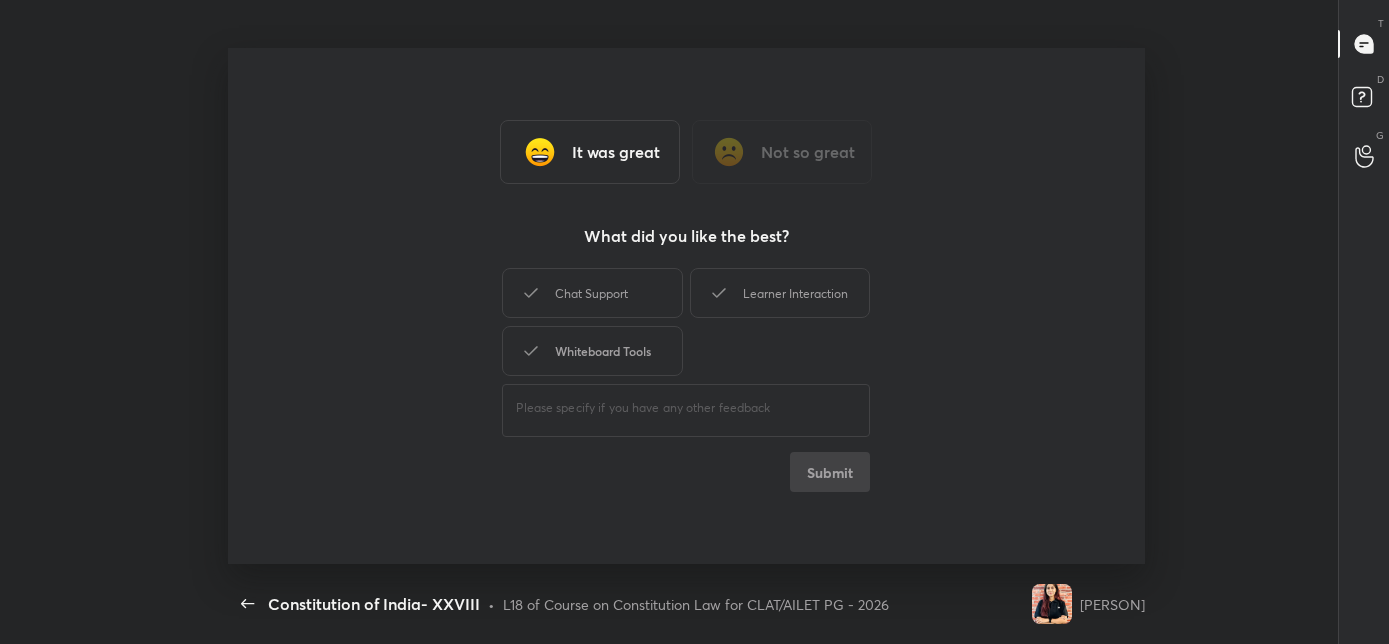 click on "Whiteboard Tools" at bounding box center [592, 351] 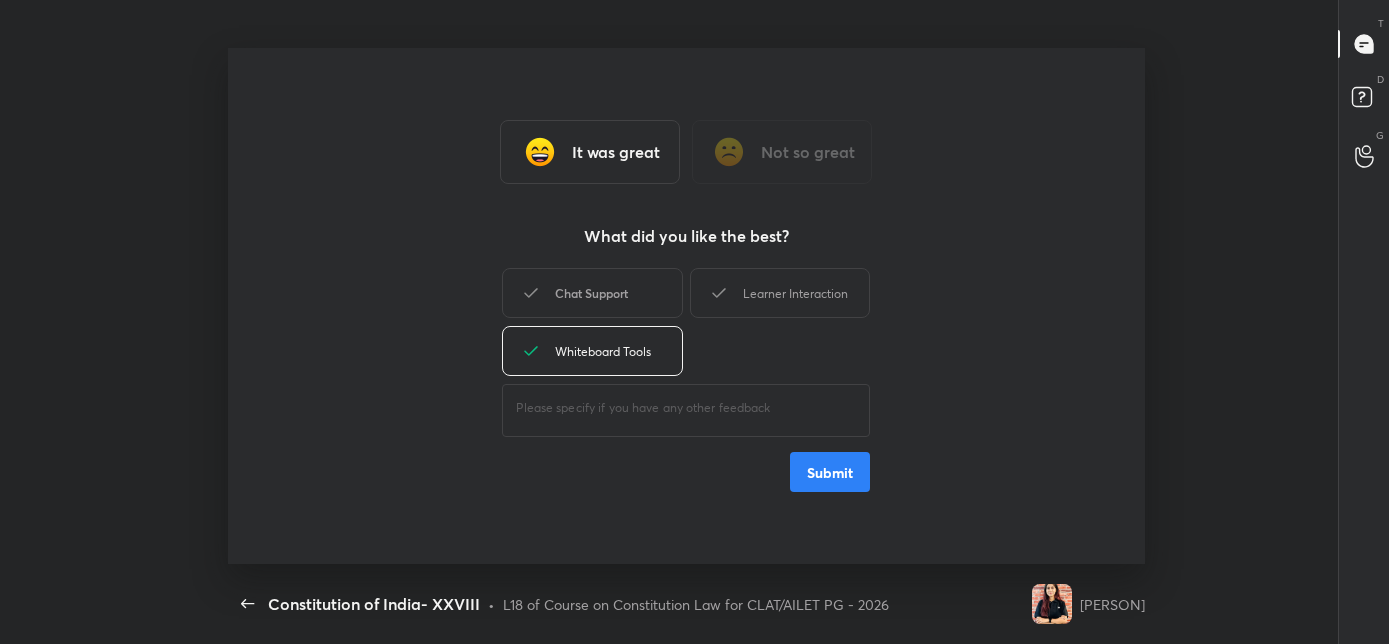 click on "Chat Support" at bounding box center (592, 293) 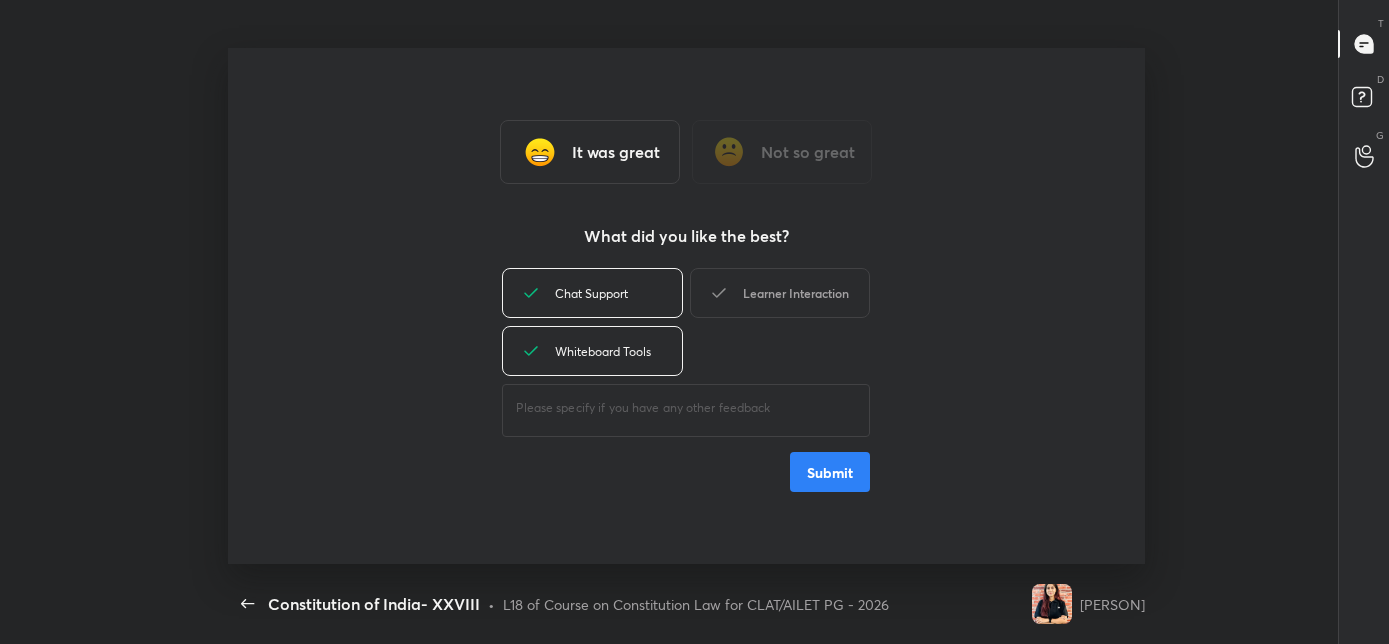 click on "Learner Interaction" at bounding box center [780, 293] 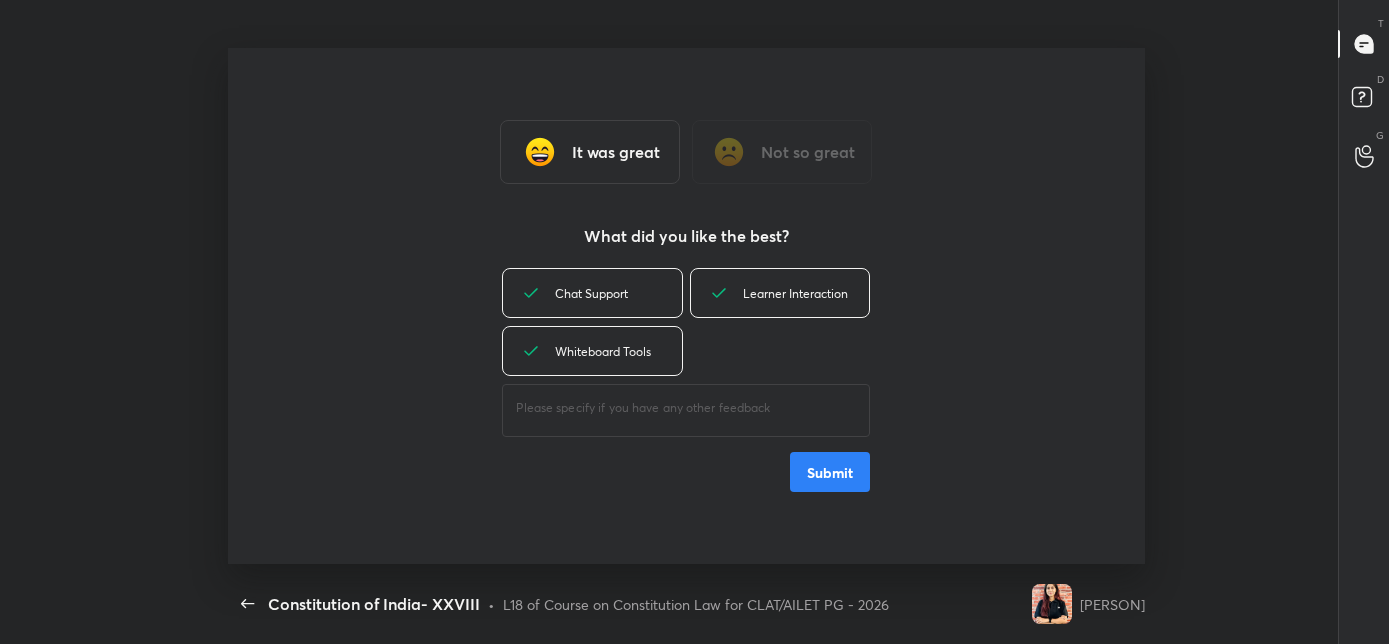 click on "Submit" at bounding box center [830, 472] 